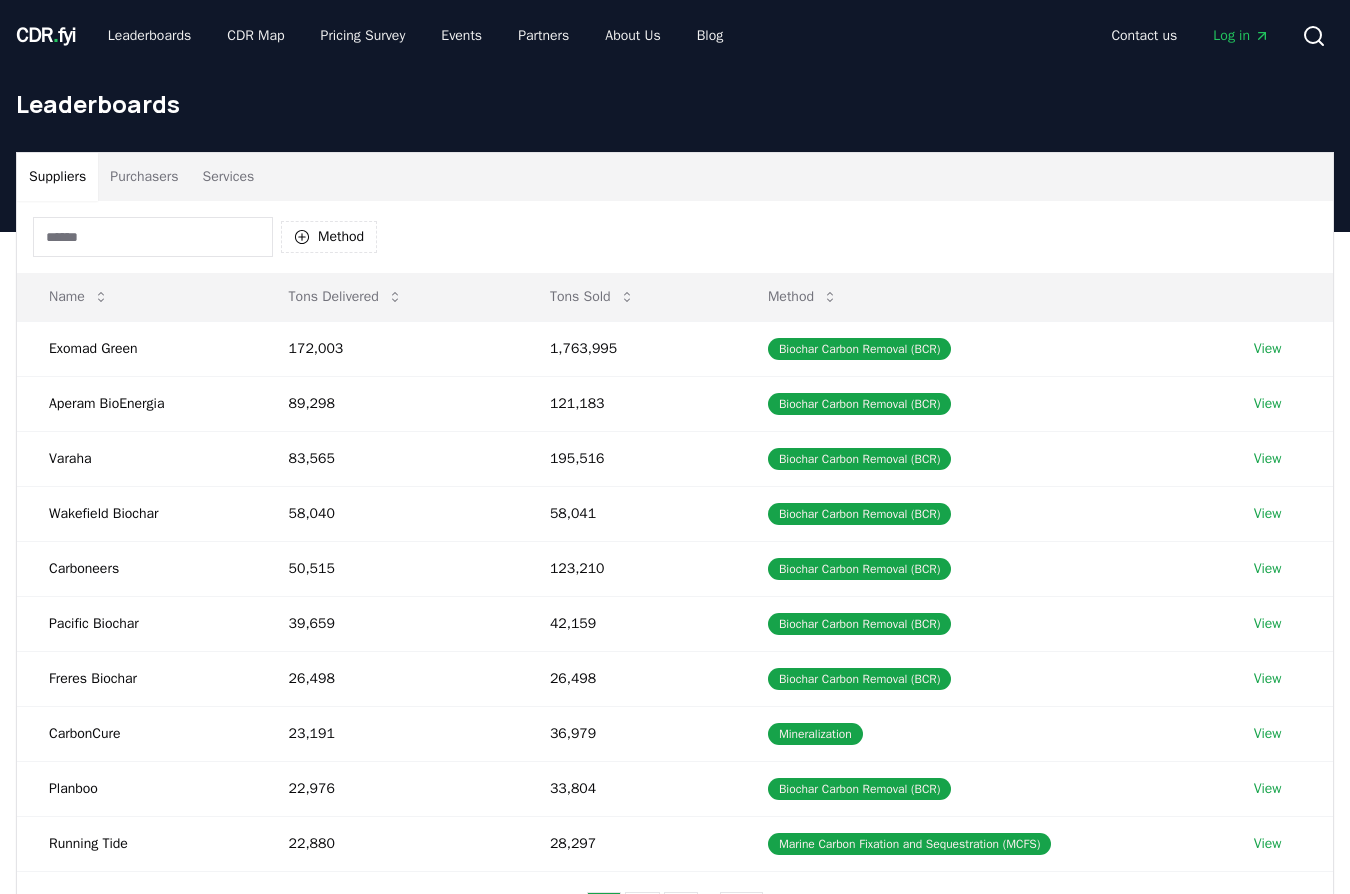 scroll, scrollTop: 0, scrollLeft: 0, axis: both 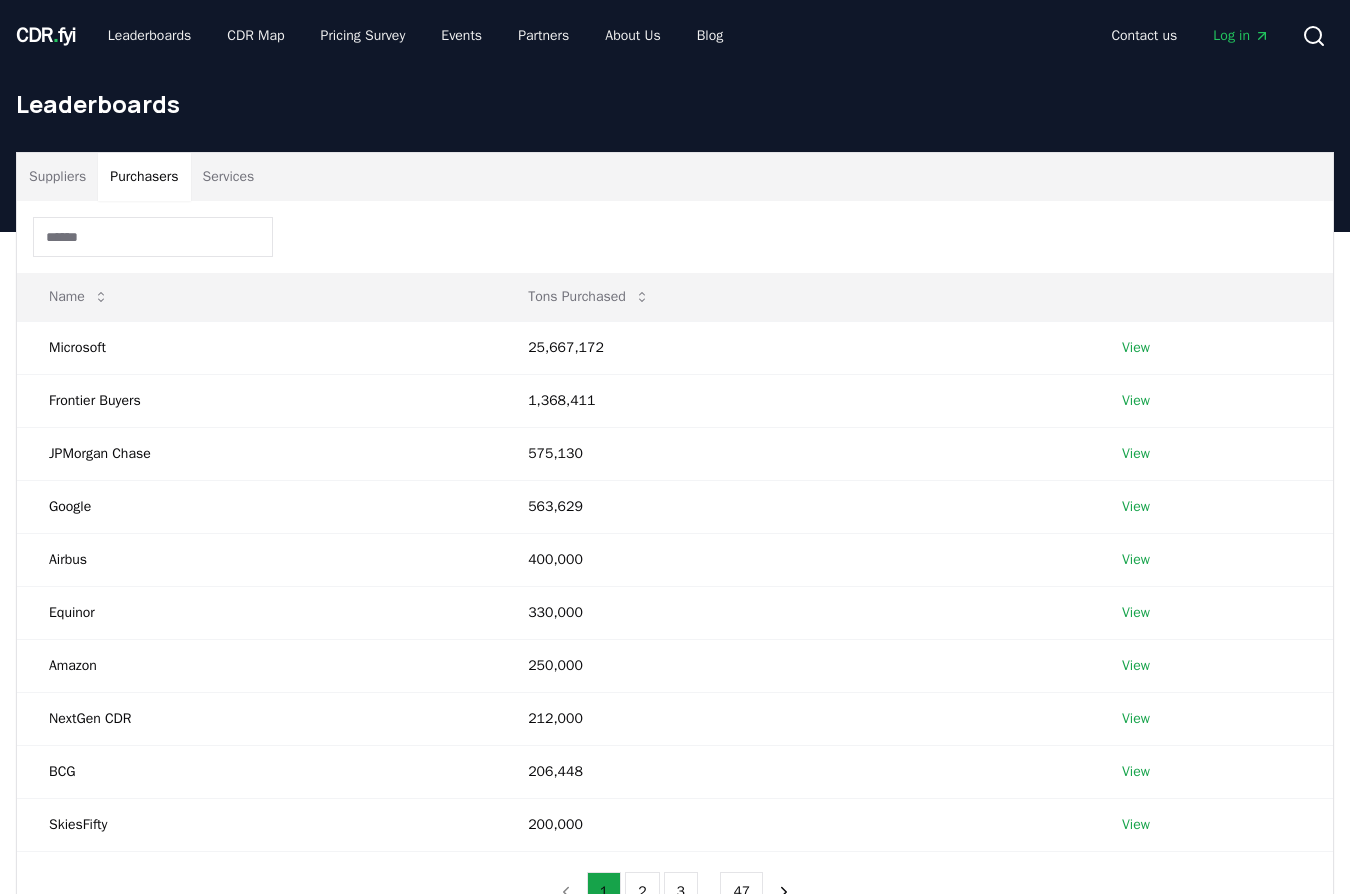 click on "Purchasers" at bounding box center [144, 177] 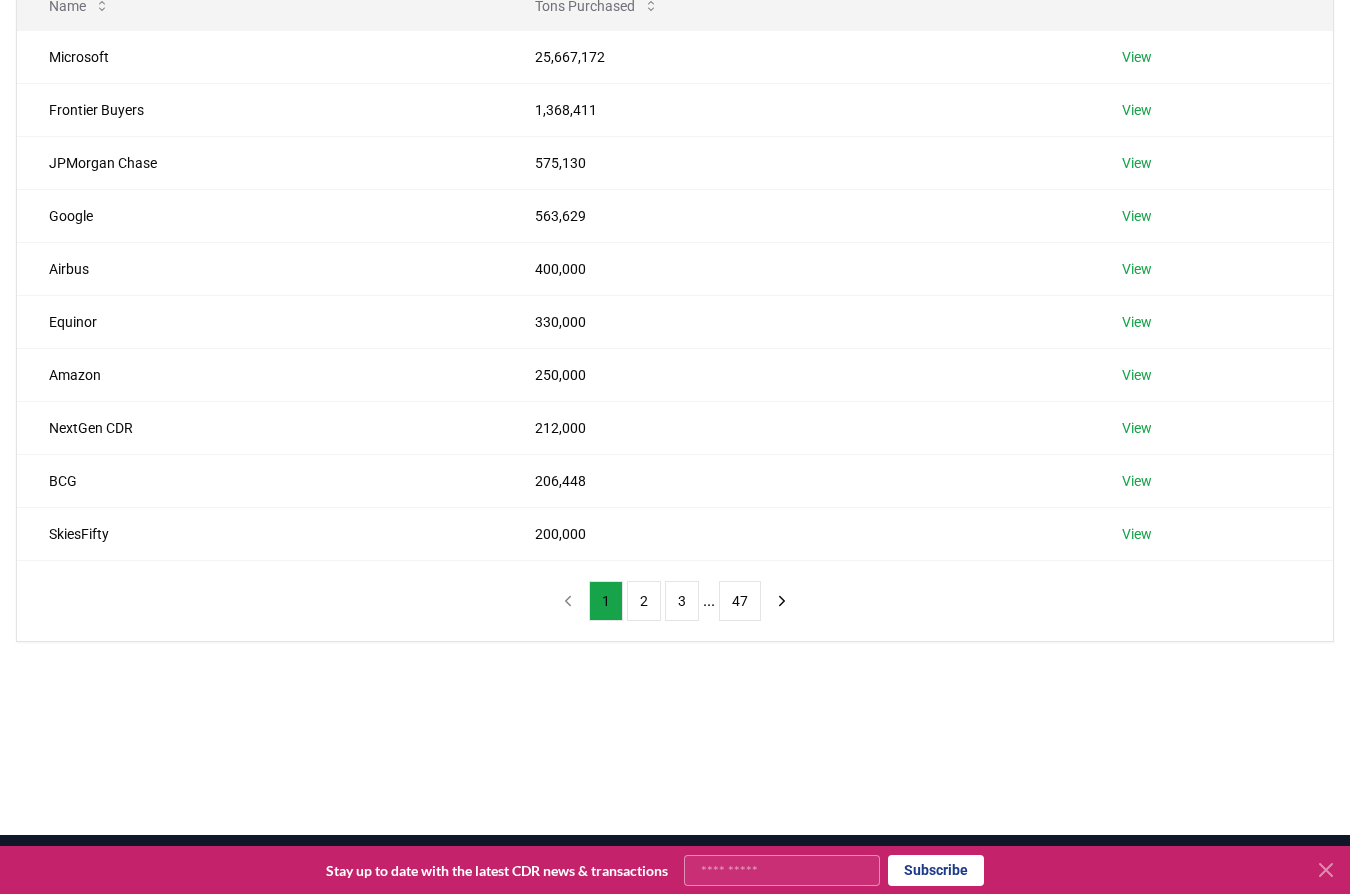 scroll, scrollTop: 298, scrollLeft: 0, axis: vertical 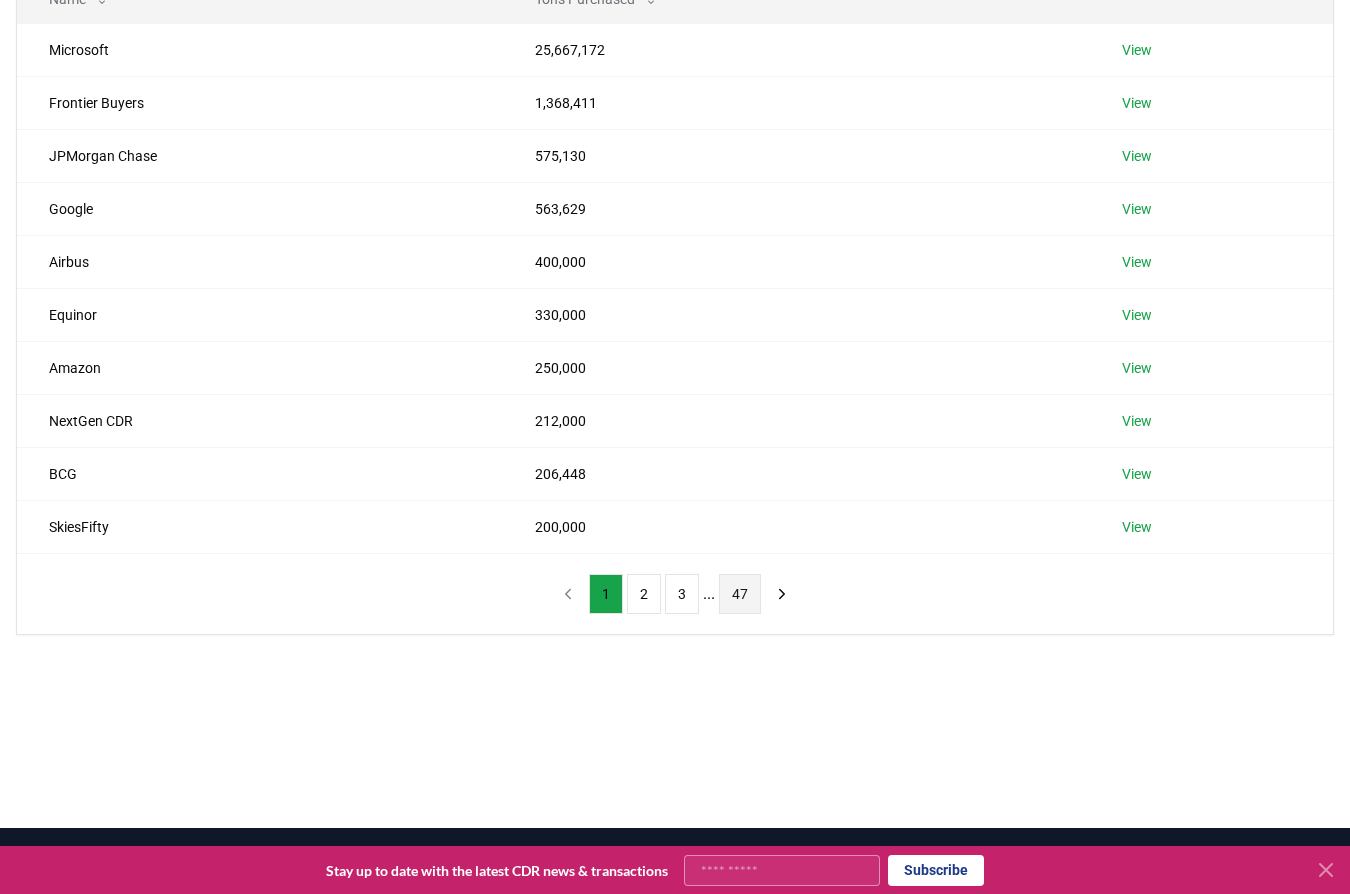 click on "47" at bounding box center [740, 594] 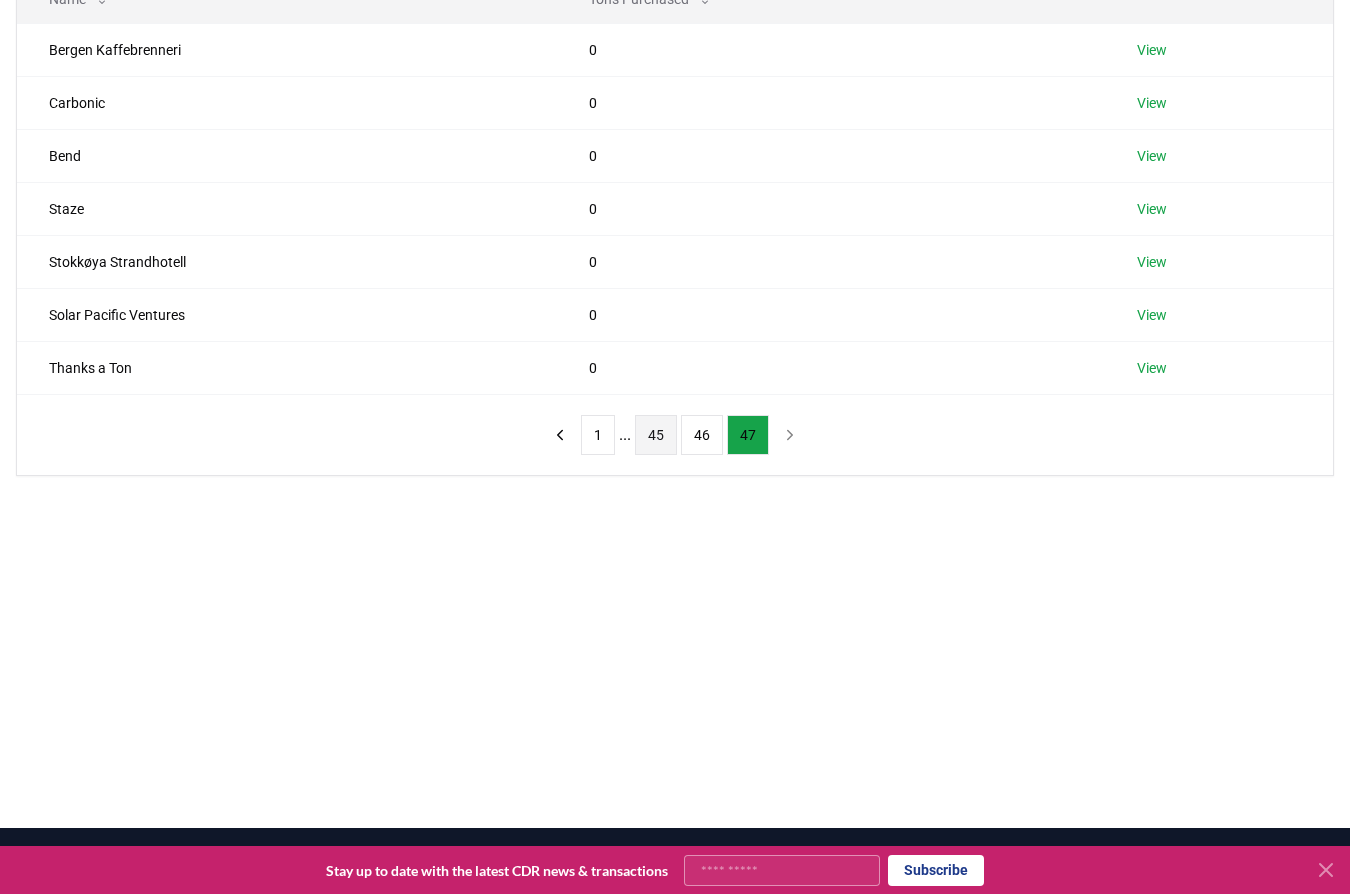 click on "45" at bounding box center [656, 435] 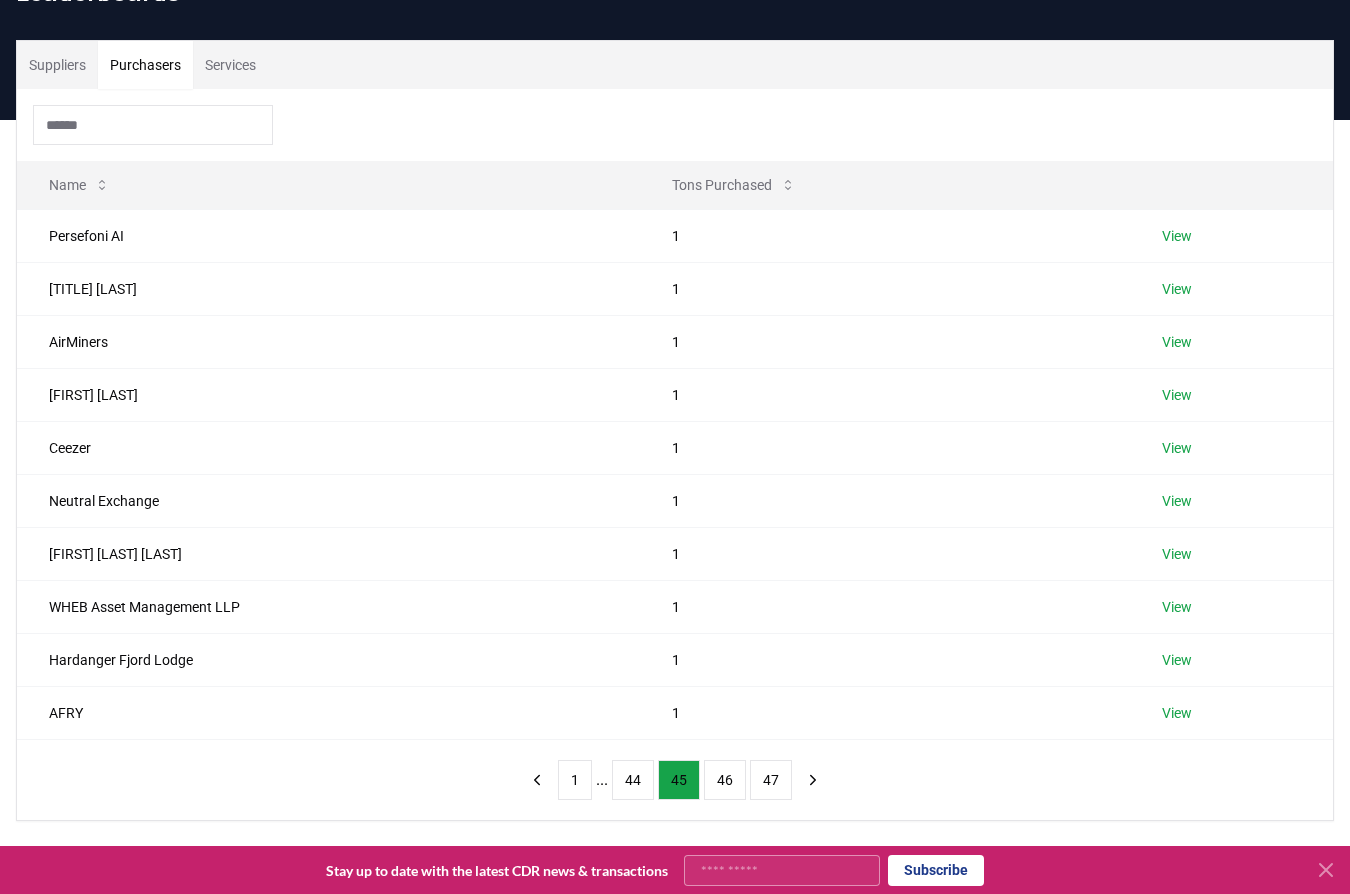 scroll, scrollTop: 99, scrollLeft: 0, axis: vertical 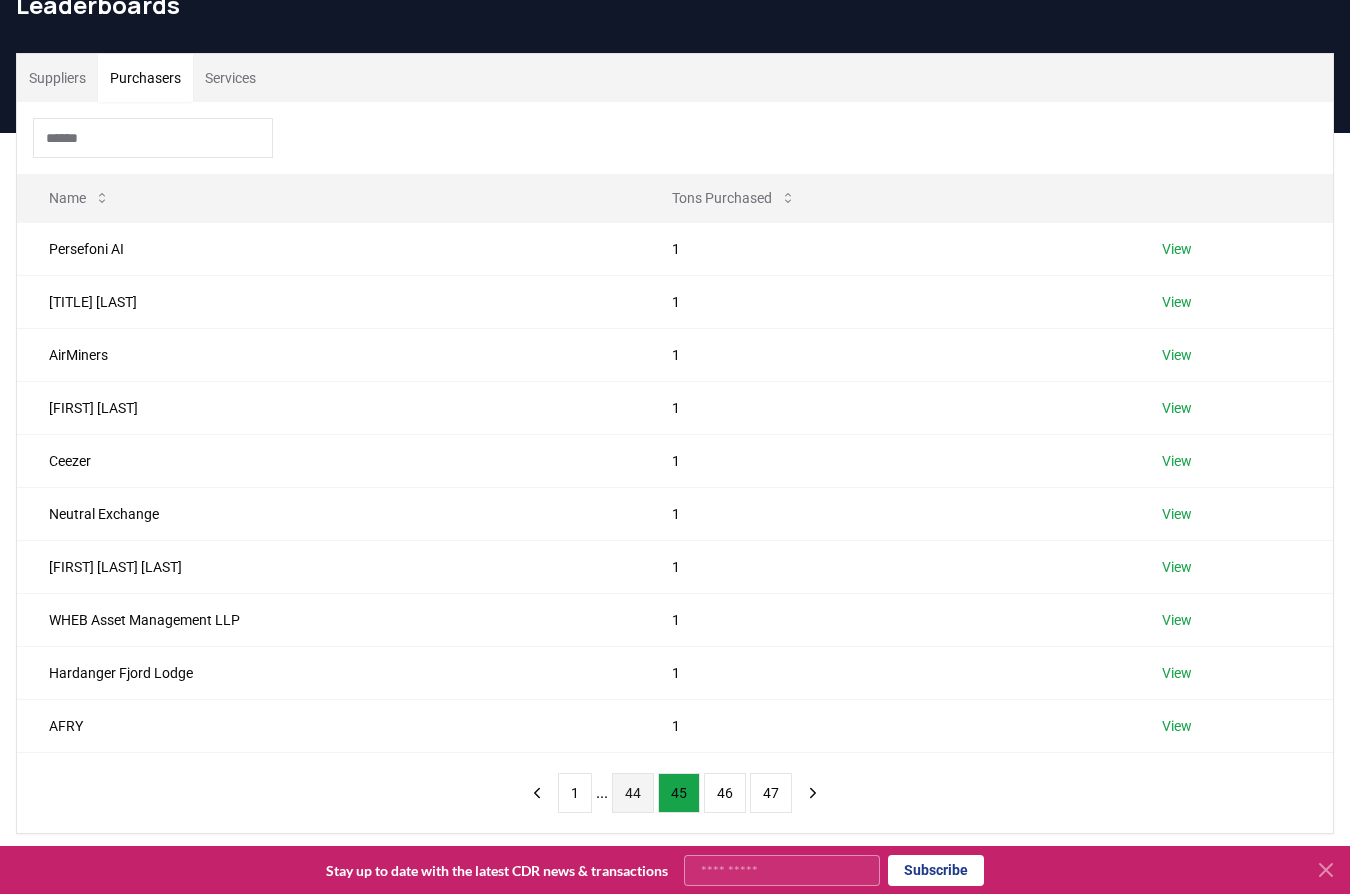 click on "44" at bounding box center (633, 793) 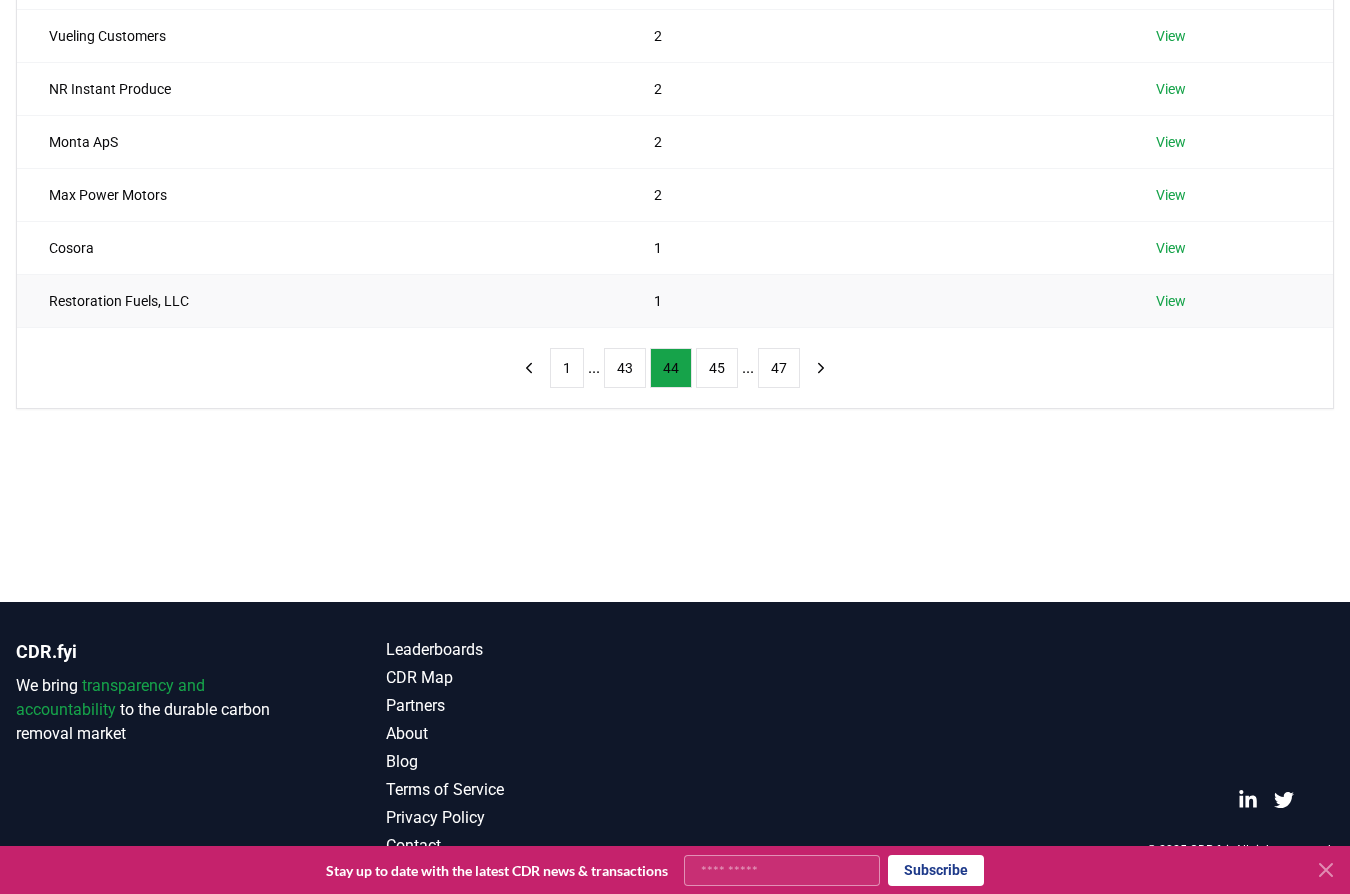 scroll, scrollTop: 0, scrollLeft: 0, axis: both 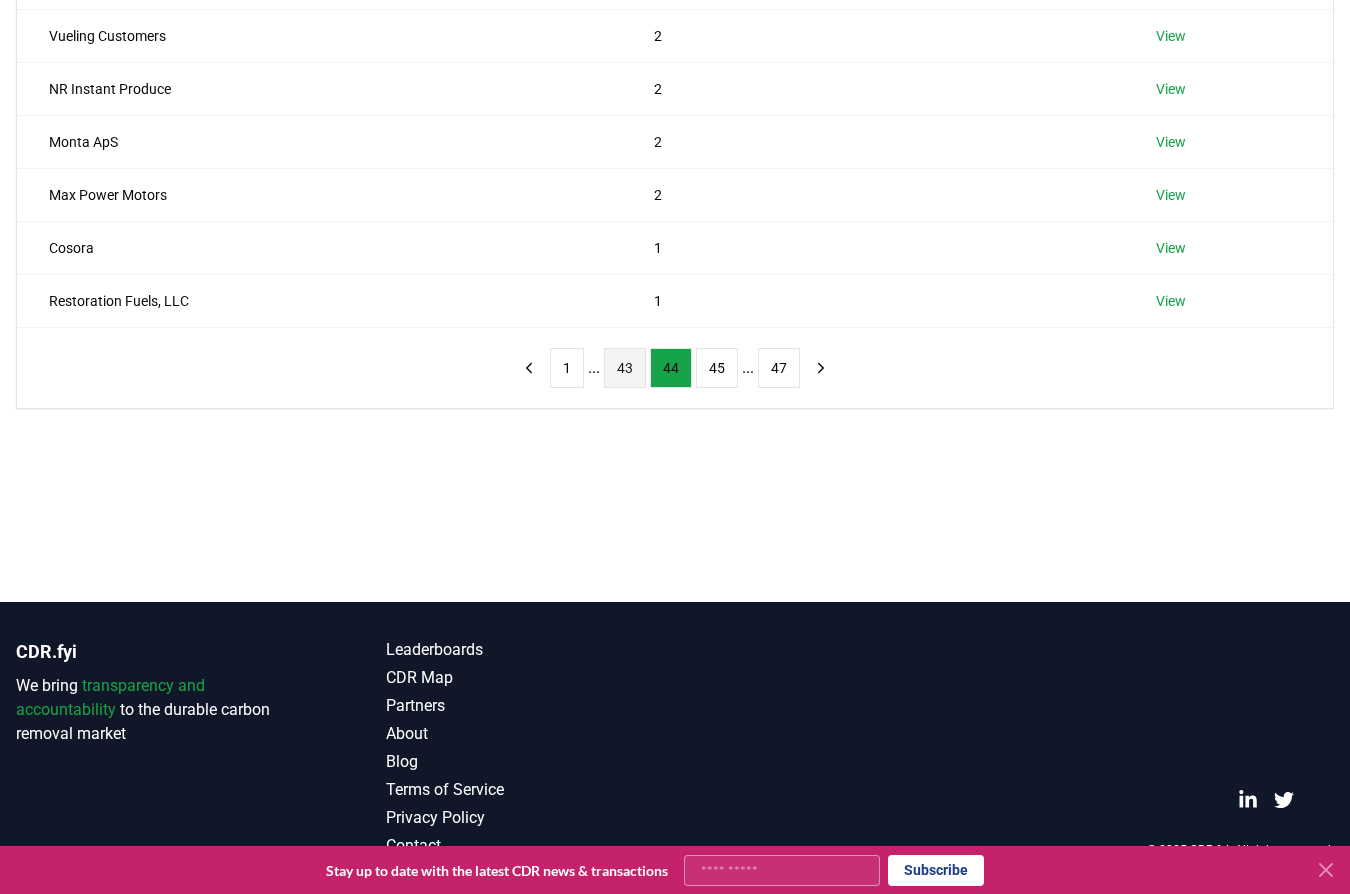 click on "43" at bounding box center (625, 368) 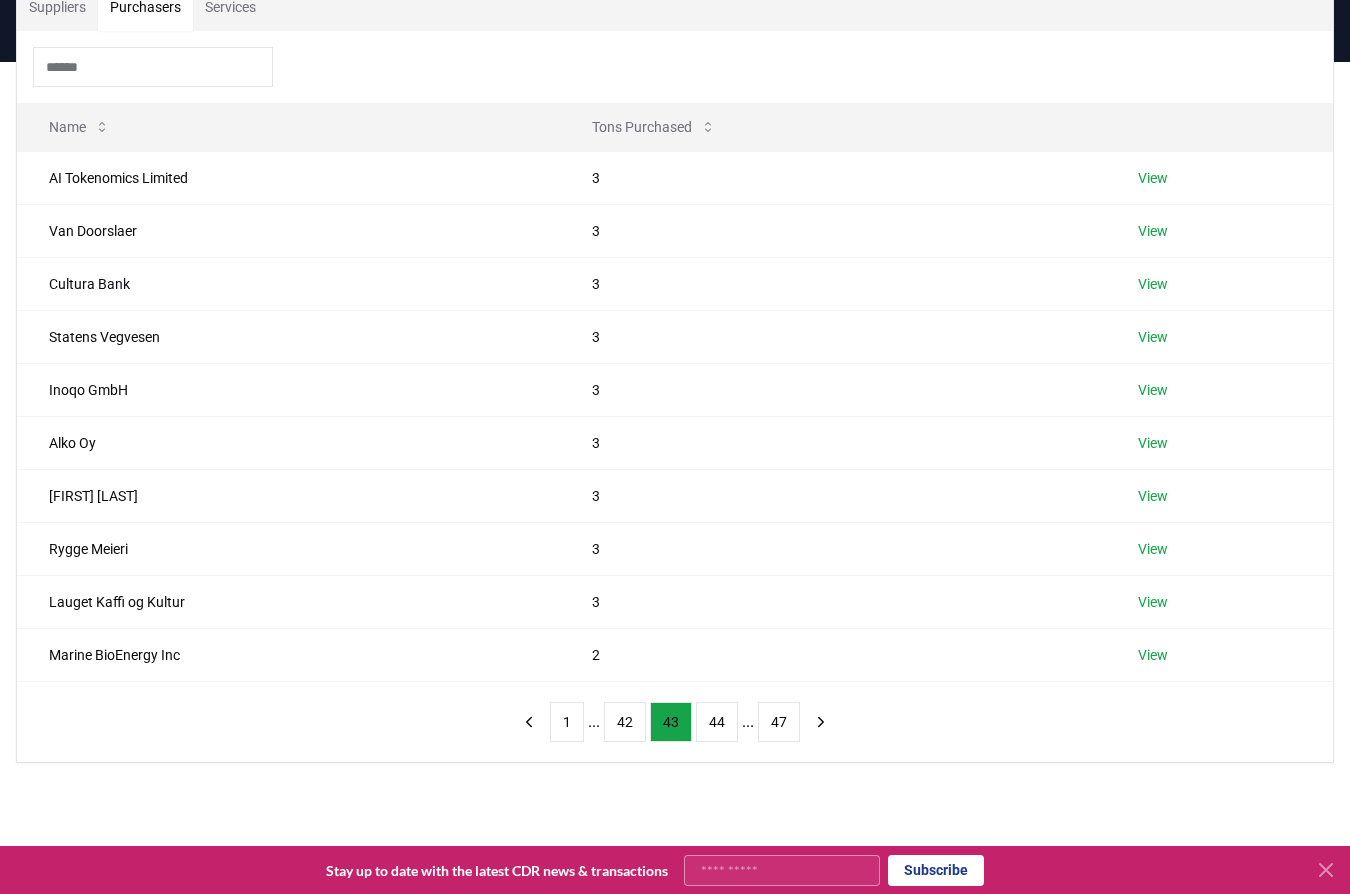 scroll, scrollTop: 169, scrollLeft: 0, axis: vertical 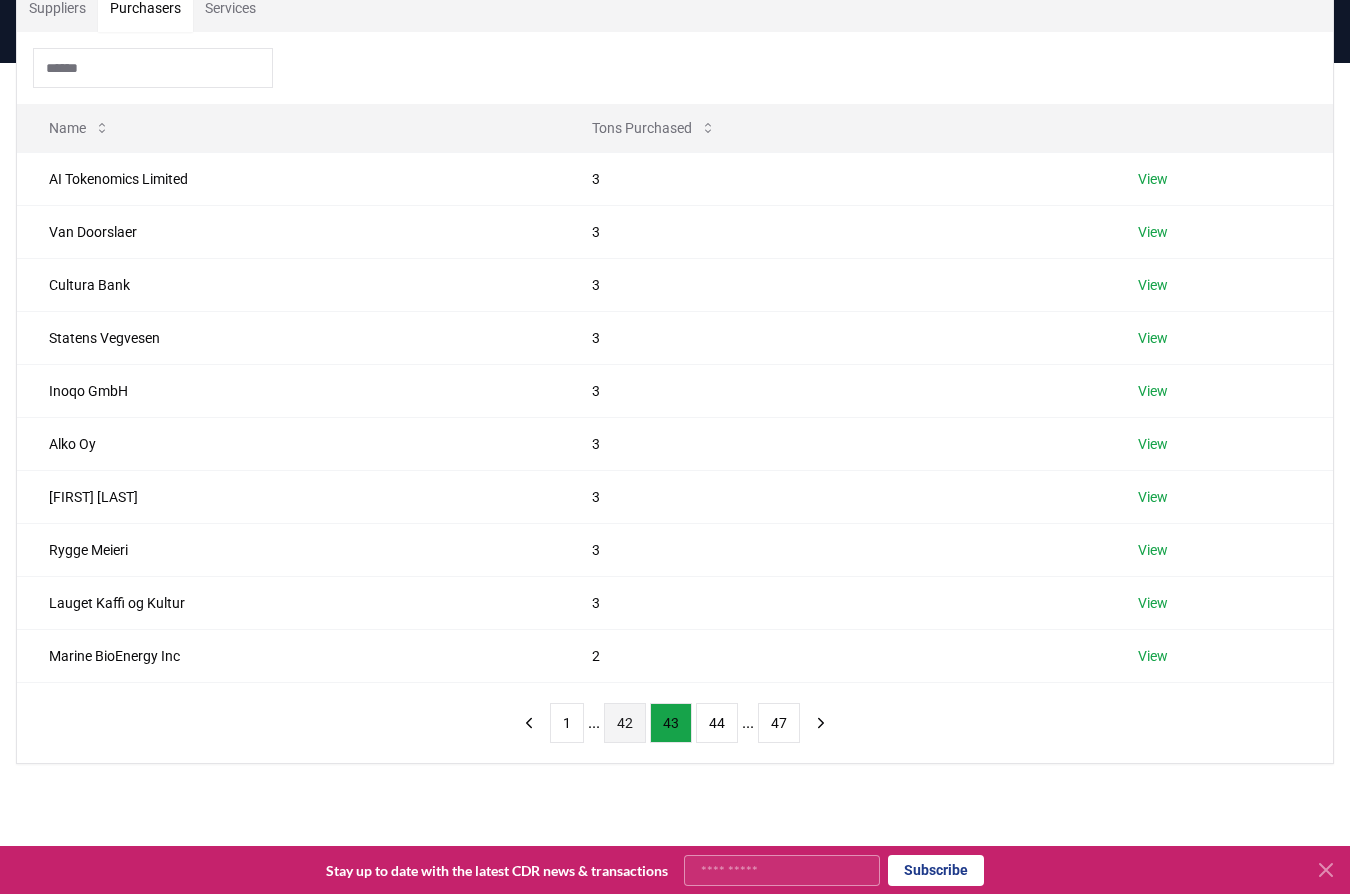 click on "42" at bounding box center (625, 723) 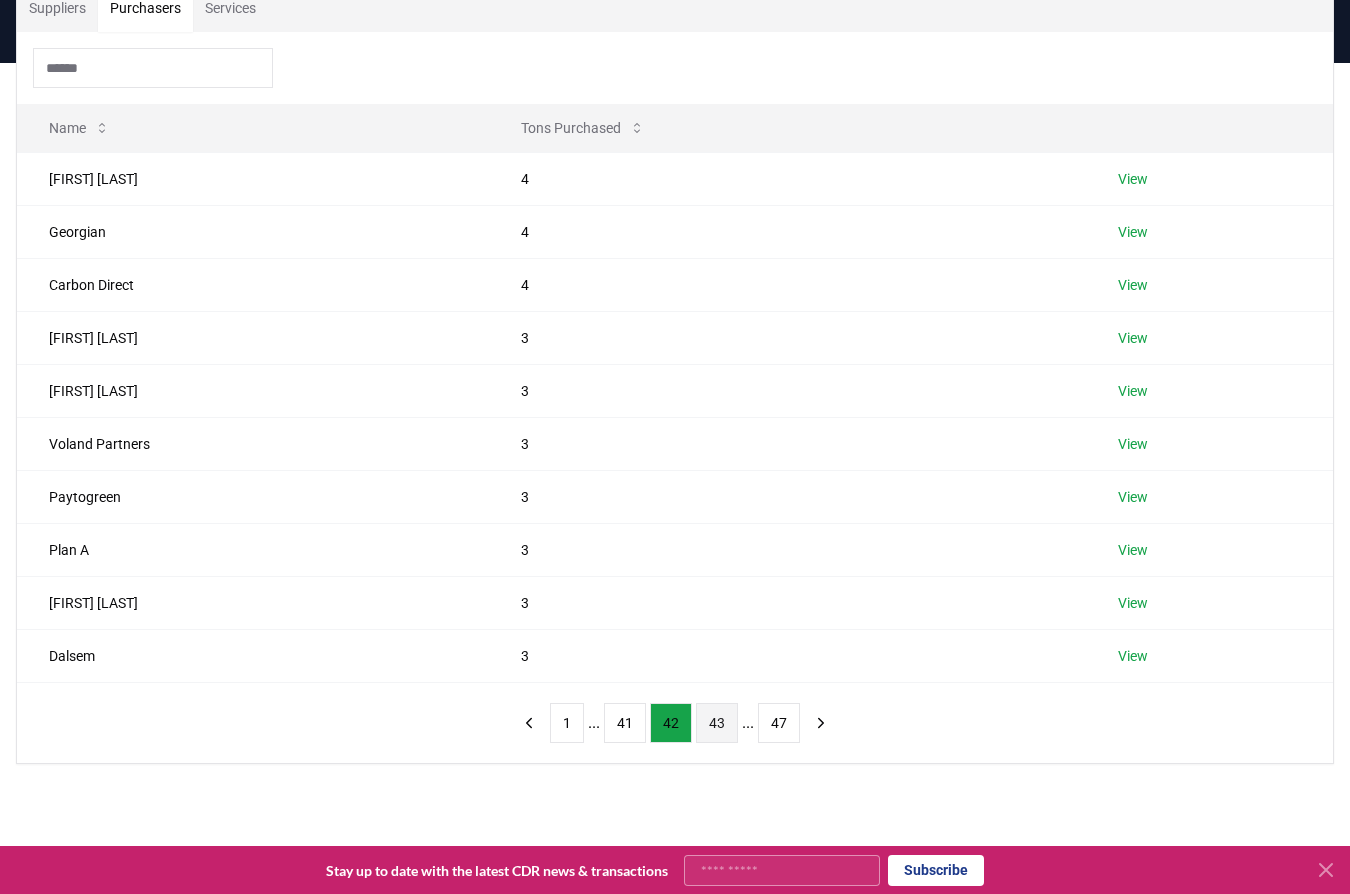 click on "43" at bounding box center (717, 723) 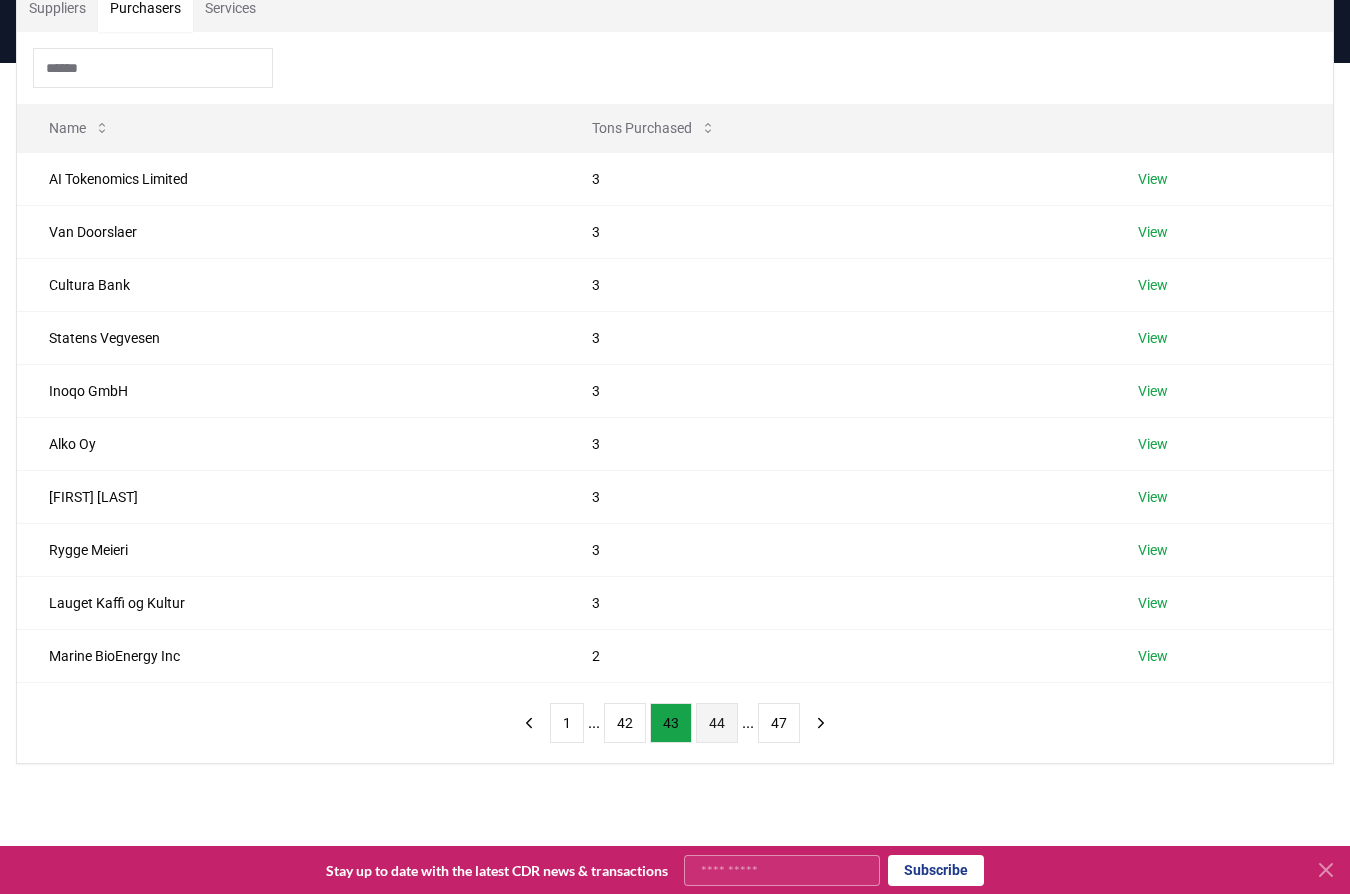 click on "44" at bounding box center (717, 723) 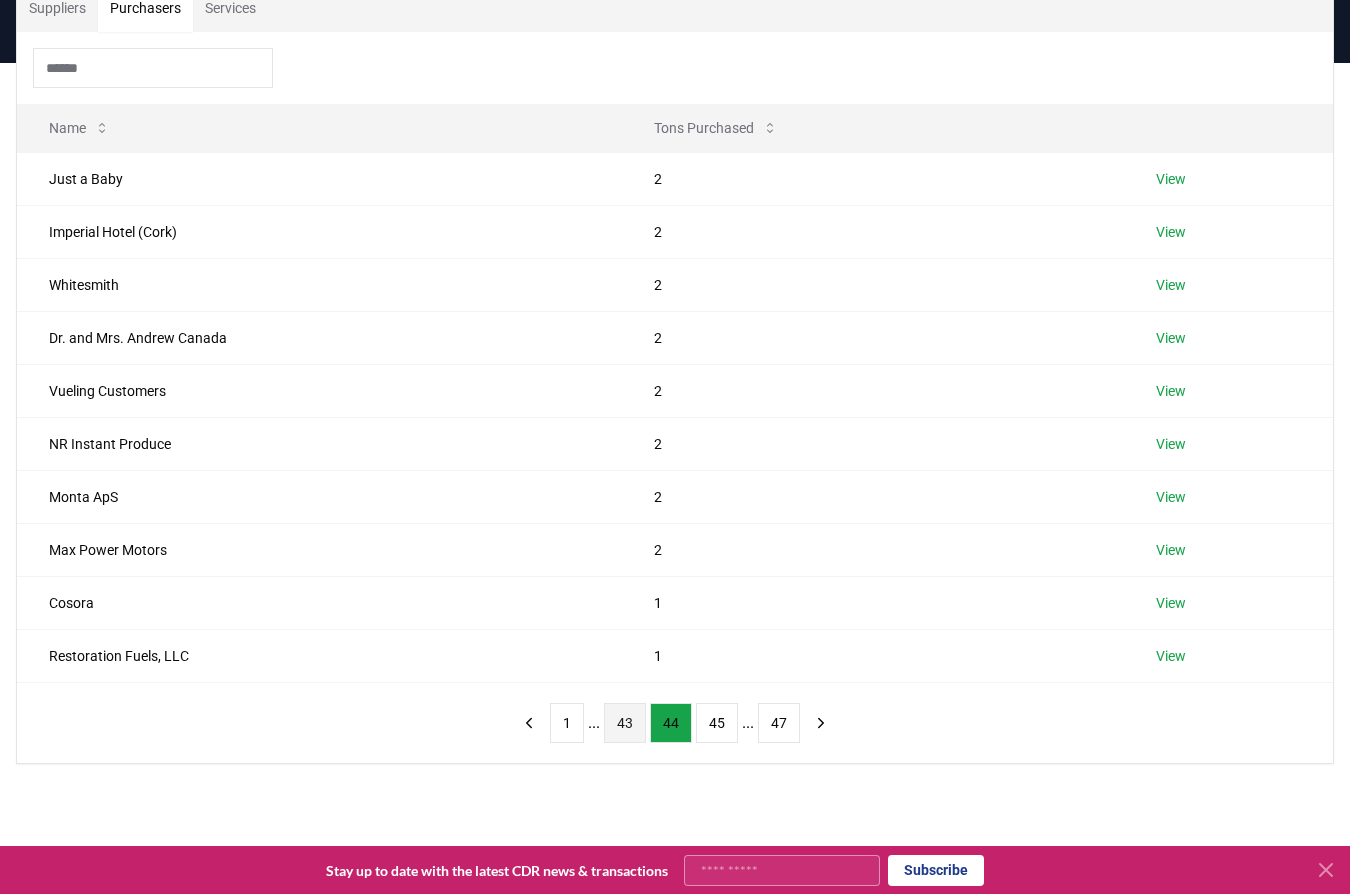 click on "43" at bounding box center (625, 723) 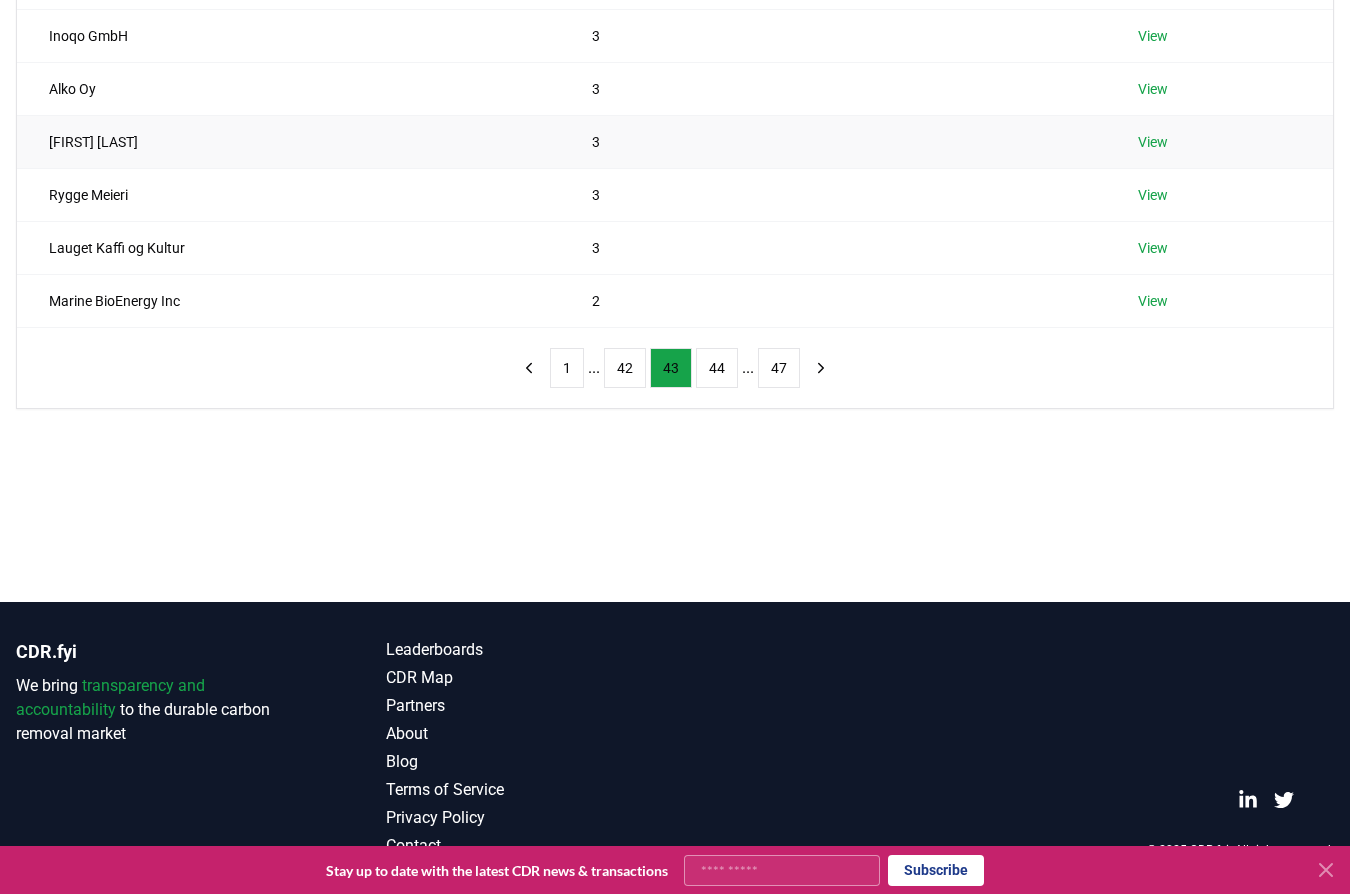 scroll, scrollTop: 0, scrollLeft: 0, axis: both 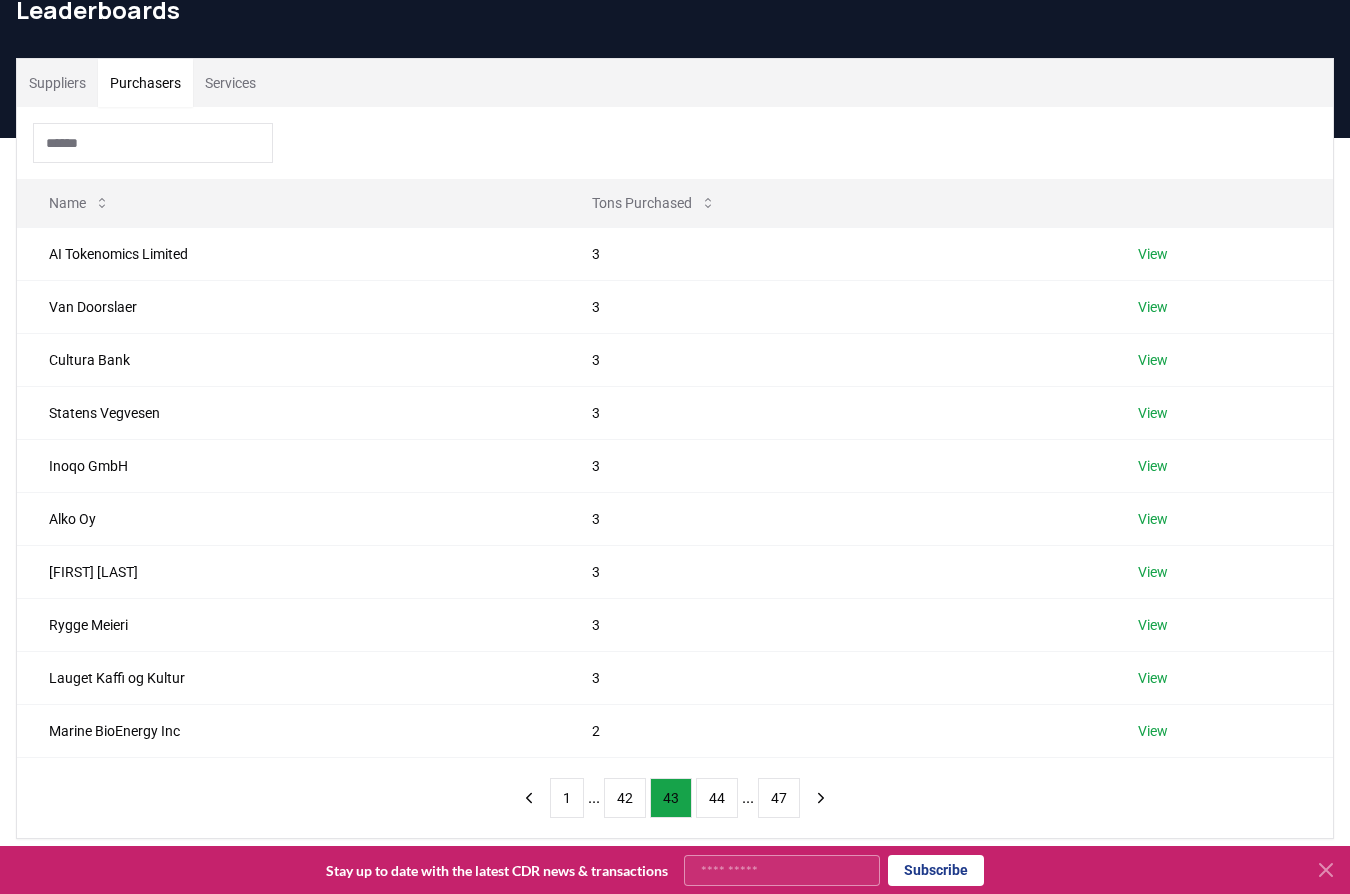 click at bounding box center [675, 143] 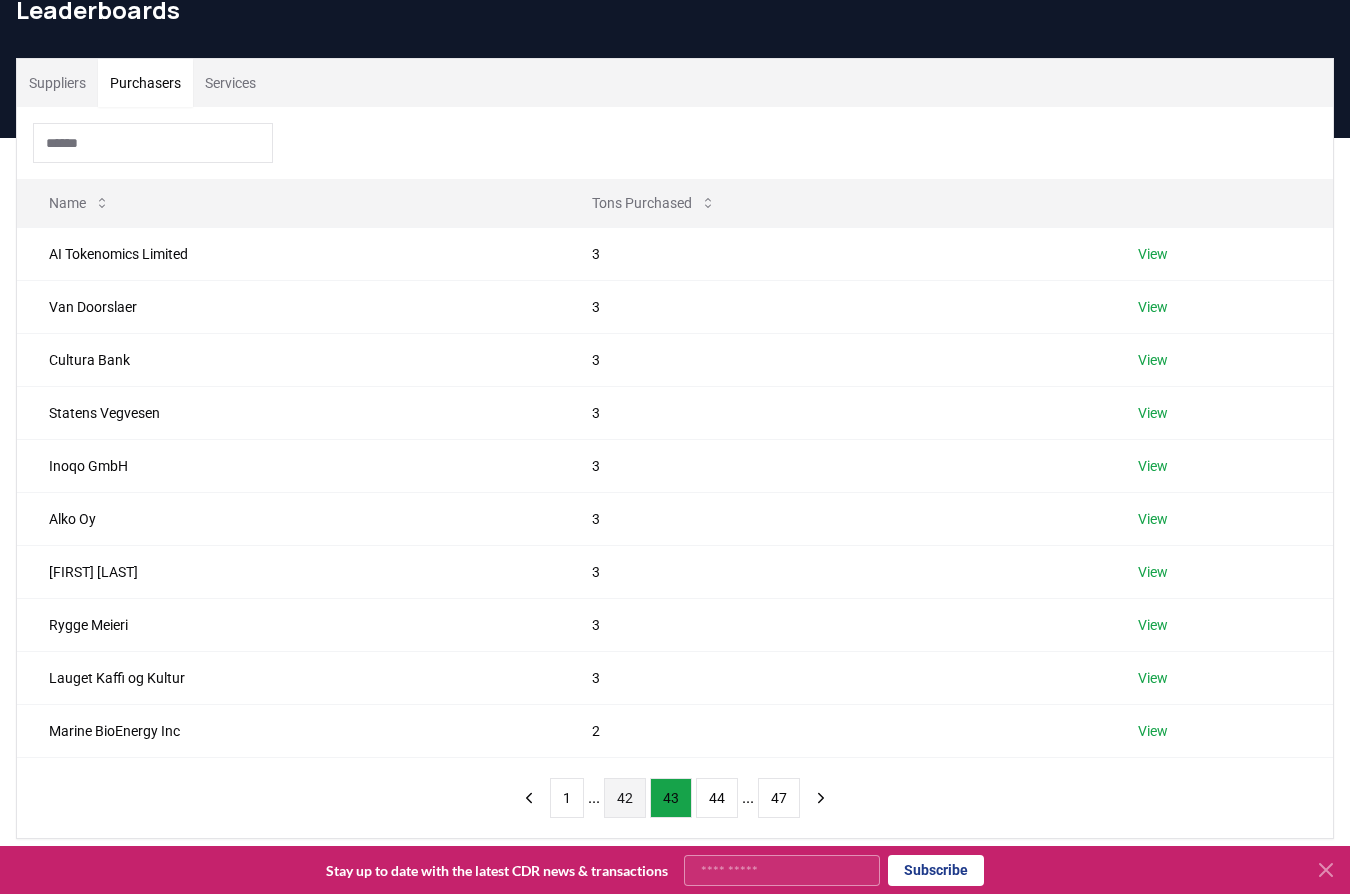 click on "42" at bounding box center (625, 798) 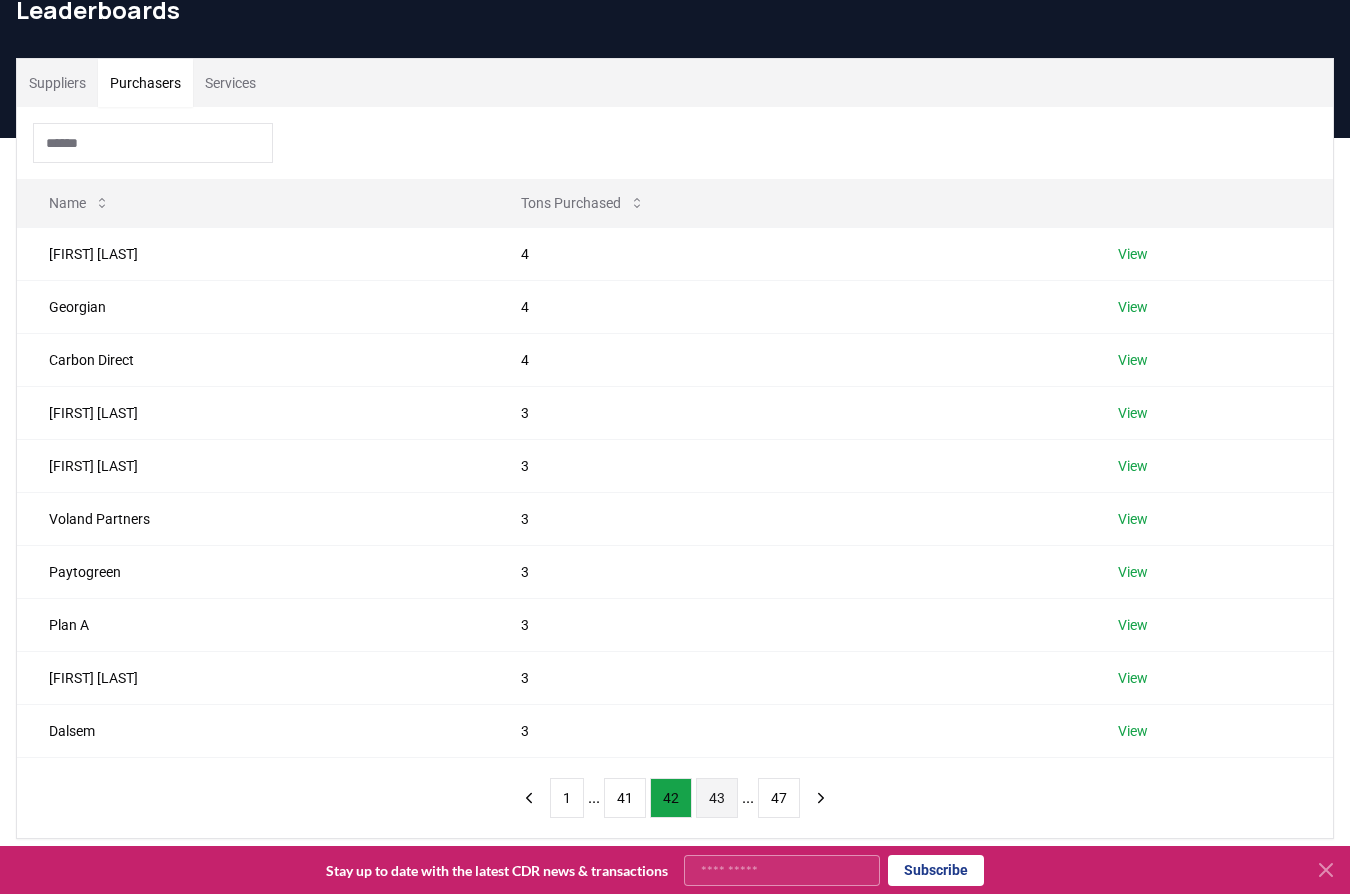 click on "43" at bounding box center [717, 798] 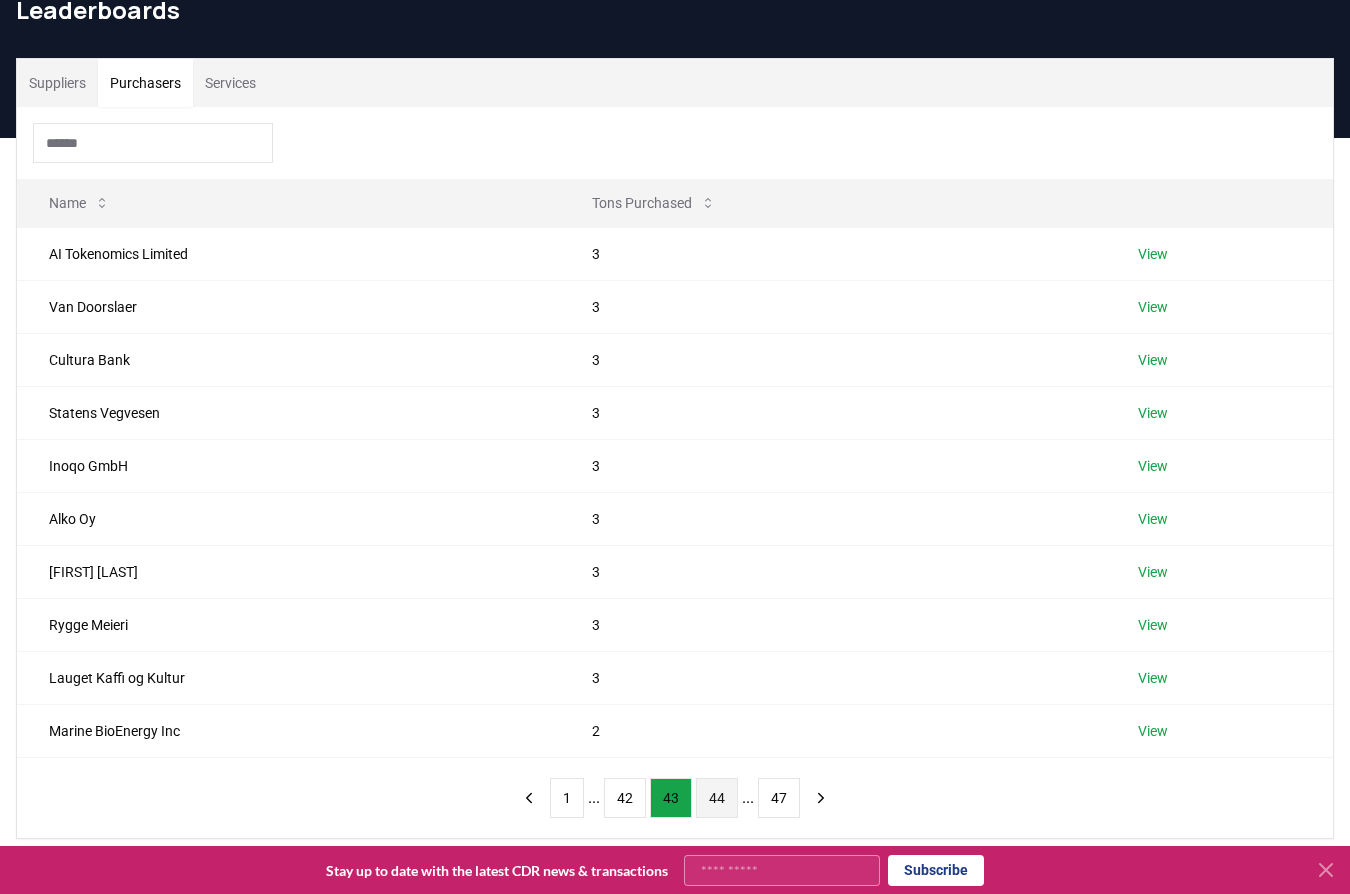 click on "44" at bounding box center (717, 798) 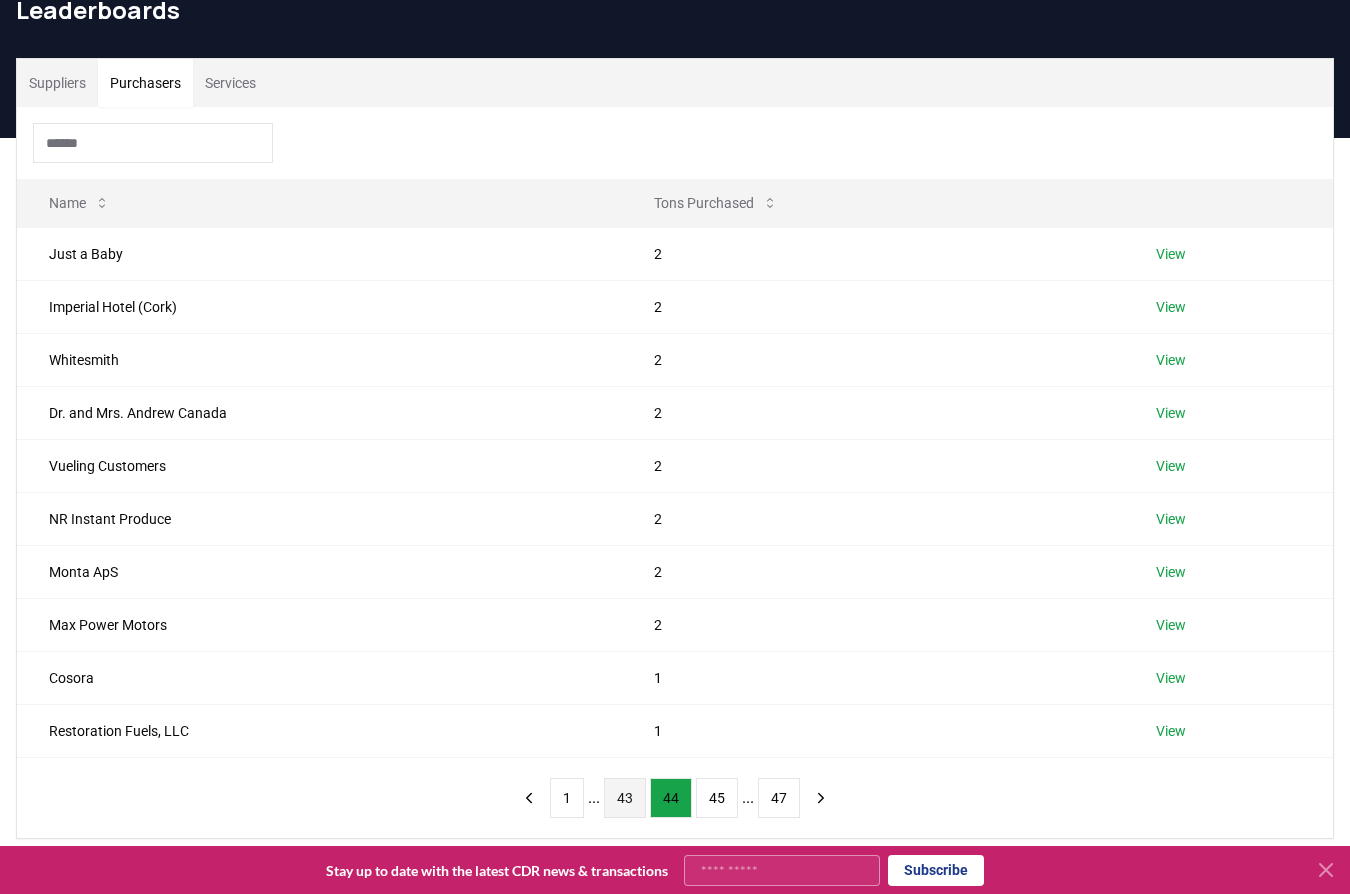 click on "43" at bounding box center [625, 798] 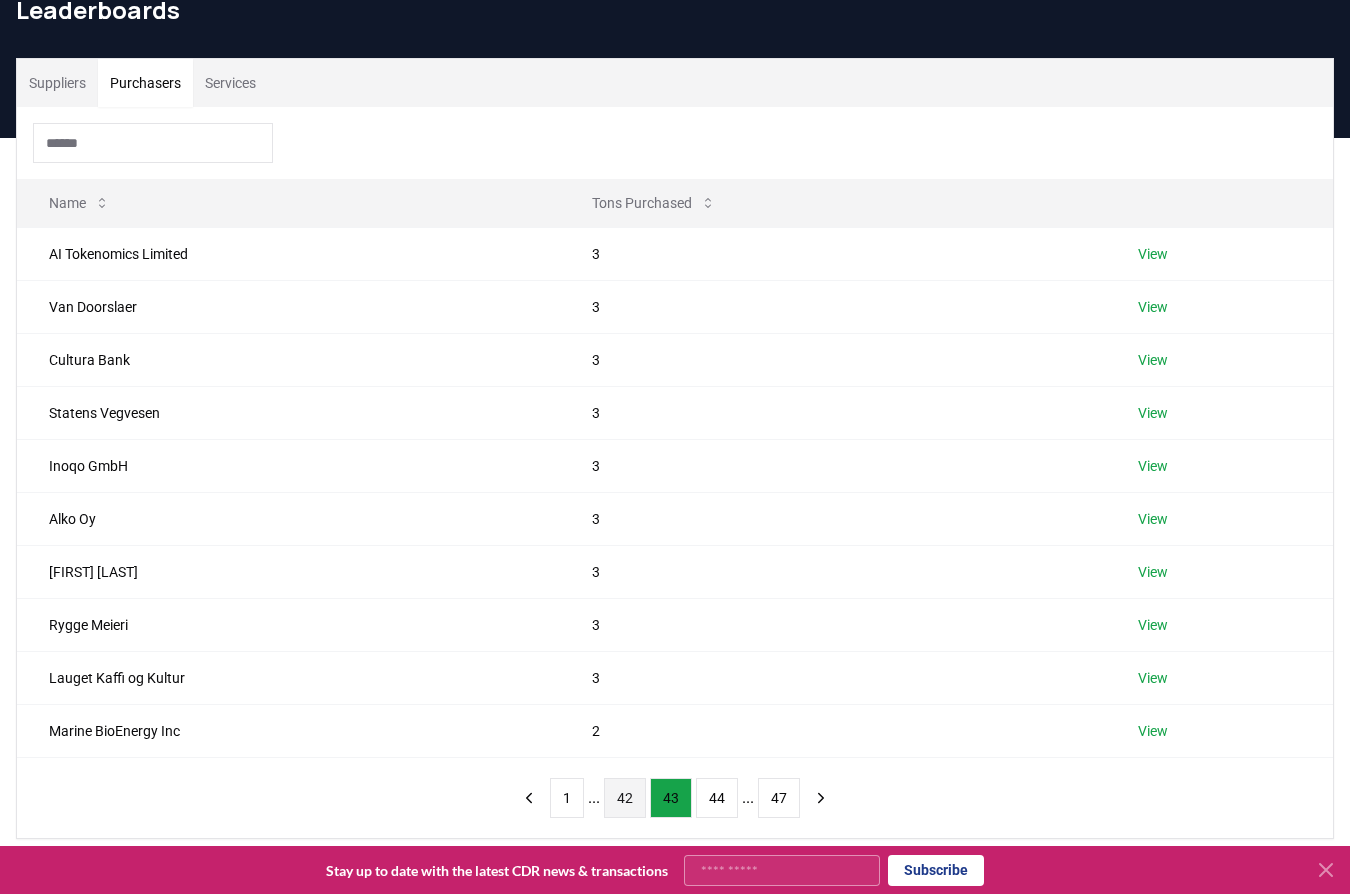 click on "42" at bounding box center [625, 798] 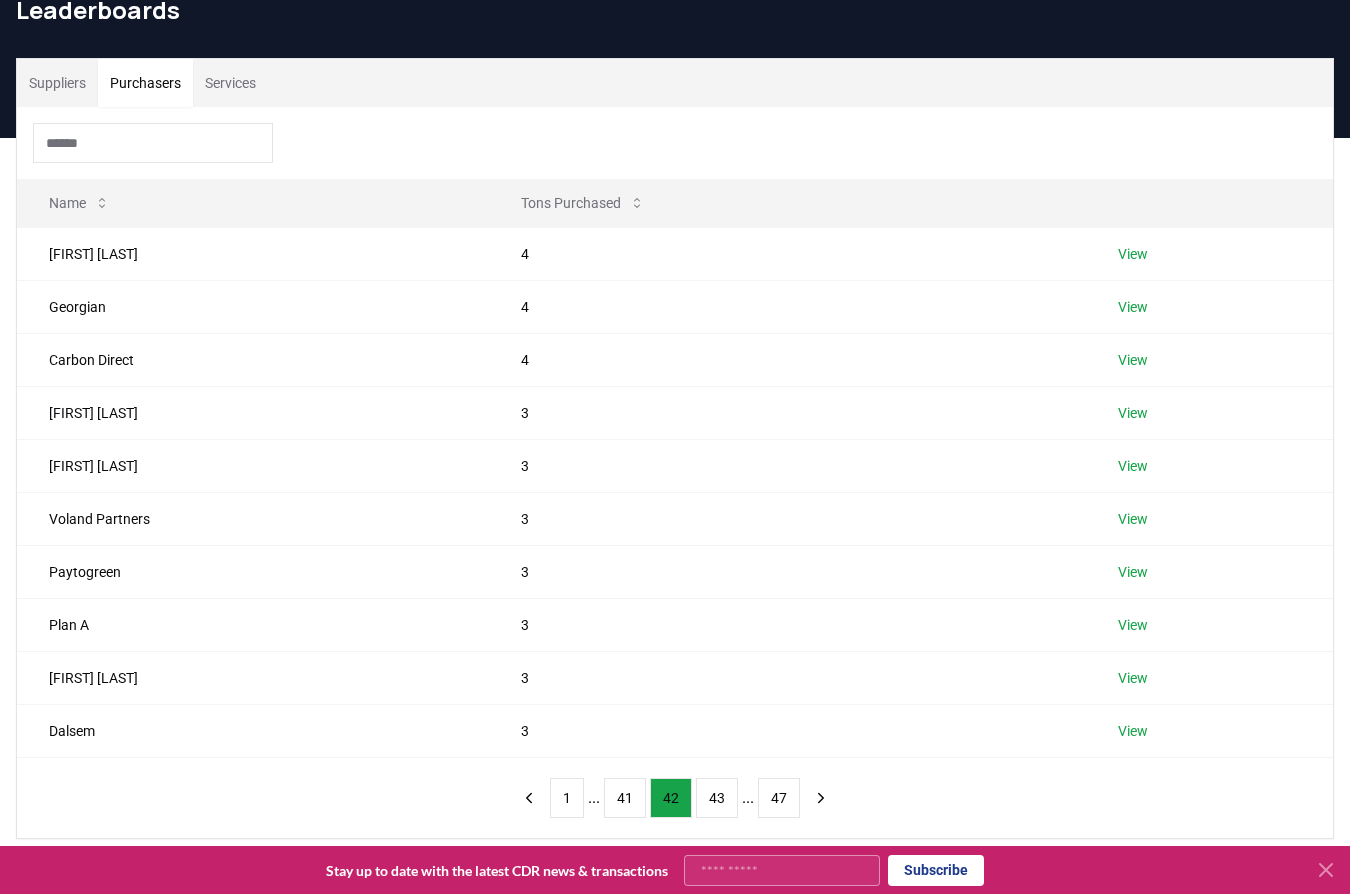 click at bounding box center (675, 143) 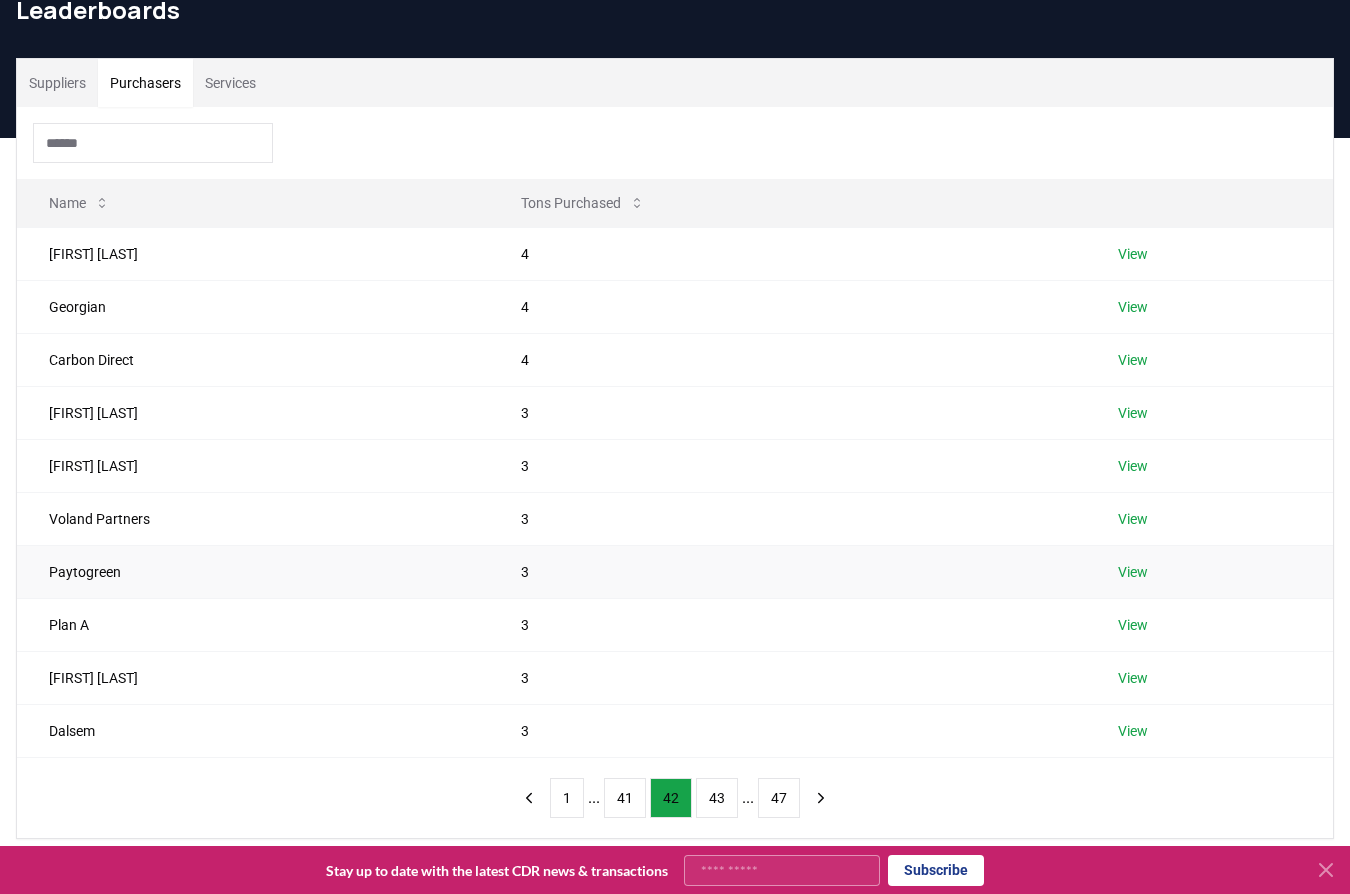 click on "Paytogreen" at bounding box center [253, 571] 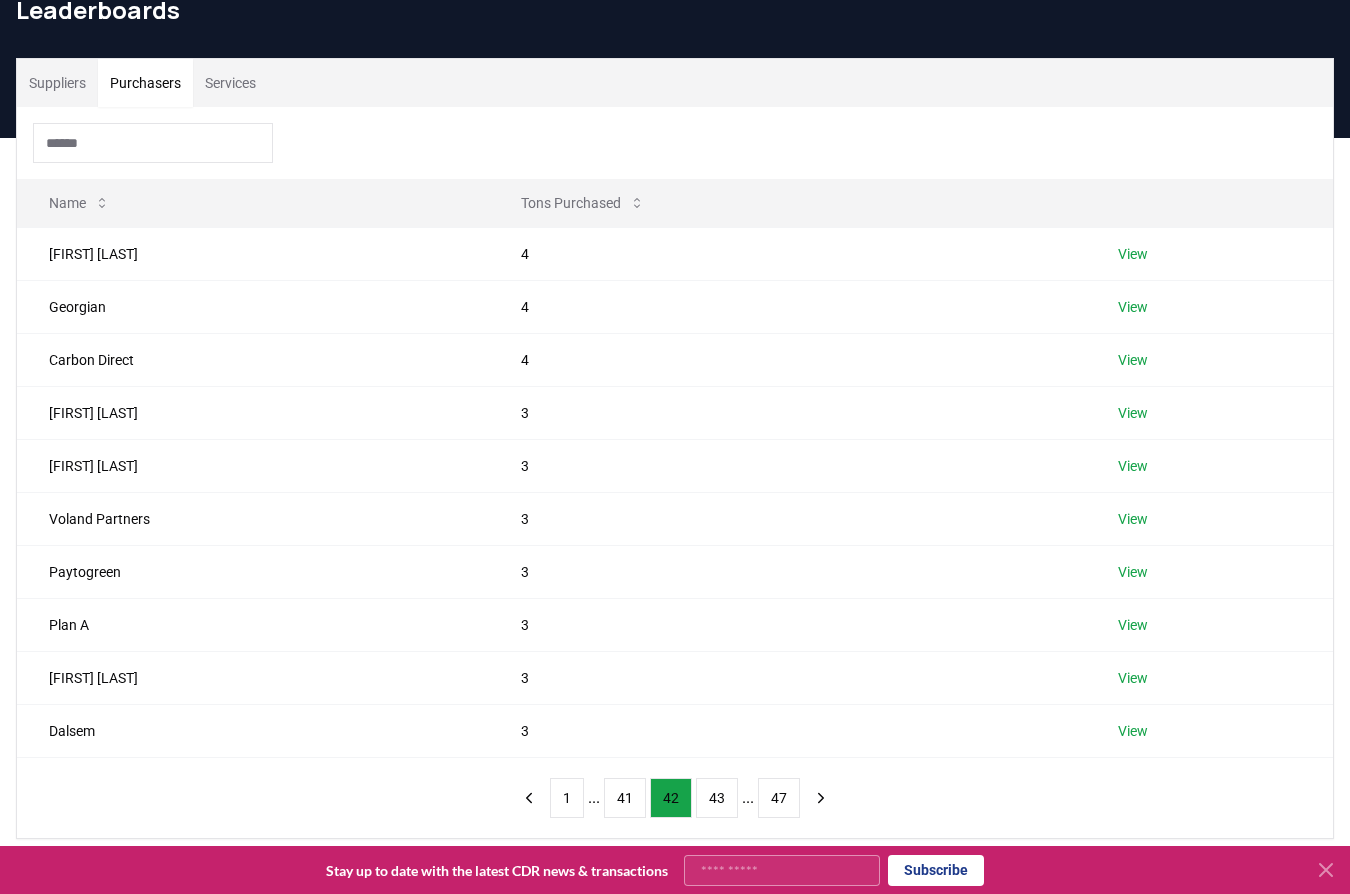click at bounding box center (675, 143) 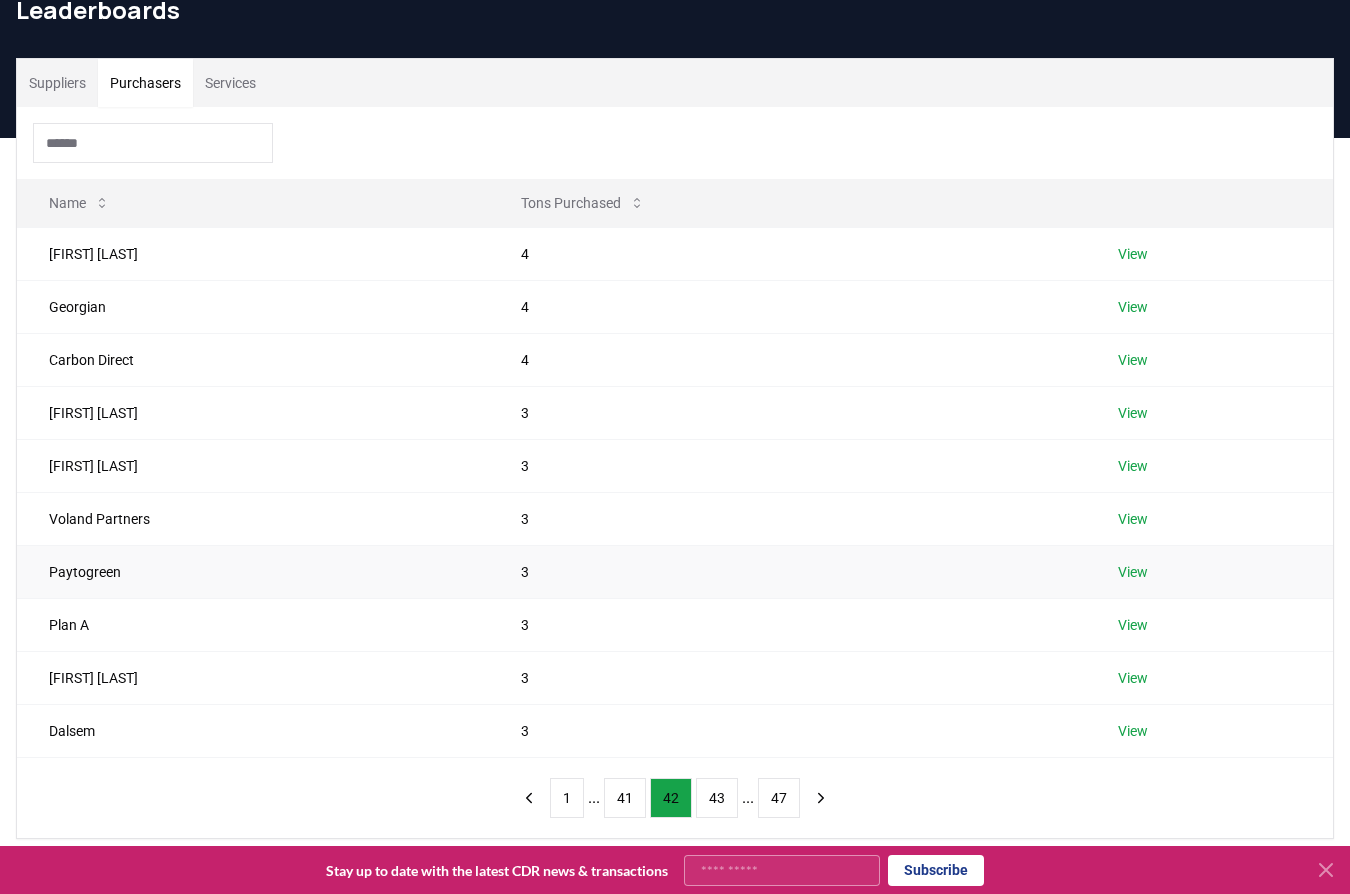 click on "View" at bounding box center (1133, 572) 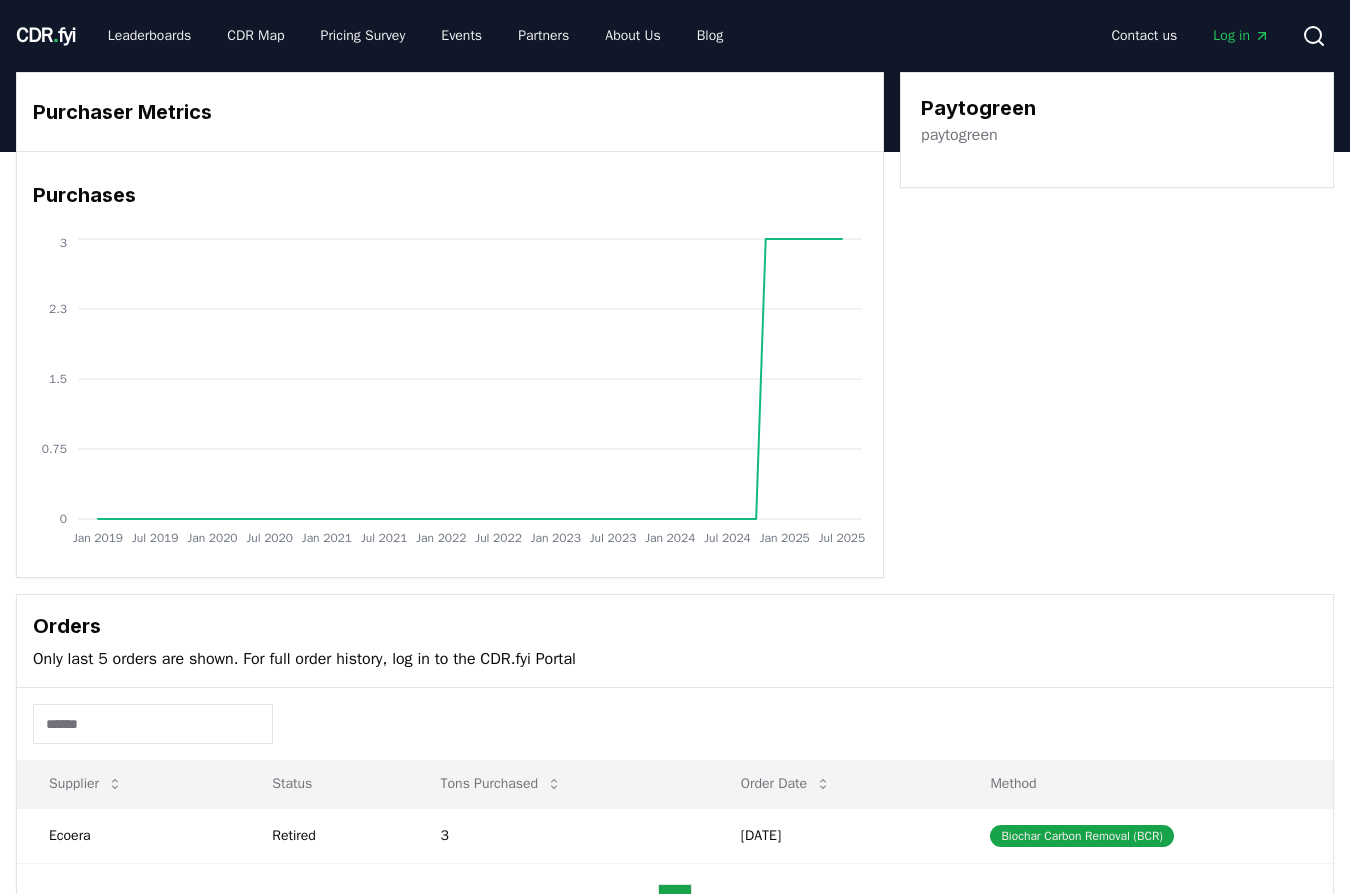 scroll, scrollTop: 0, scrollLeft: 0, axis: both 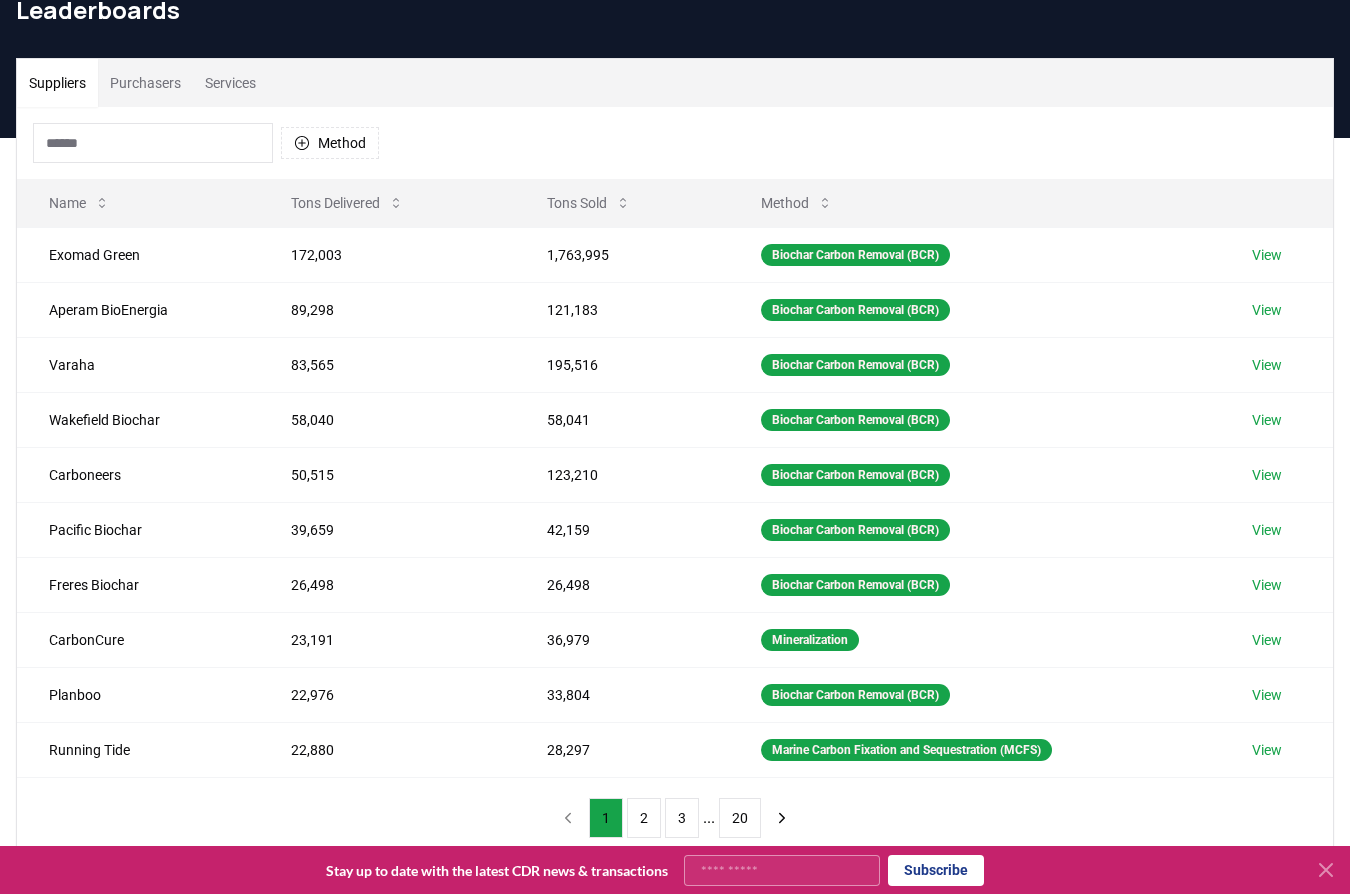 click on "Purchasers" at bounding box center (145, 83) 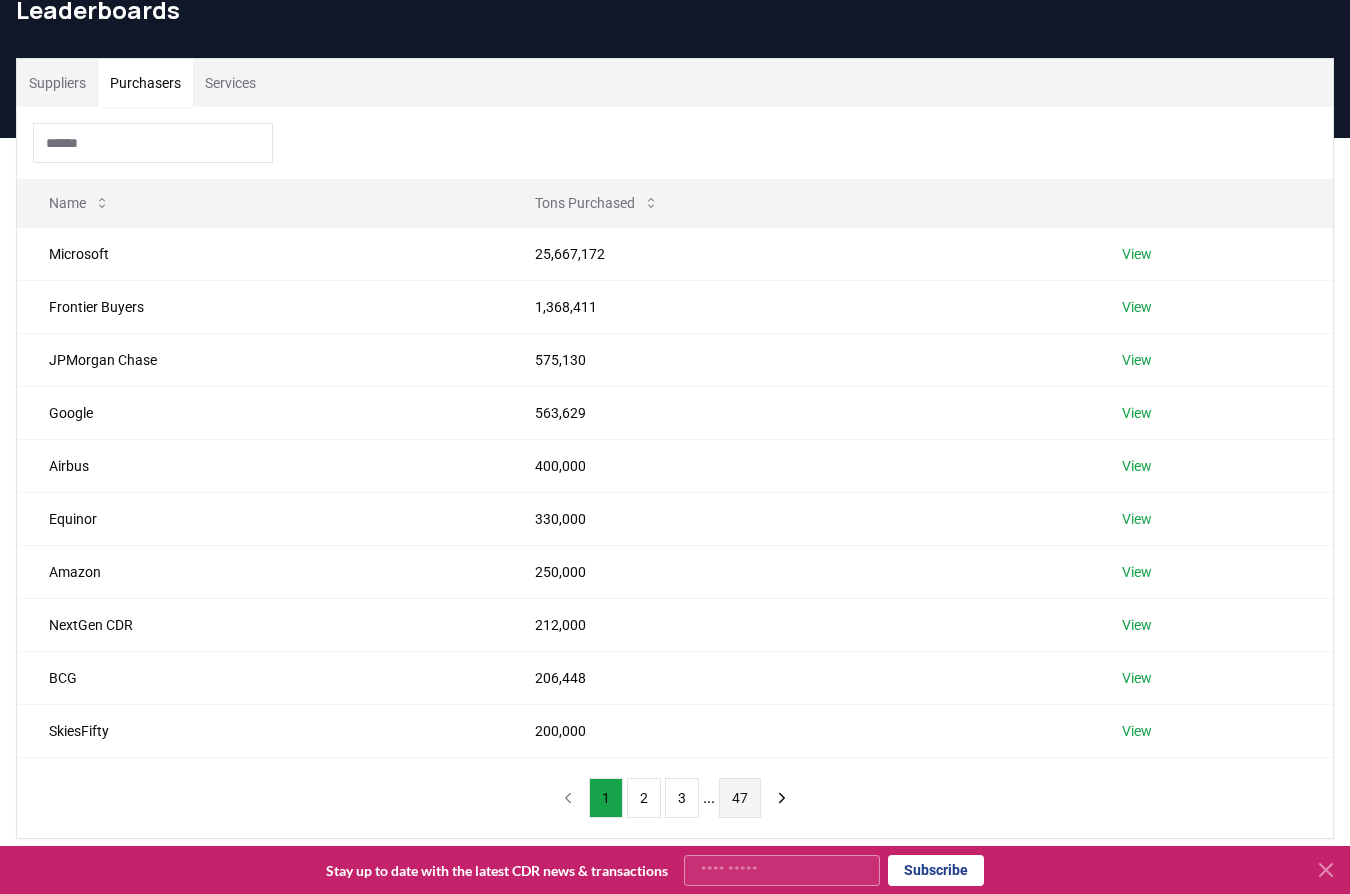 click on "47" at bounding box center (740, 798) 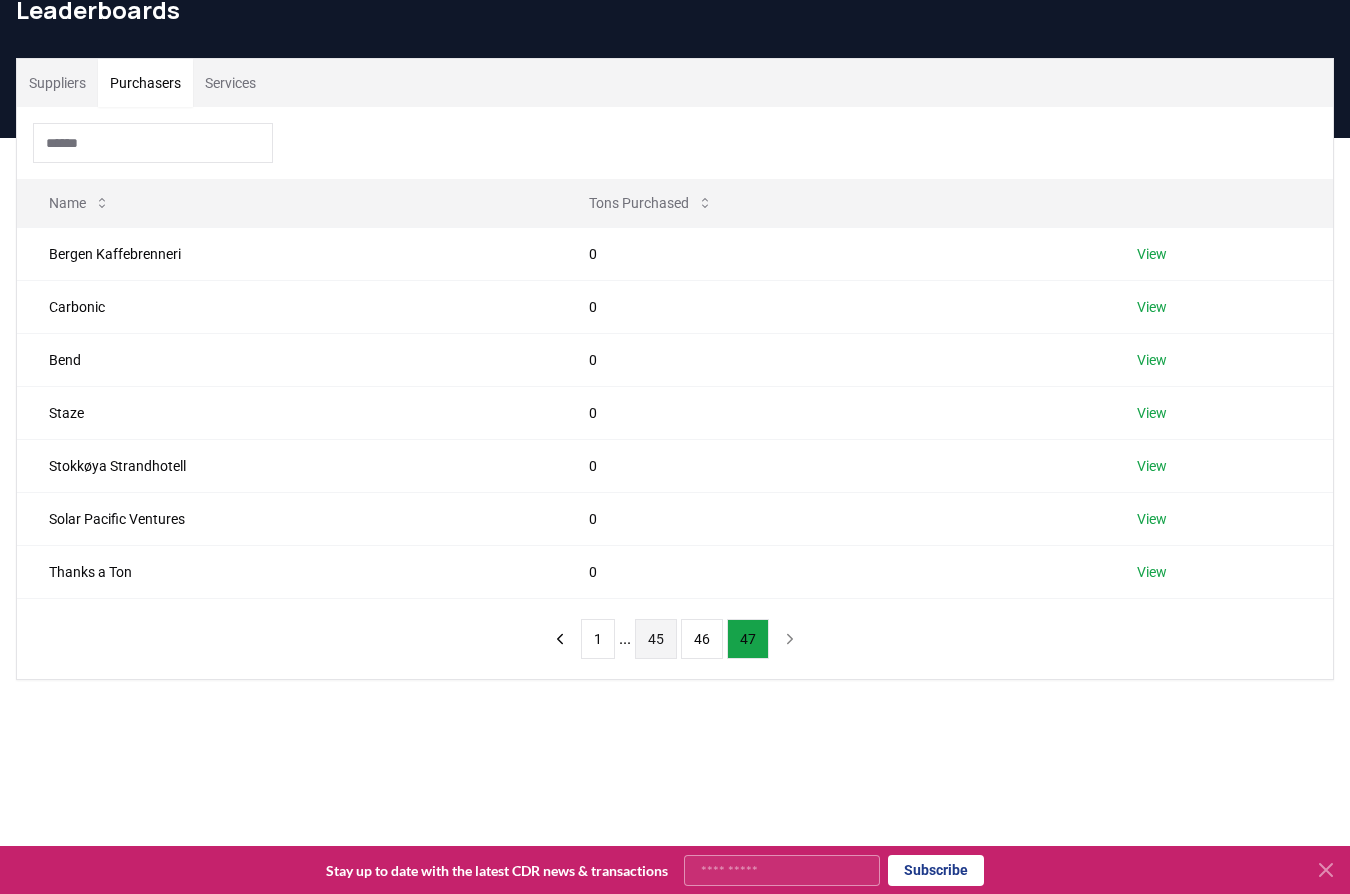 click on "45" at bounding box center [656, 639] 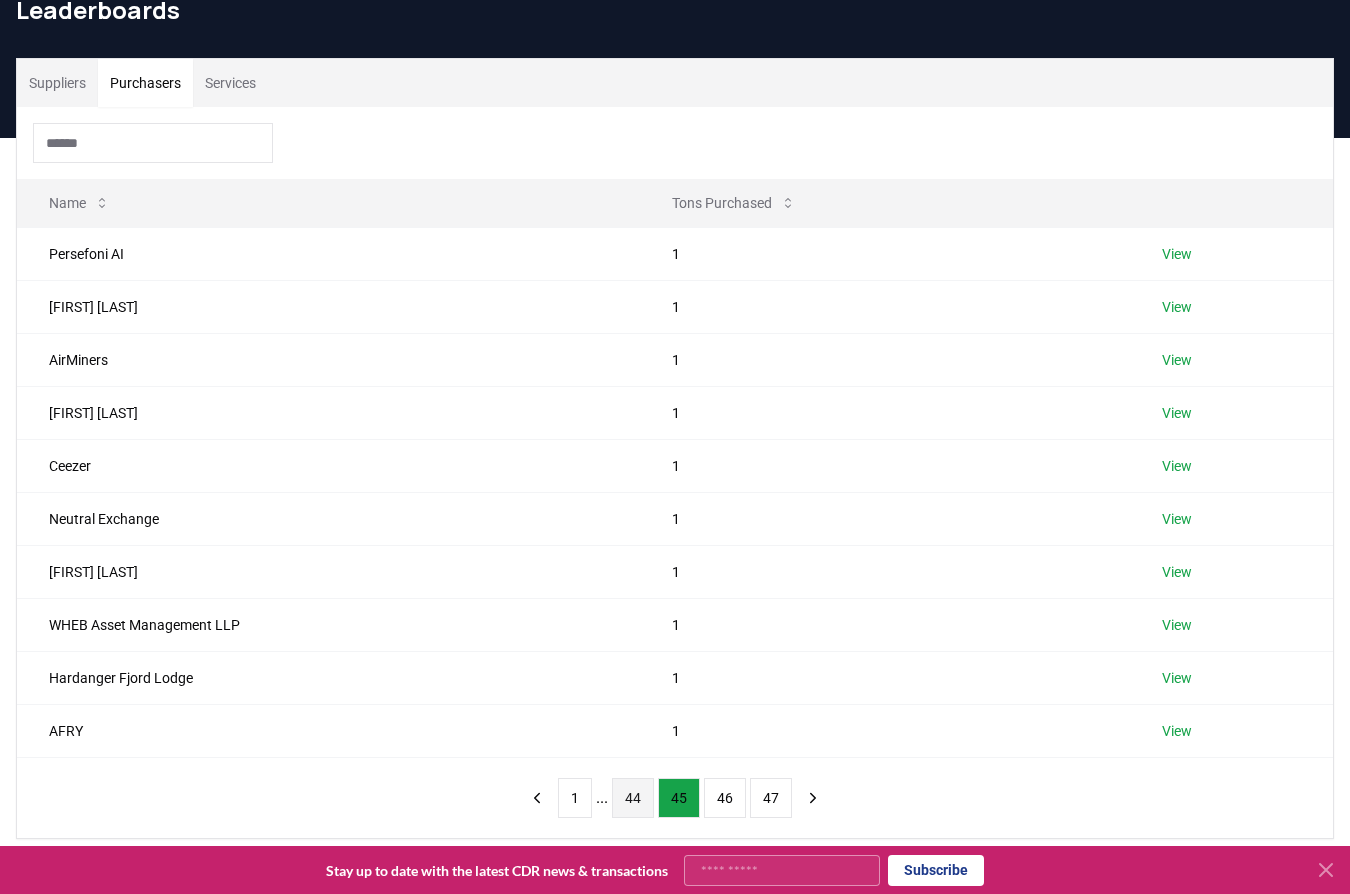 click on "44" at bounding box center (633, 798) 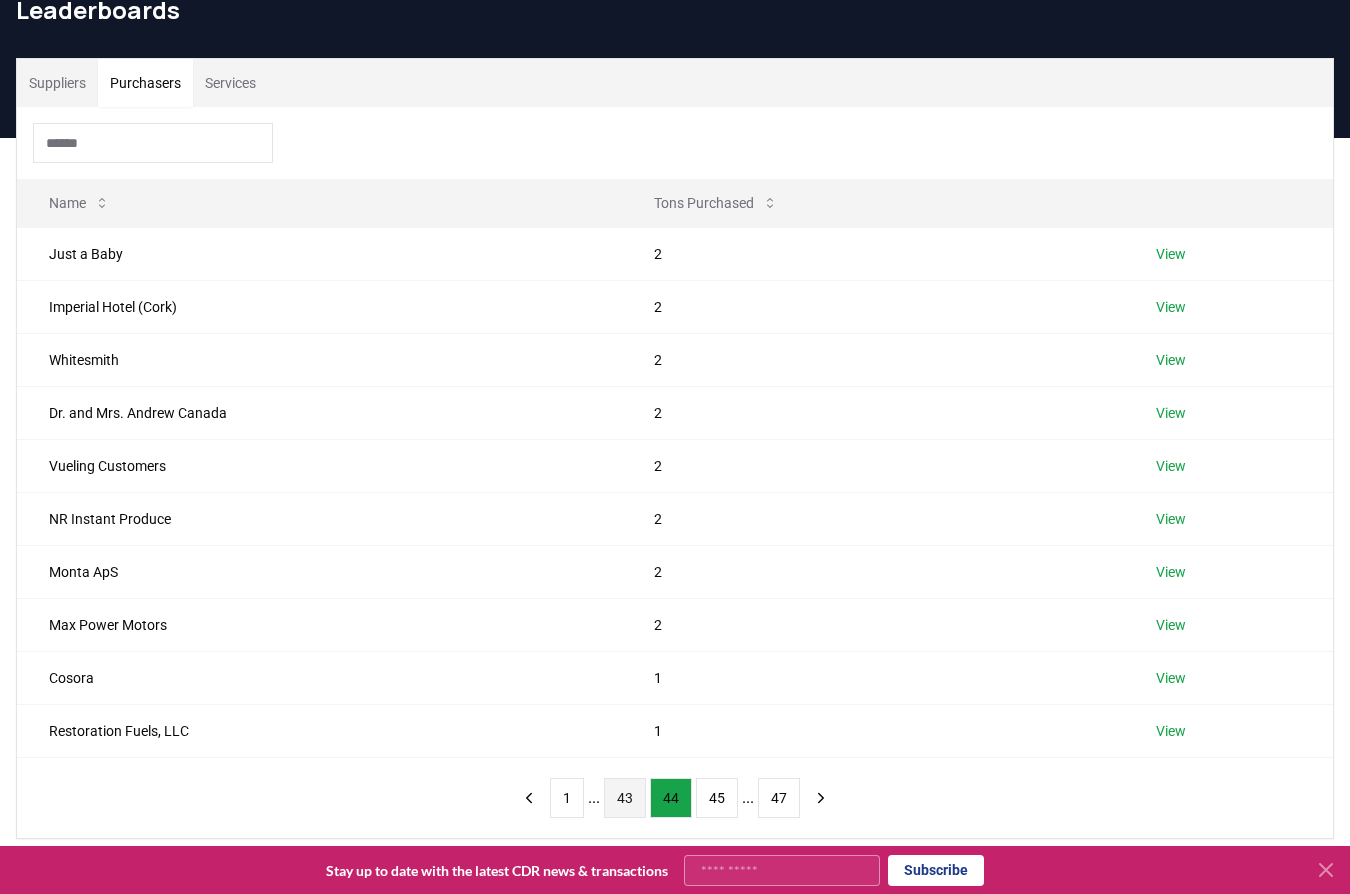 click on "43" at bounding box center [625, 798] 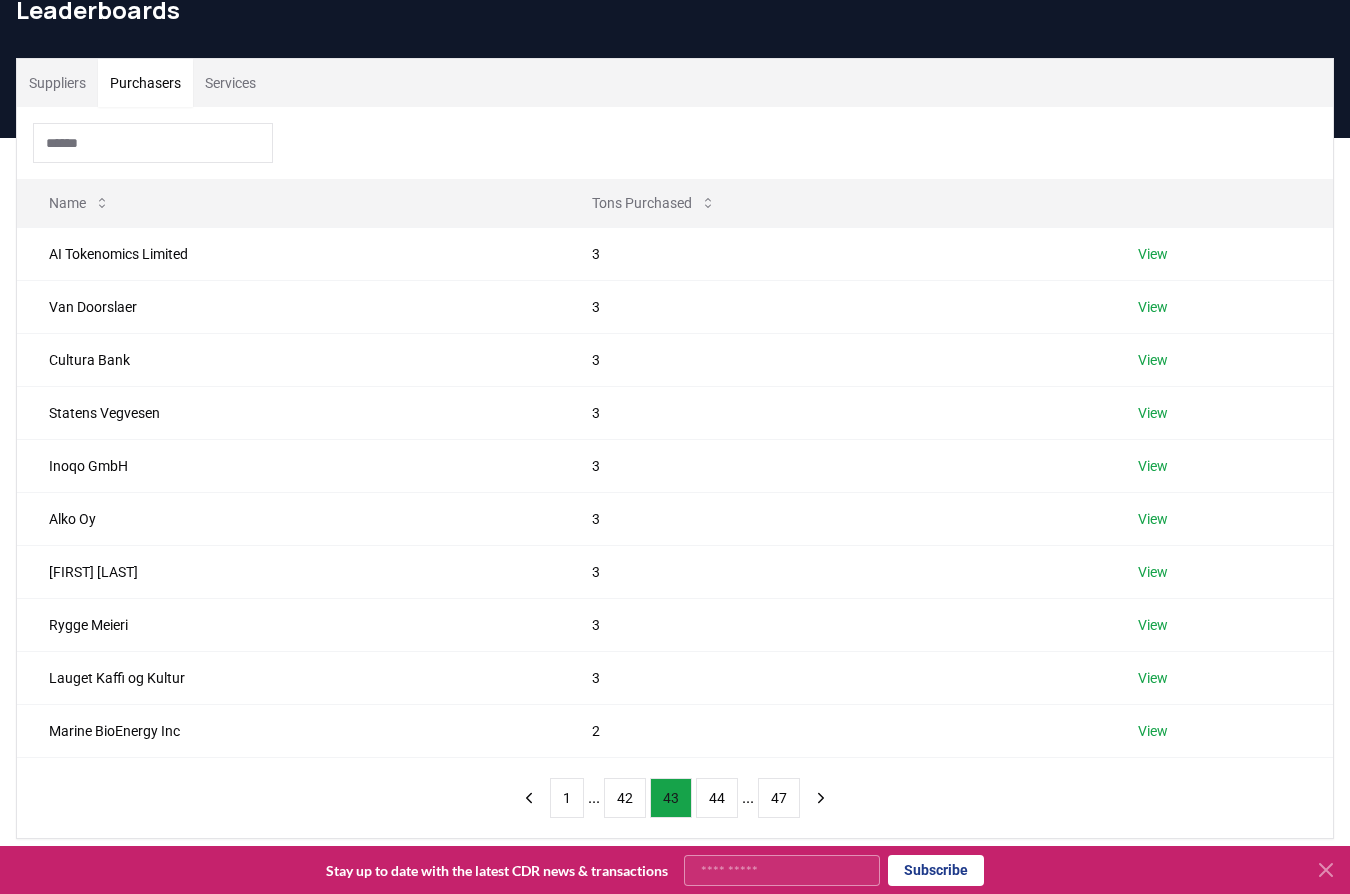 click on "42" at bounding box center [625, 798] 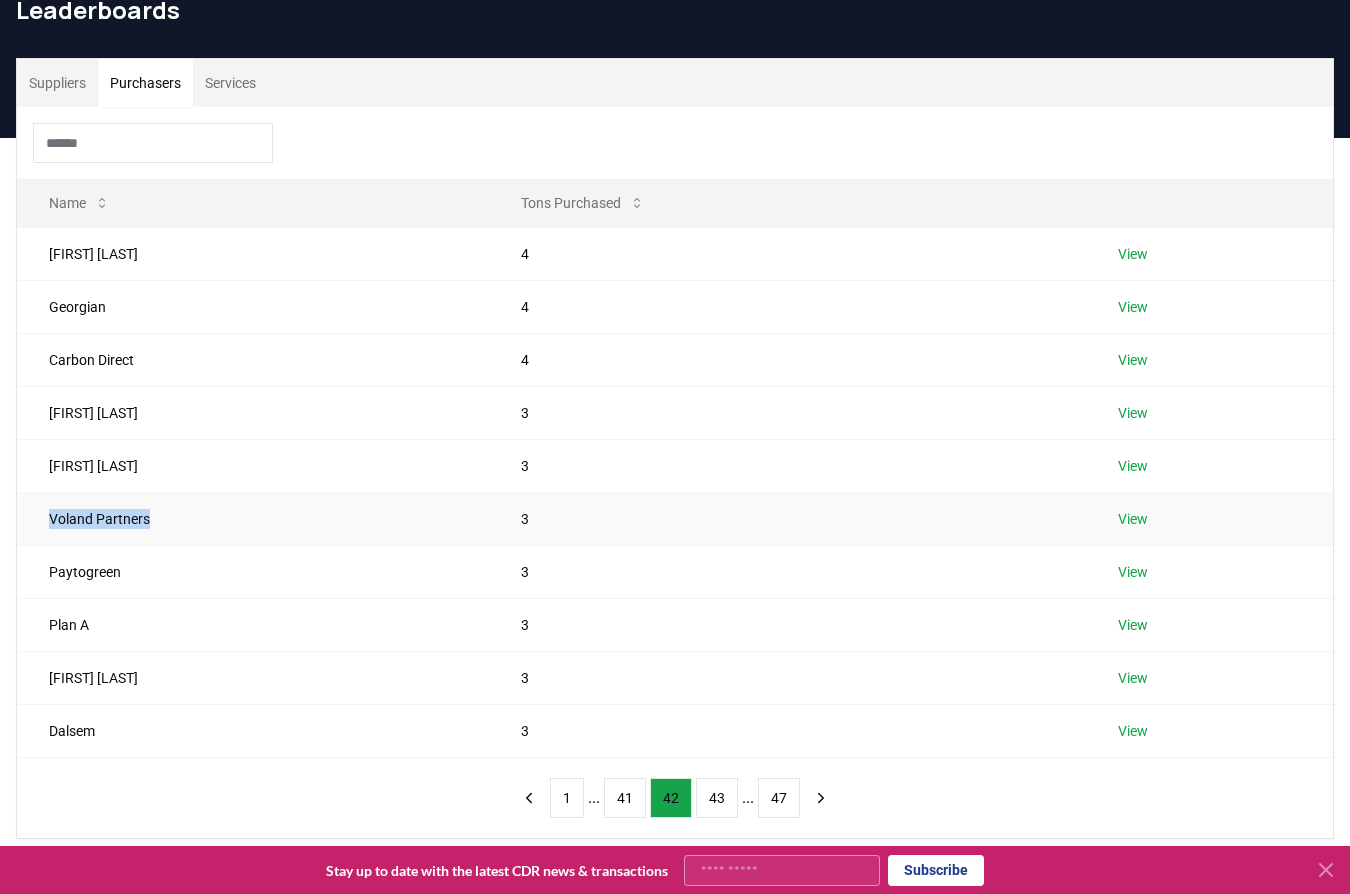 drag, startPoint x: 149, startPoint y: 516, endPoint x: 37, endPoint y: 516, distance: 112 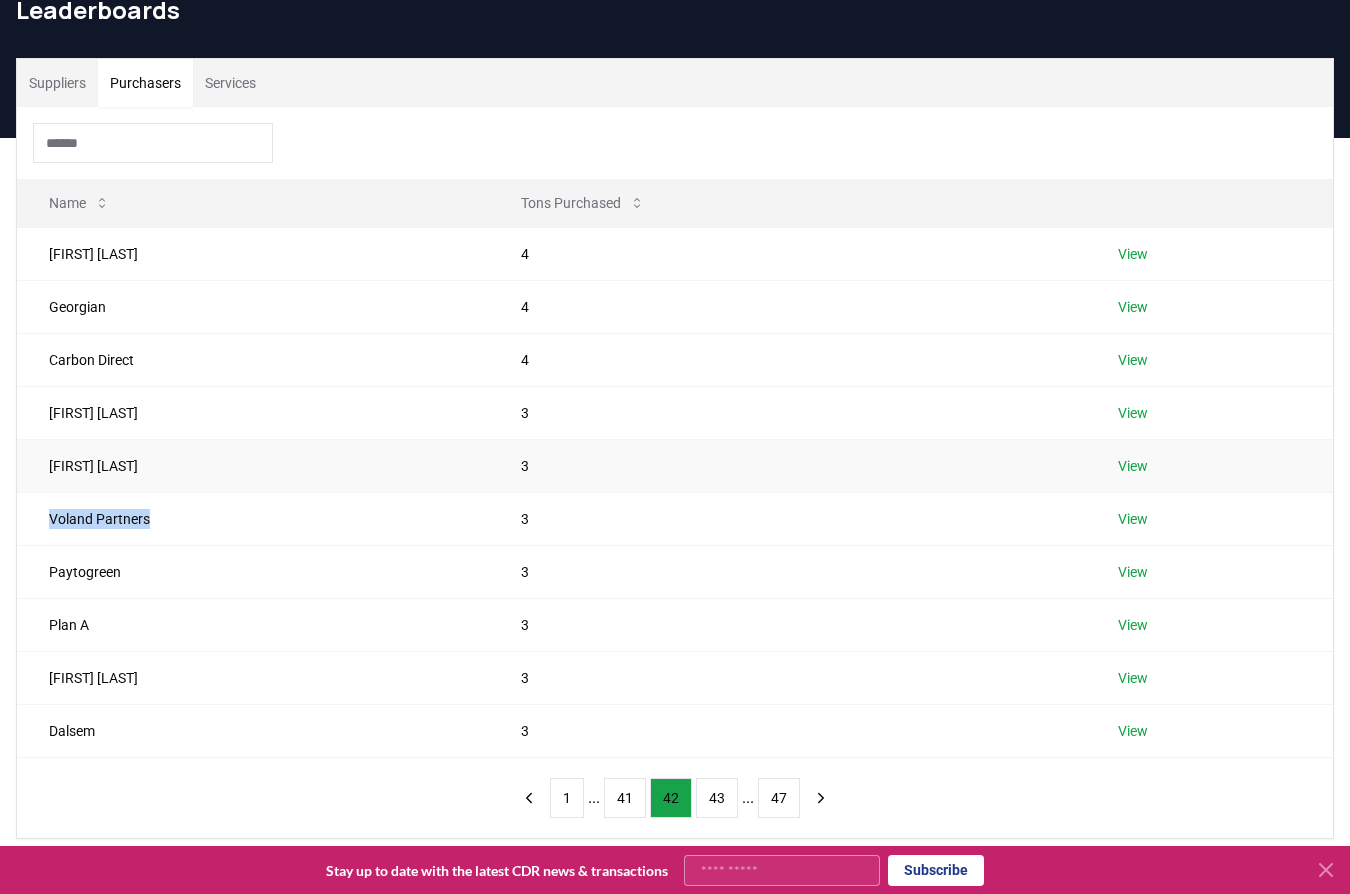 copy on "Voland Partners" 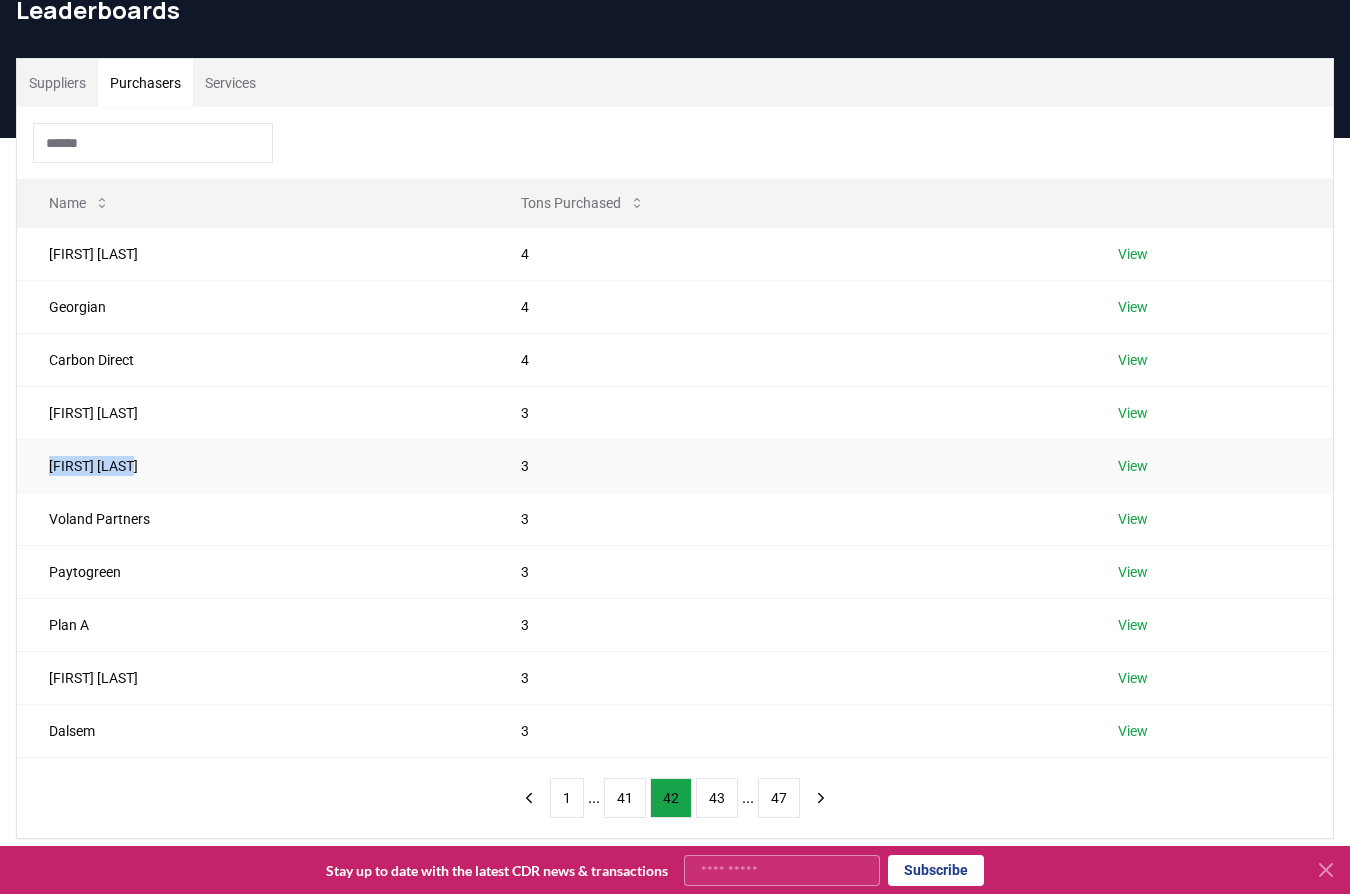 drag, startPoint x: 148, startPoint y: 468, endPoint x: 32, endPoint y: 470, distance: 116.01724 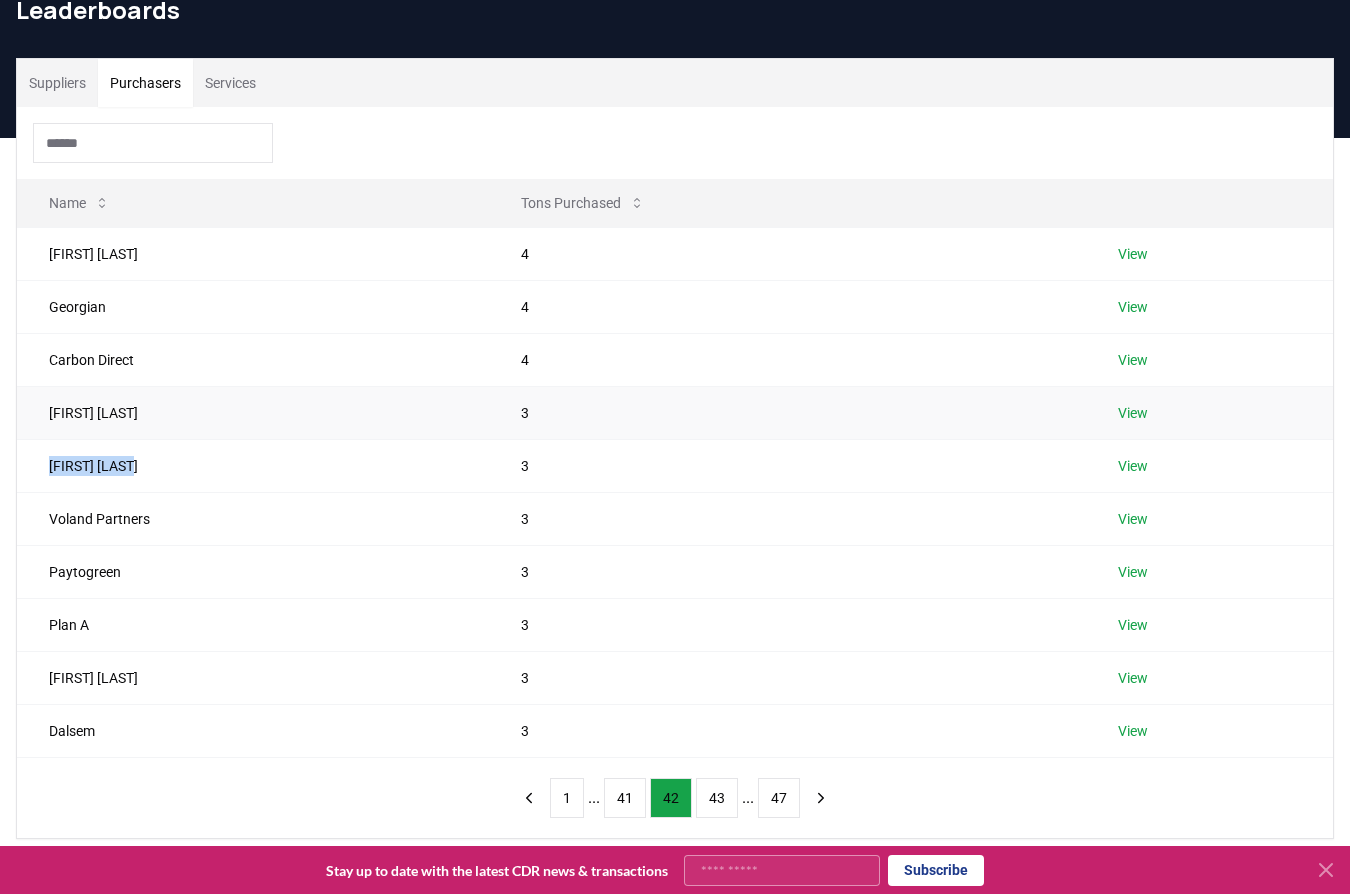 copy on "Brad Jannenga" 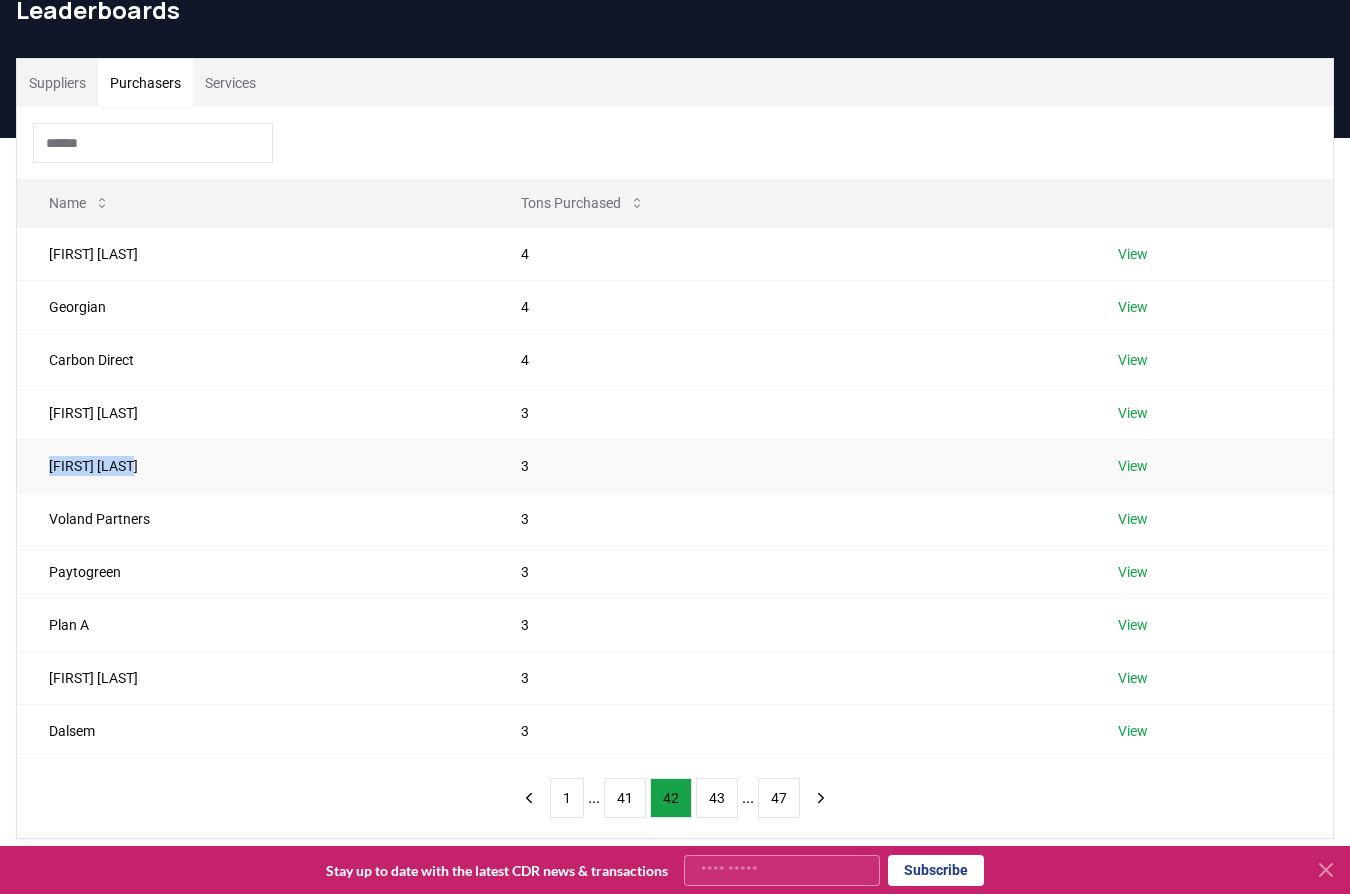 click on "Brad Jannenga" at bounding box center [253, 465] 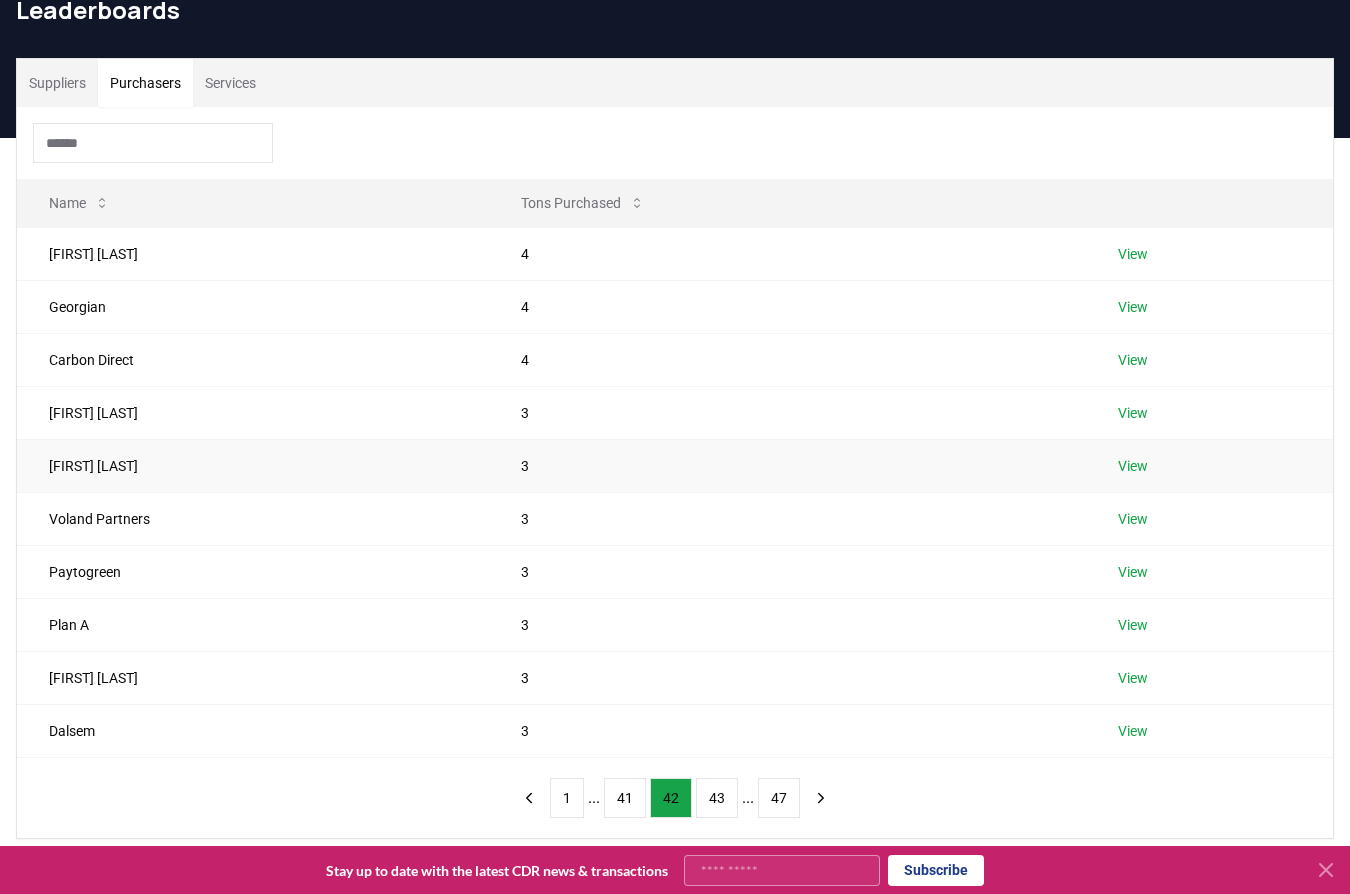 click on "Brad Jannenga" at bounding box center [253, 465] 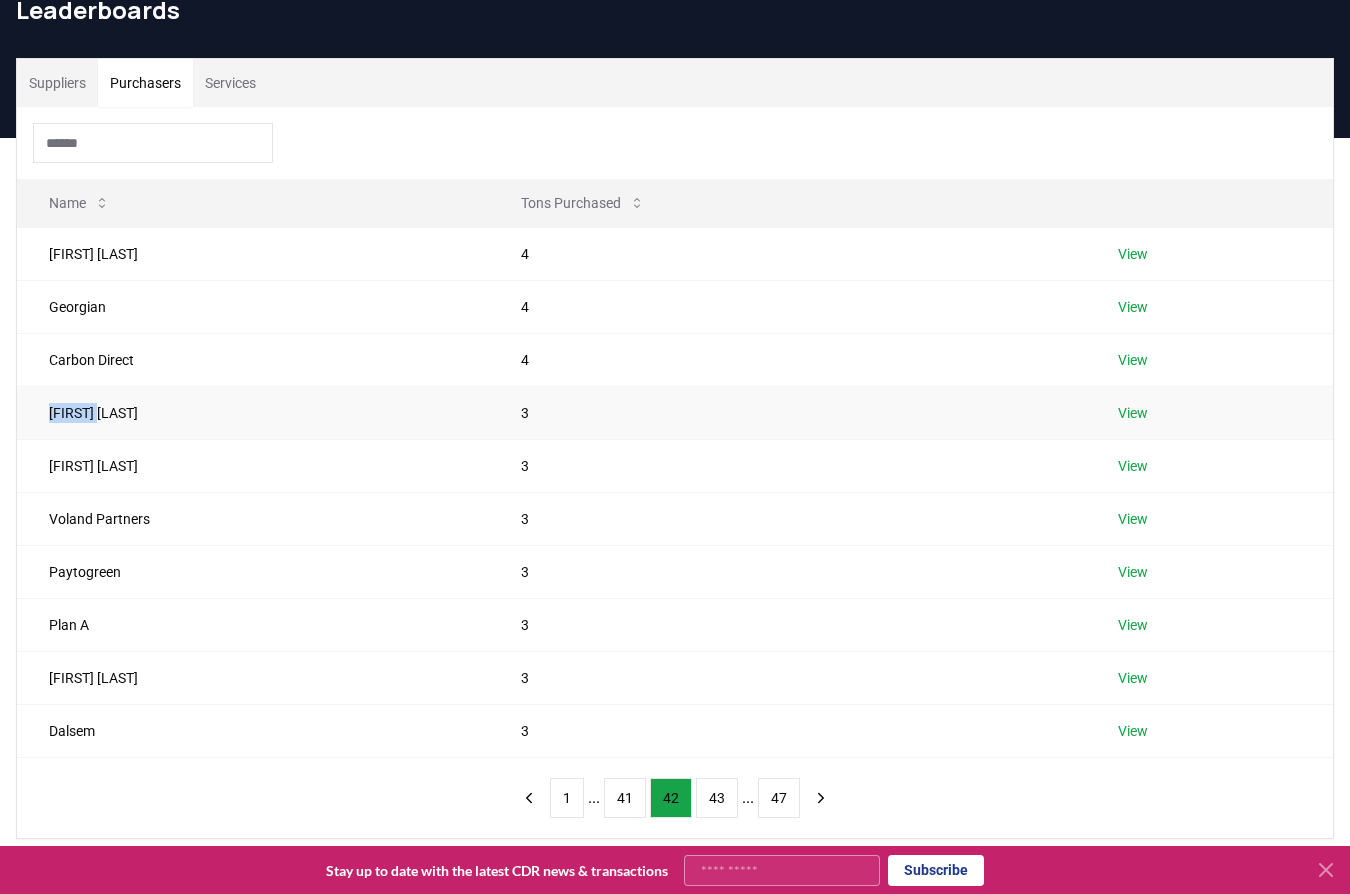 drag, startPoint x: 112, startPoint y: 409, endPoint x: 40, endPoint y: 424, distance: 73.545906 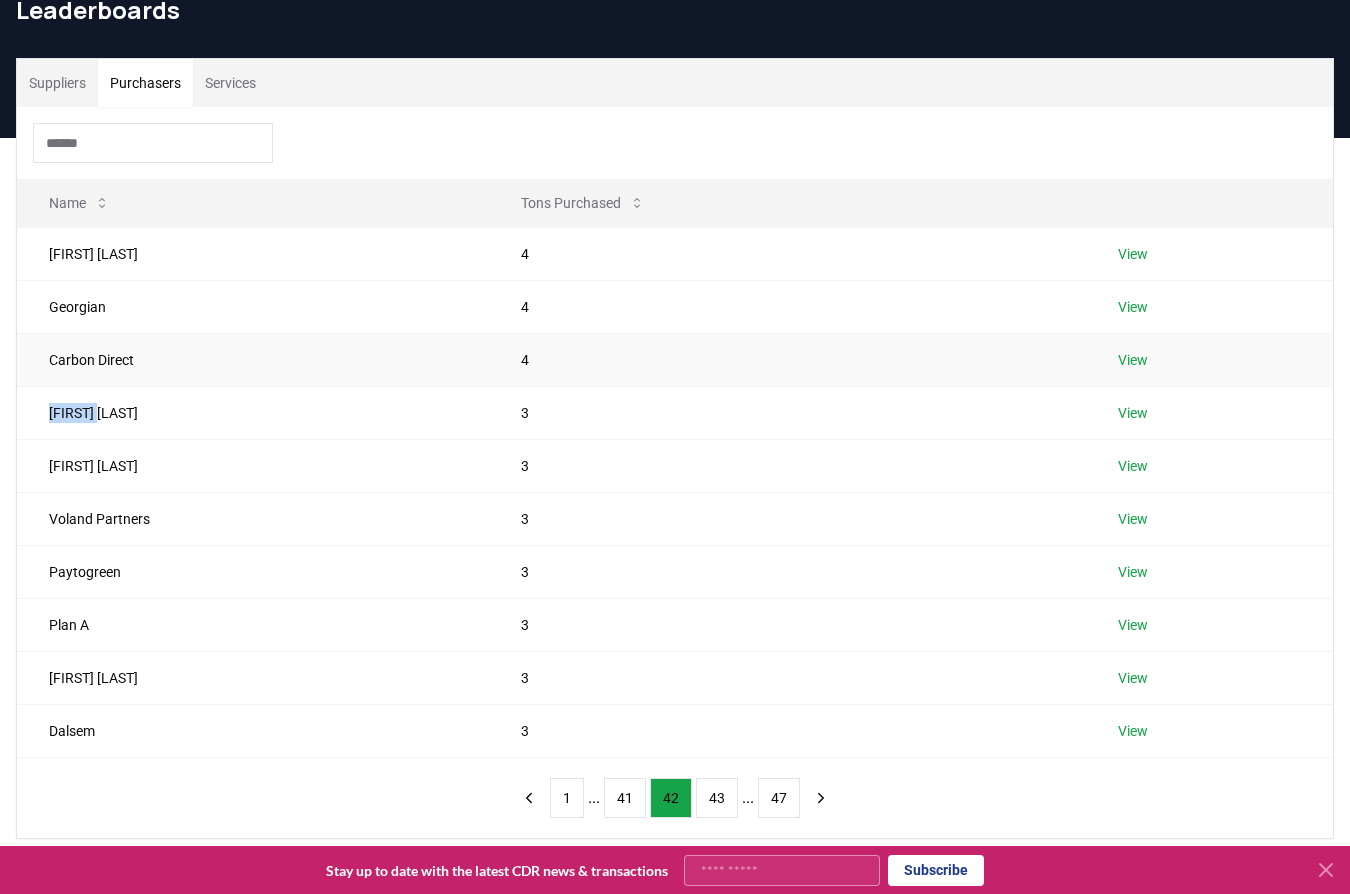 copy on "Bas Hofs" 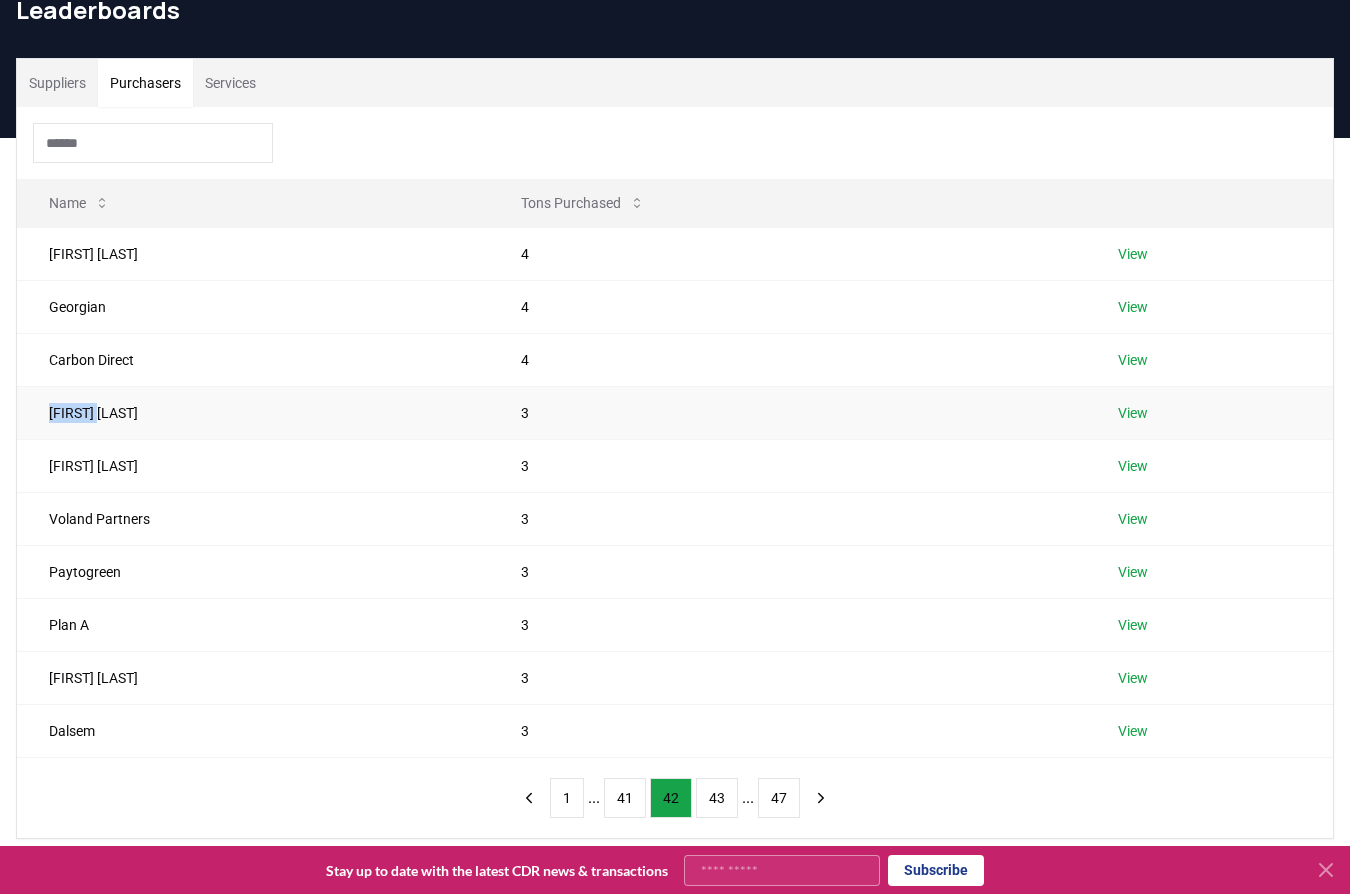 drag, startPoint x: 189, startPoint y: 417, endPoint x: 198, endPoint y: 410, distance: 11.401754 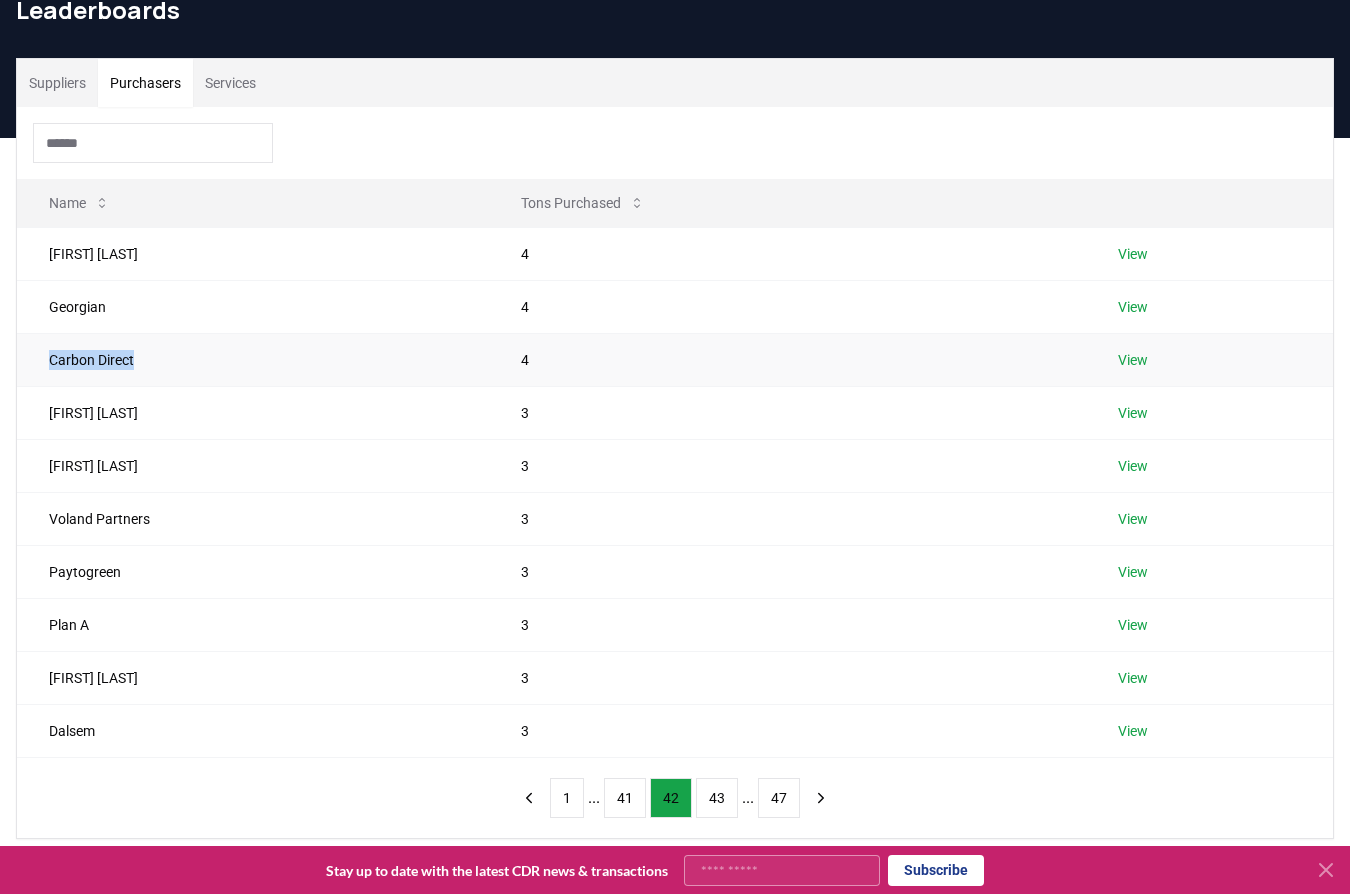 drag, startPoint x: 140, startPoint y: 361, endPoint x: 41, endPoint y: 368, distance: 99.24717 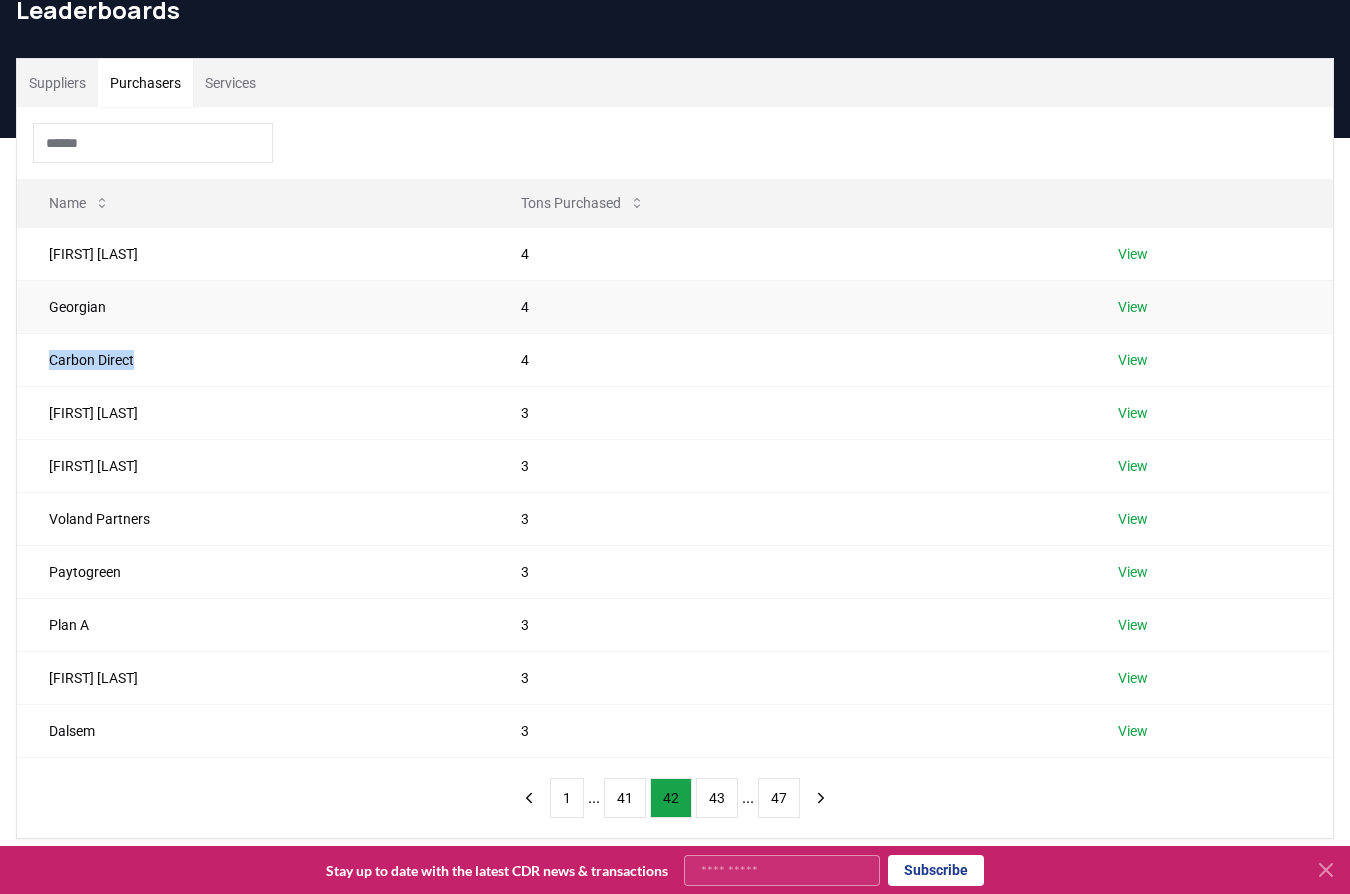 copy on "Carbon Direct" 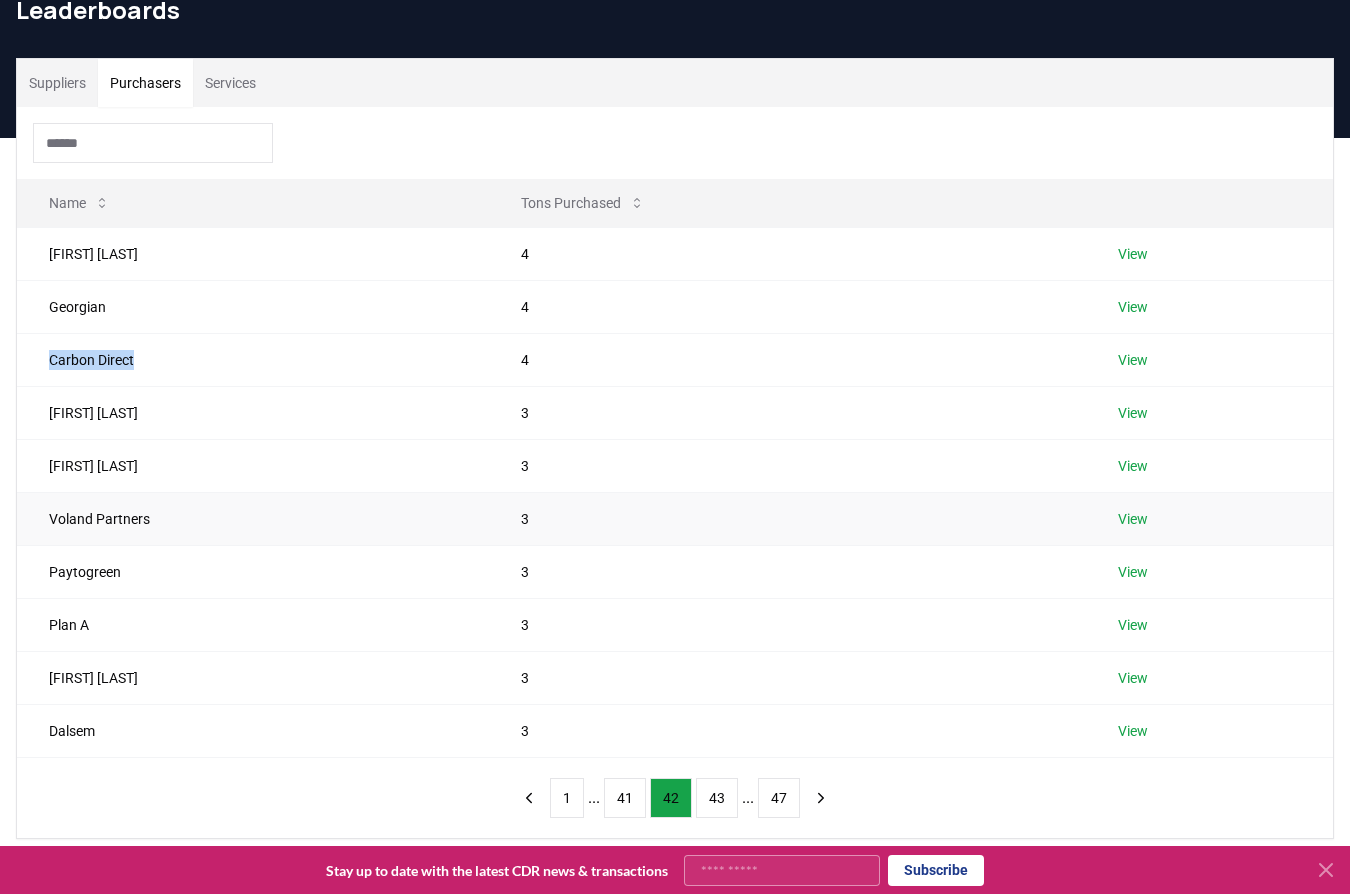 click on "Voland Partners" at bounding box center (253, 518) 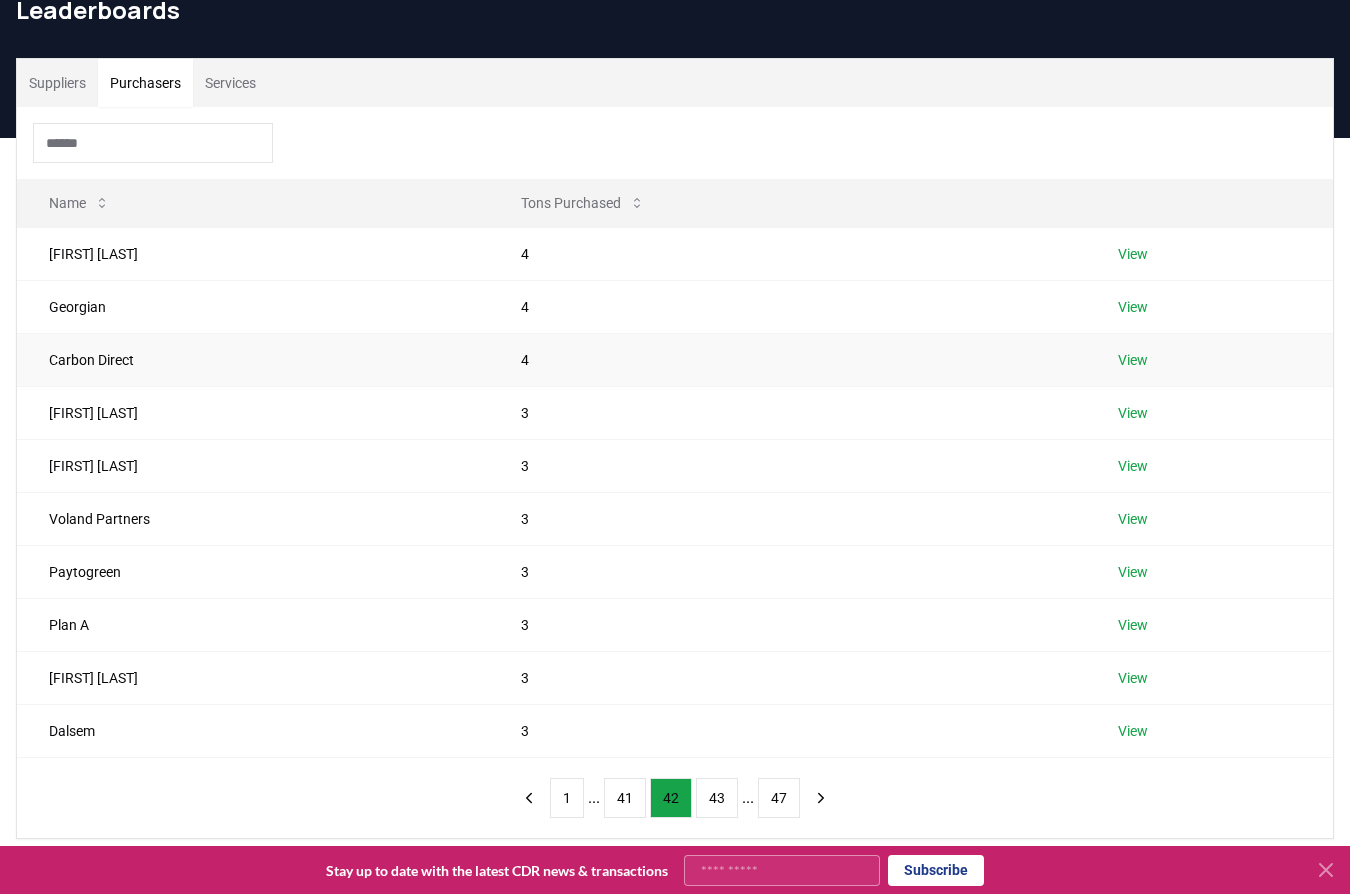drag, startPoint x: 1128, startPoint y: 346, endPoint x: 1110, endPoint y: 358, distance: 21.633308 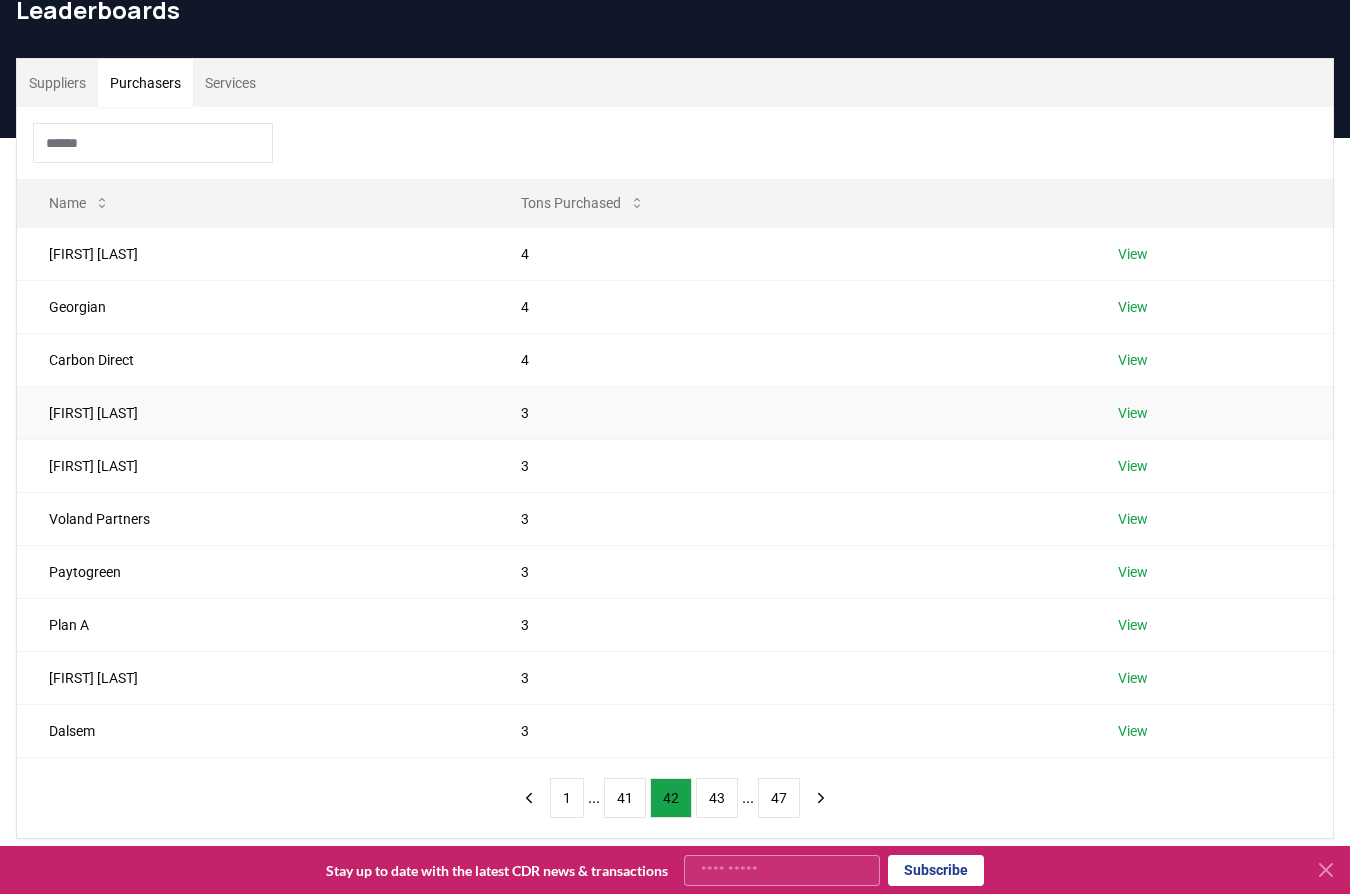 click on "Bas Hofs" at bounding box center (253, 412) 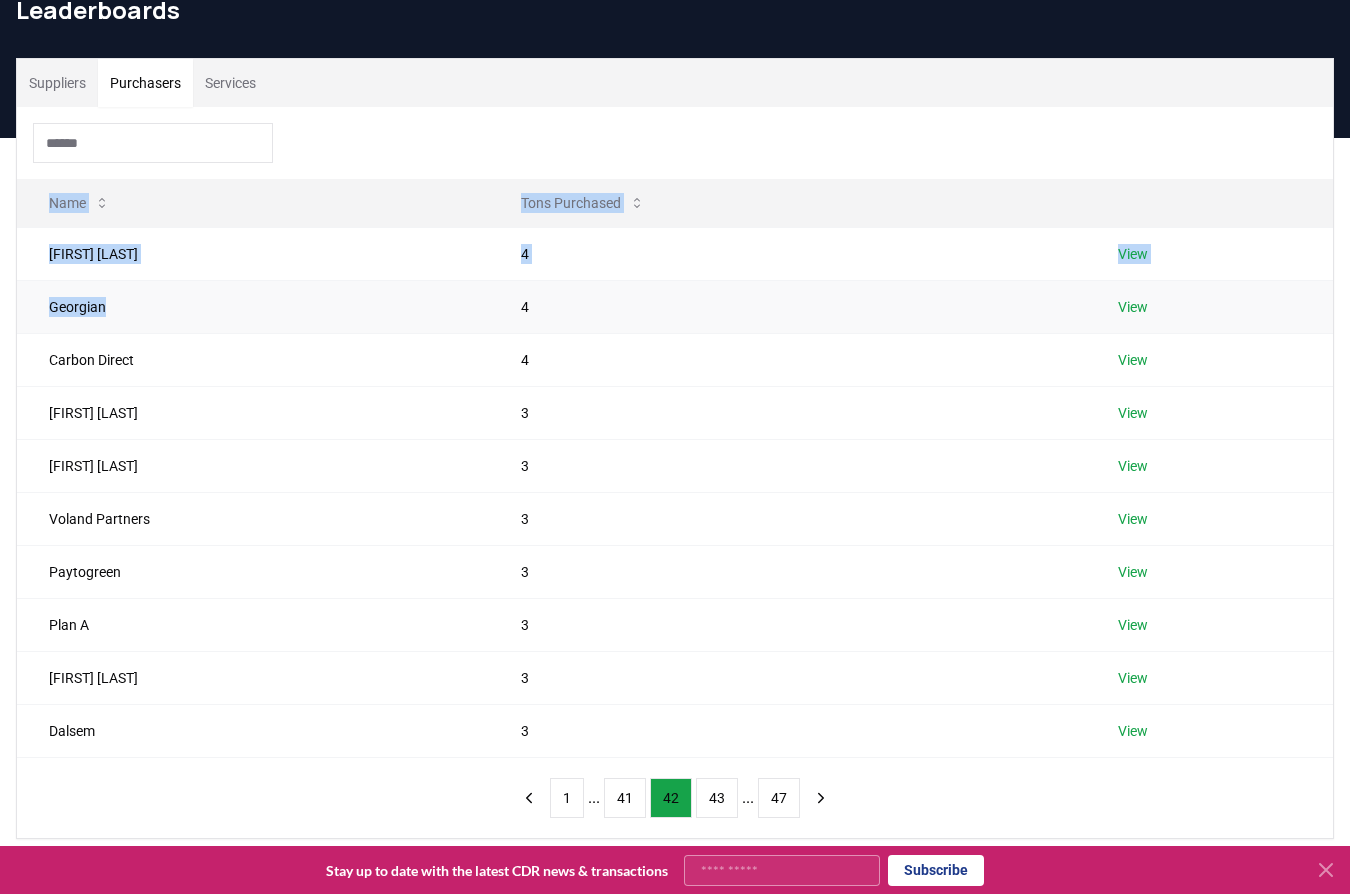 drag, startPoint x: 112, startPoint y: 311, endPoint x: 19, endPoint y: 295, distance: 94.36631 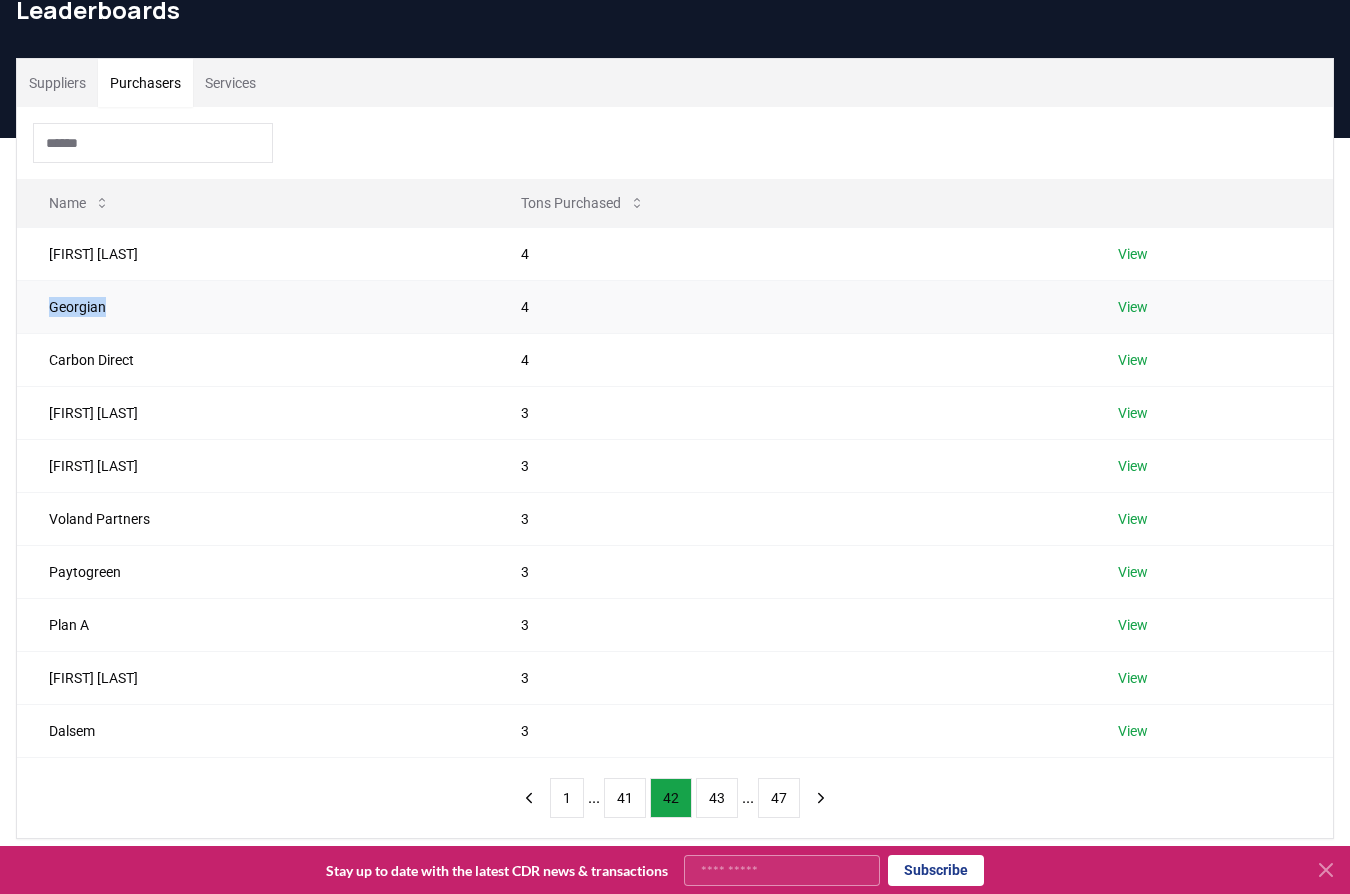 drag, startPoint x: 118, startPoint y: 315, endPoint x: 46, endPoint y: 314, distance: 72.00694 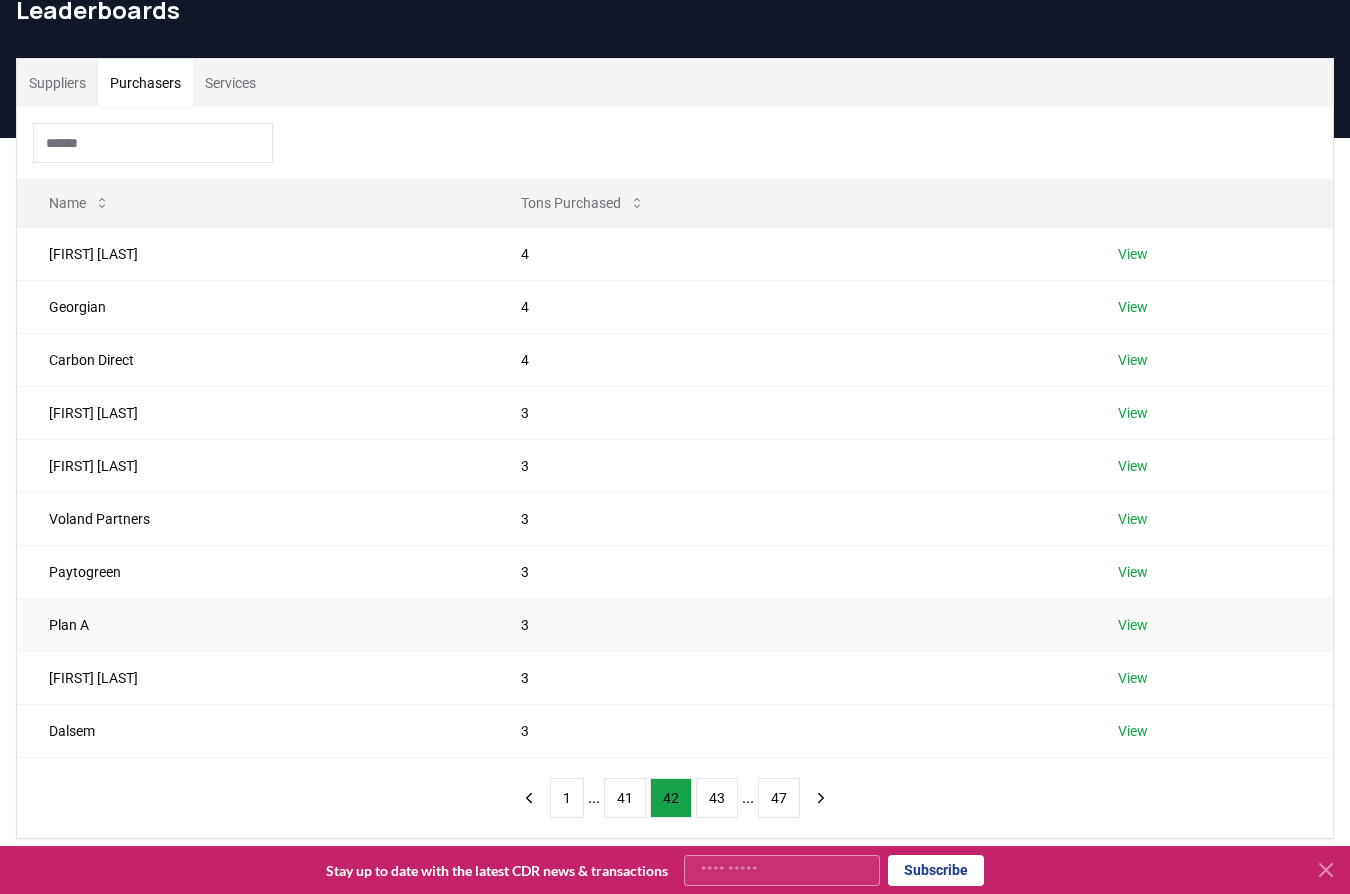drag, startPoint x: 206, startPoint y: 609, endPoint x: 213, endPoint y: 599, distance: 12.206555 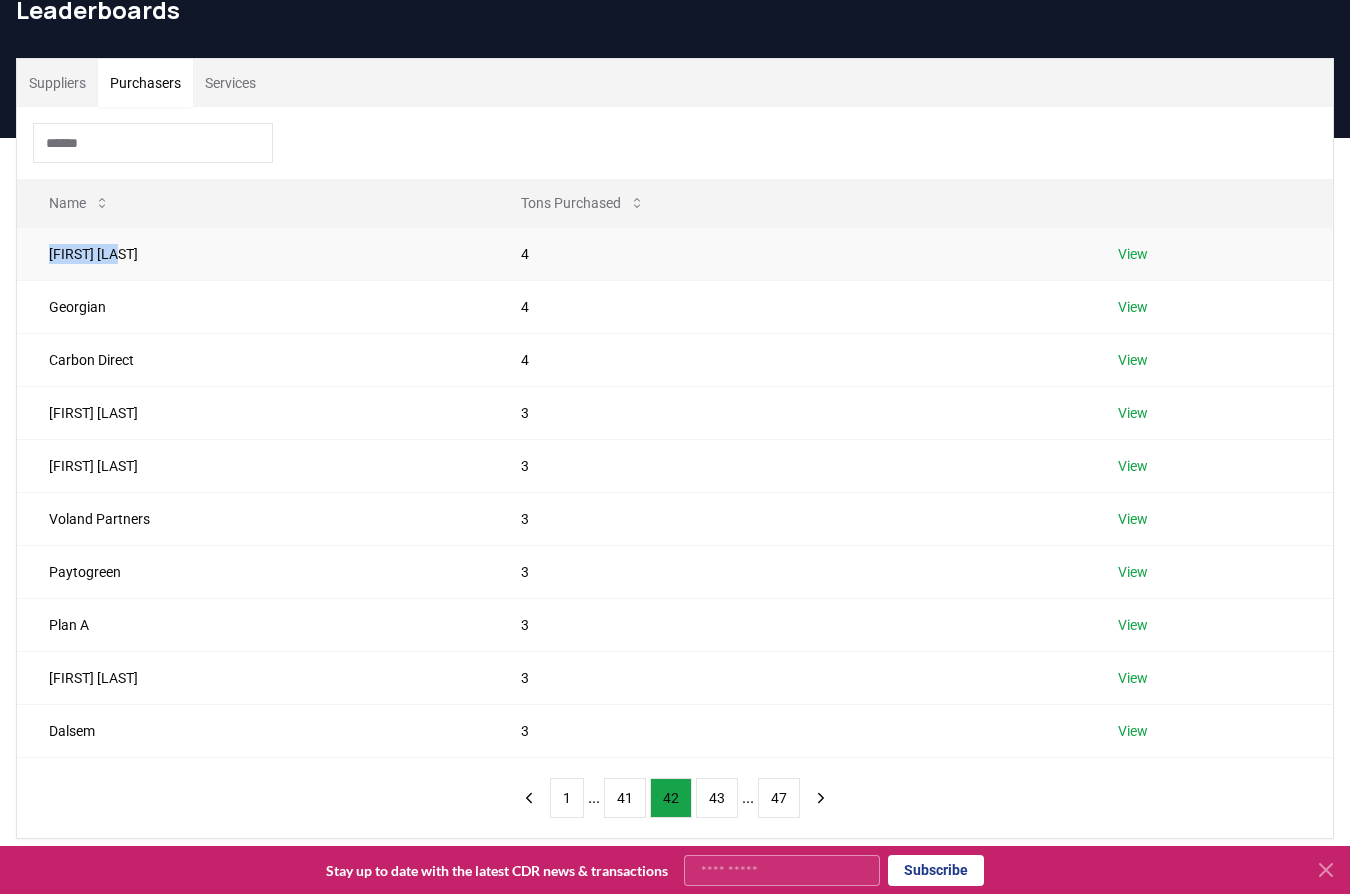 drag, startPoint x: 138, startPoint y: 250, endPoint x: 40, endPoint y: 262, distance: 98.731964 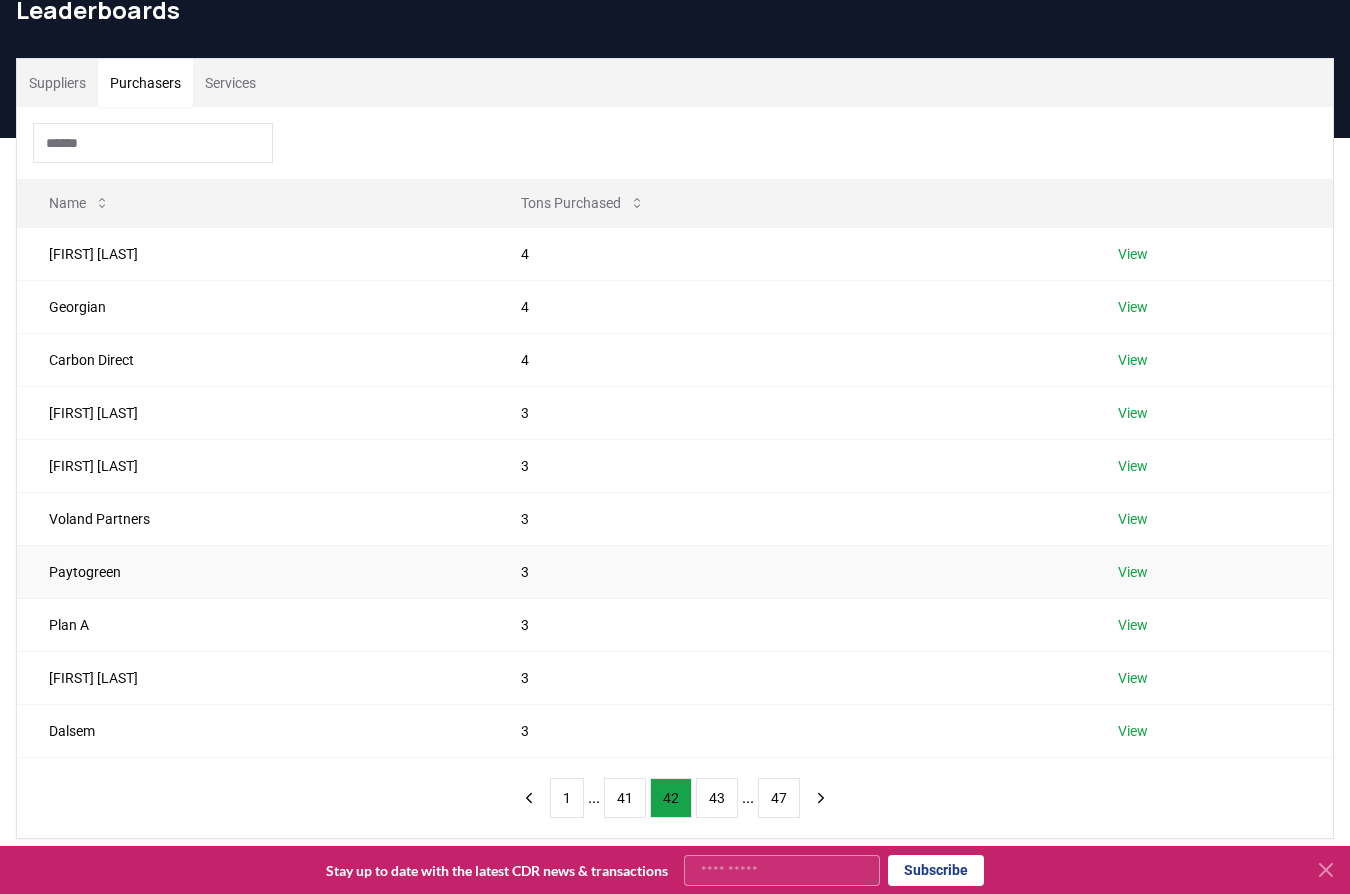 drag, startPoint x: 166, startPoint y: 579, endPoint x: 178, endPoint y: 549, distance: 32.31099 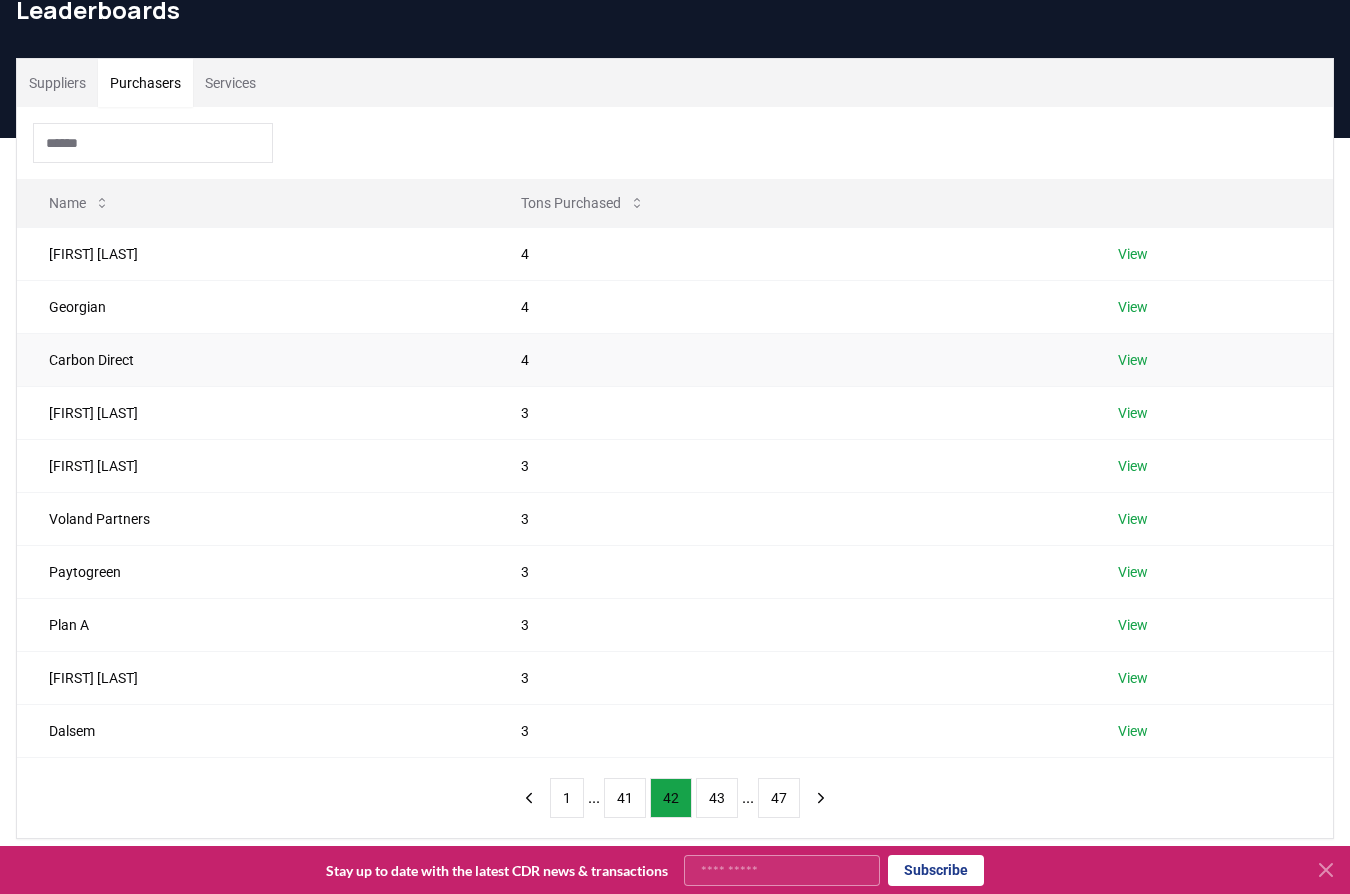 click on "Carbon Direct" at bounding box center (253, 359) 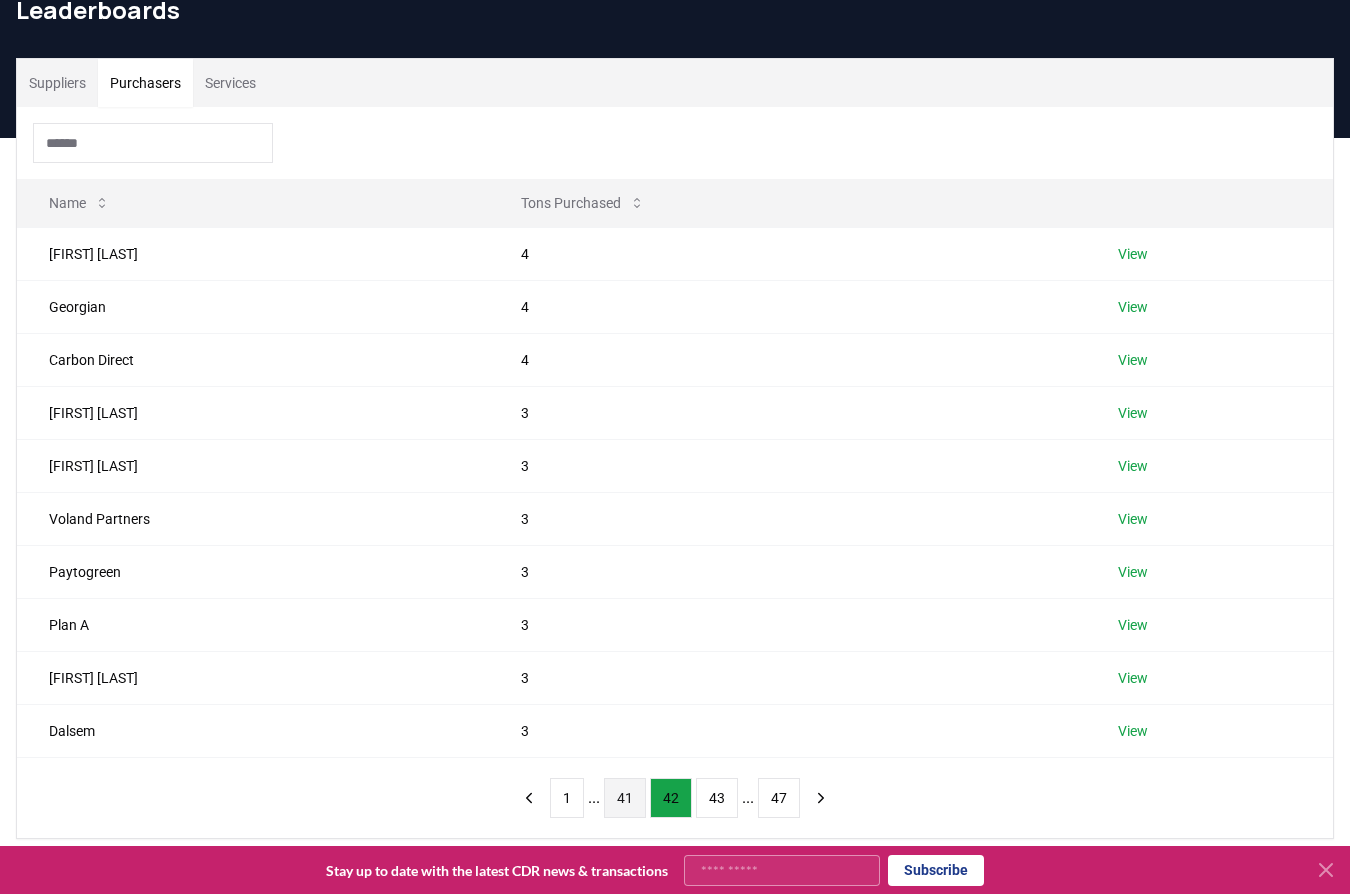 click on "41" at bounding box center (625, 798) 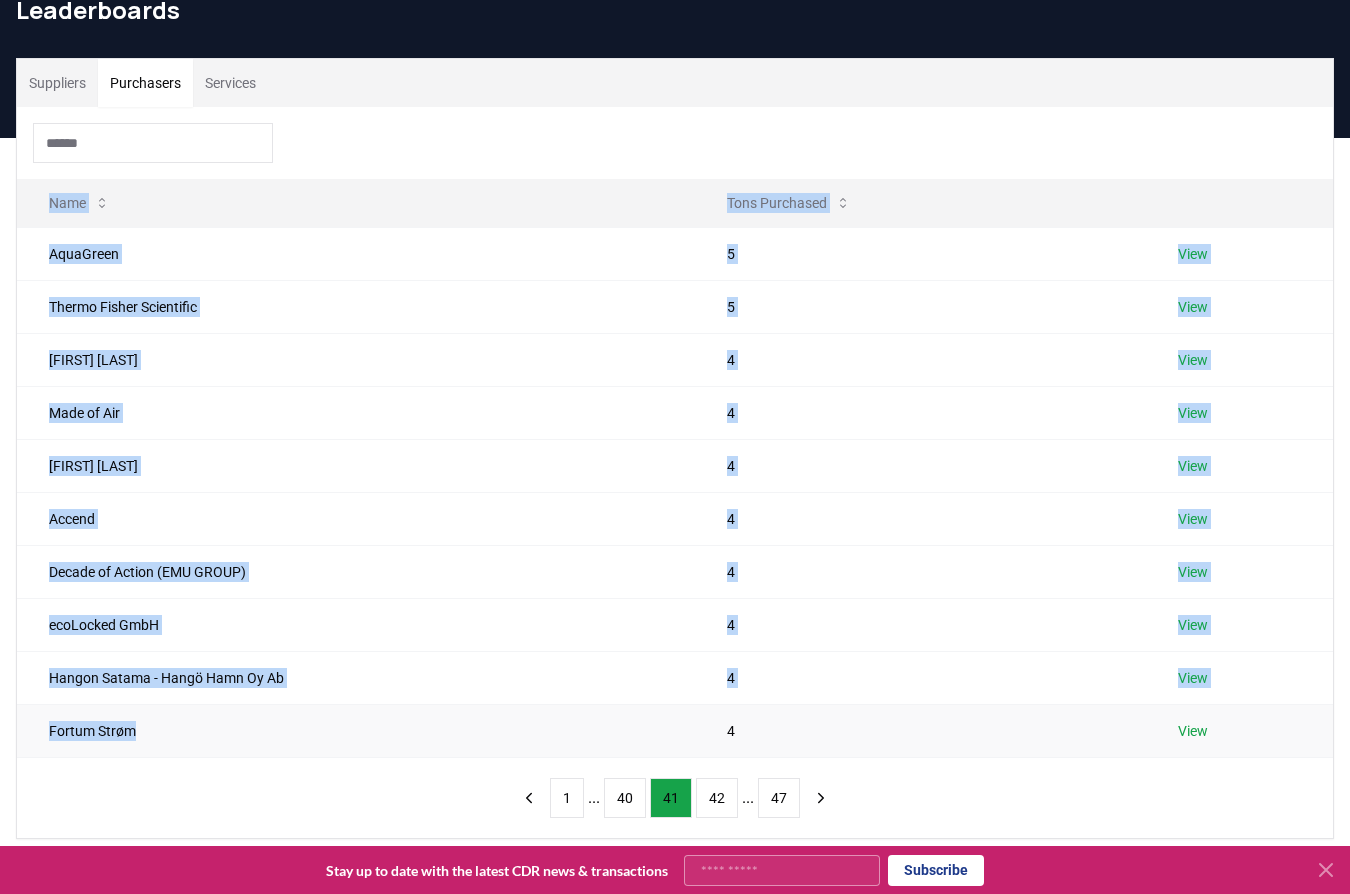 drag, startPoint x: 155, startPoint y: 732, endPoint x: 181, endPoint y: 750, distance: 31.622776 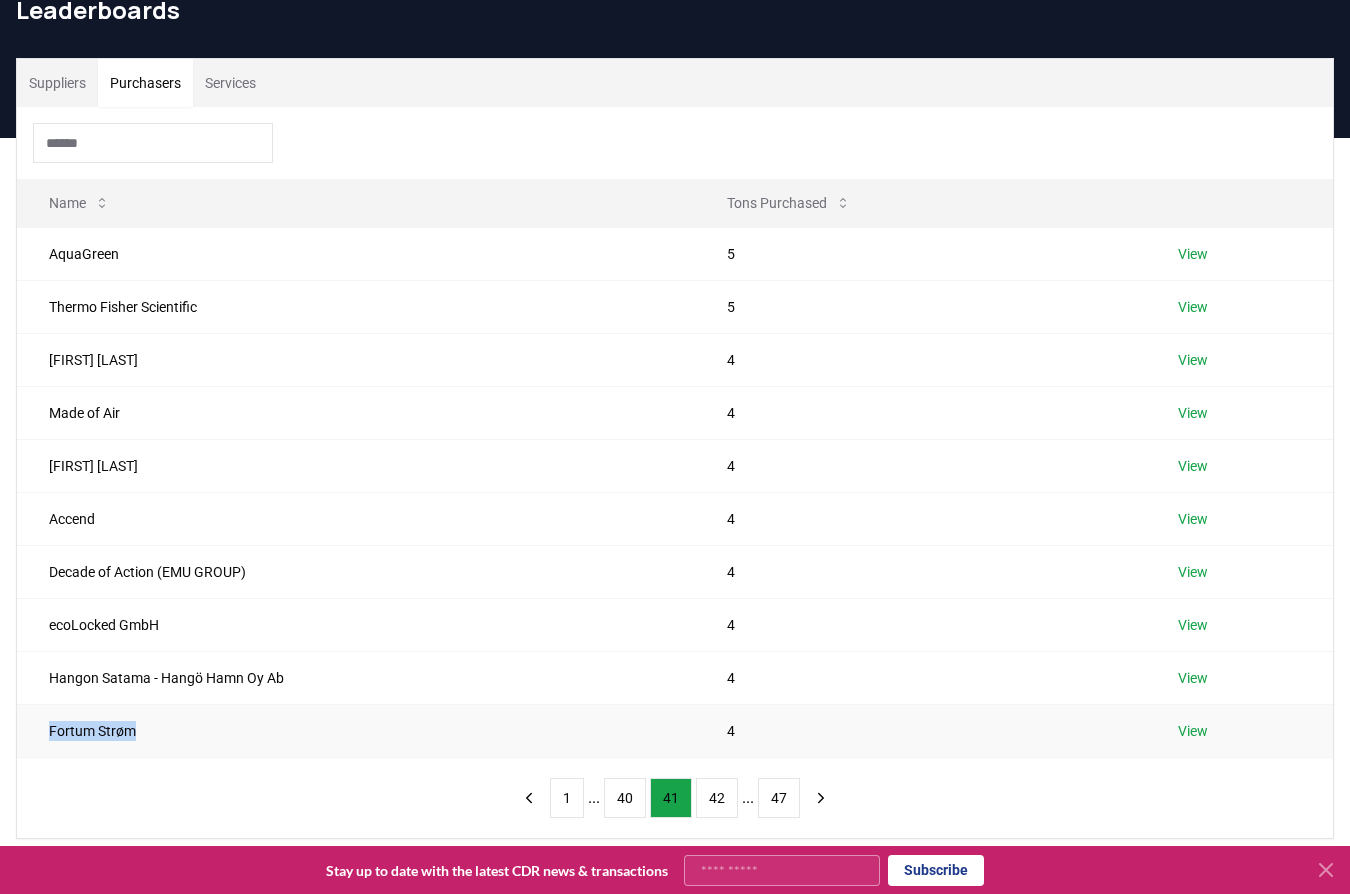 drag, startPoint x: 146, startPoint y: 726, endPoint x: 42, endPoint y: 734, distance: 104.307236 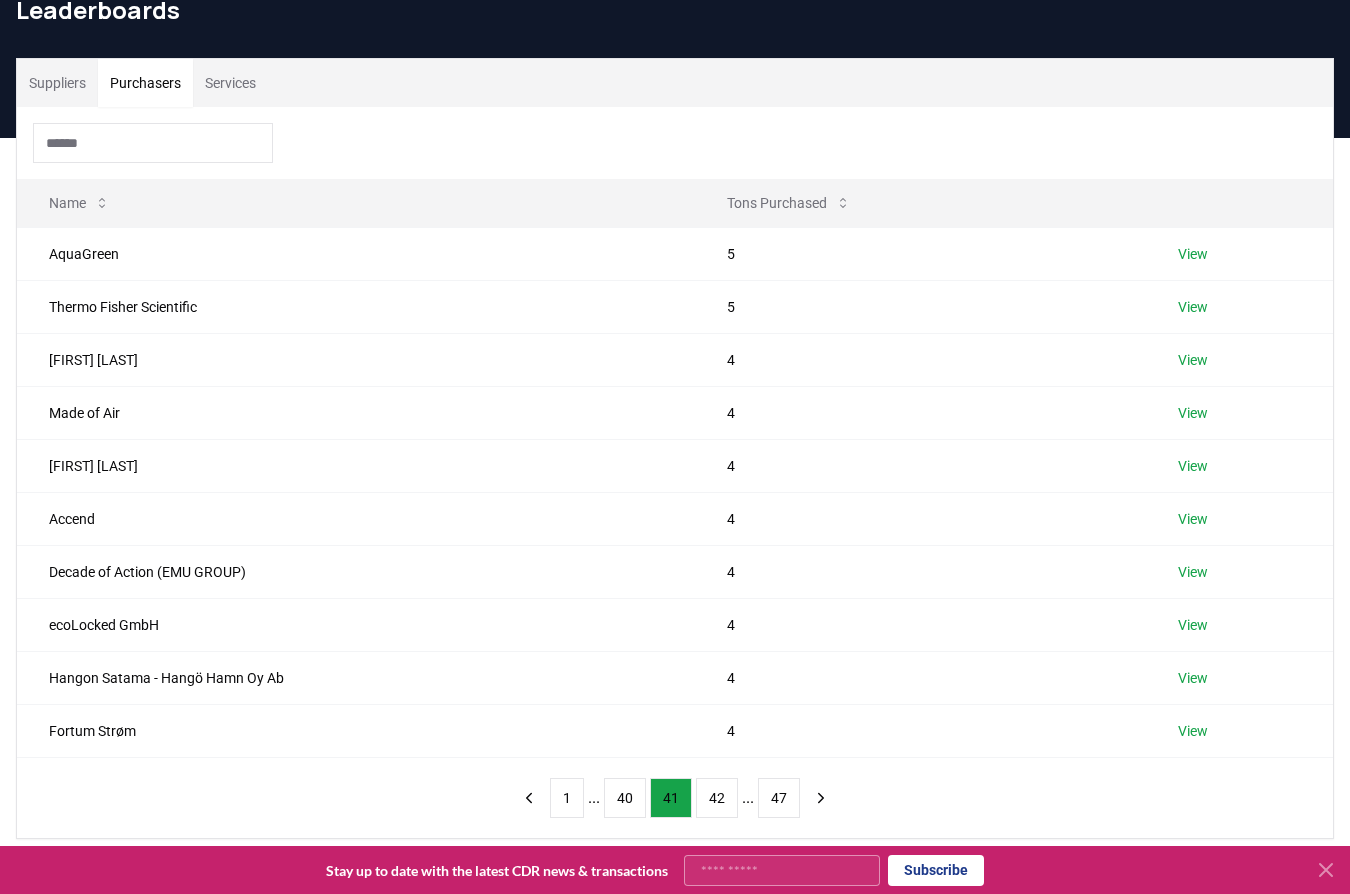 click on "Name Tons Purchased AquaGreen 5 View Thermo Fisher Scientific 5 View Usman Chowdhry 4 View Made of Air 4 View Christopher Spano 4 View Accend 4 View Decade of Action (EMU GROUP) 4 View ecoLocked GmbH 4 View Hangon Satama - Hangö Hamn Oy Ab 4 View Fortum Strøm 4 View 1 ... 40 41 42 ... 47" at bounding box center [675, 472] 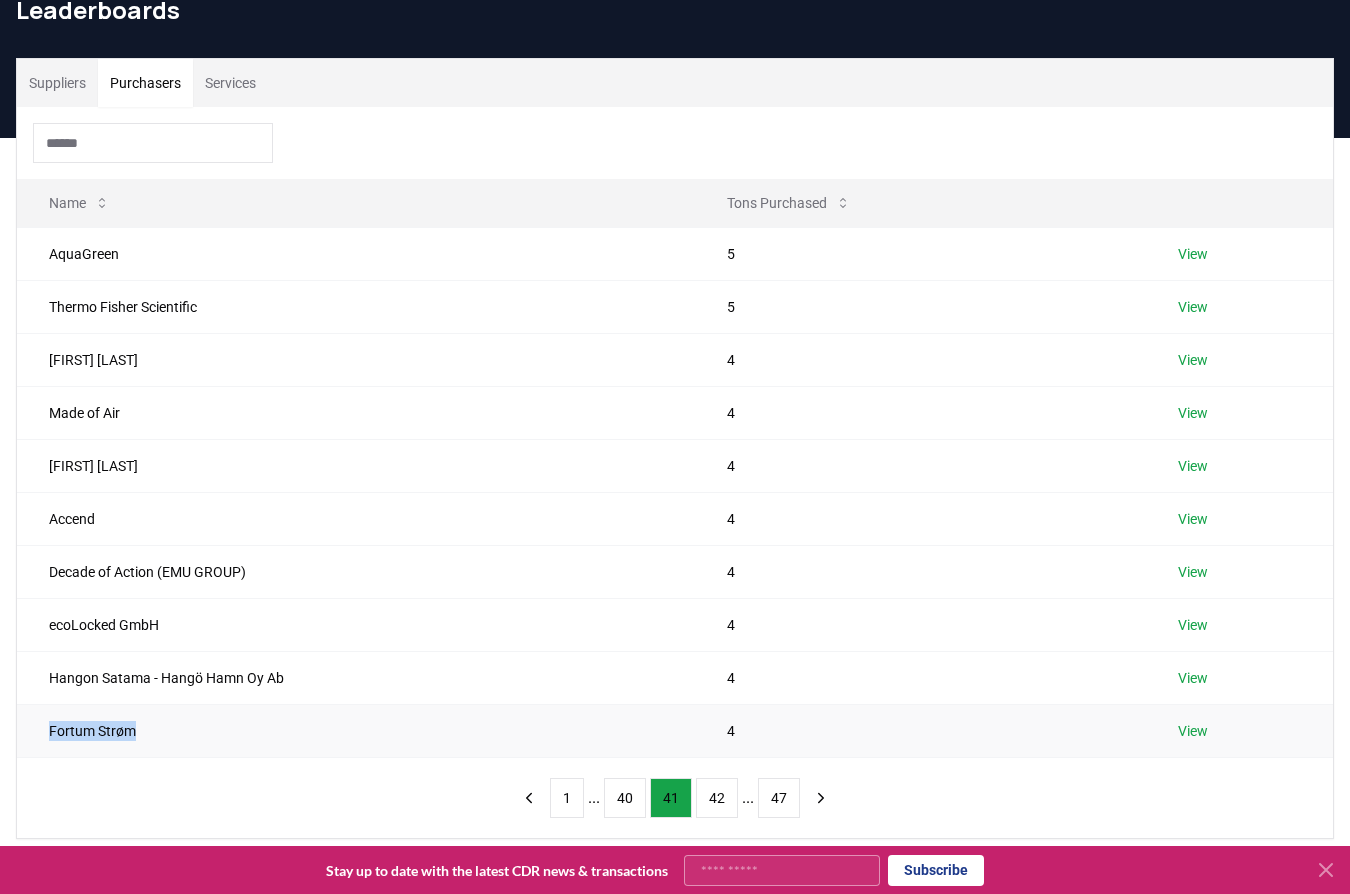 drag, startPoint x: 146, startPoint y: 735, endPoint x: 35, endPoint y: 737, distance: 111.01801 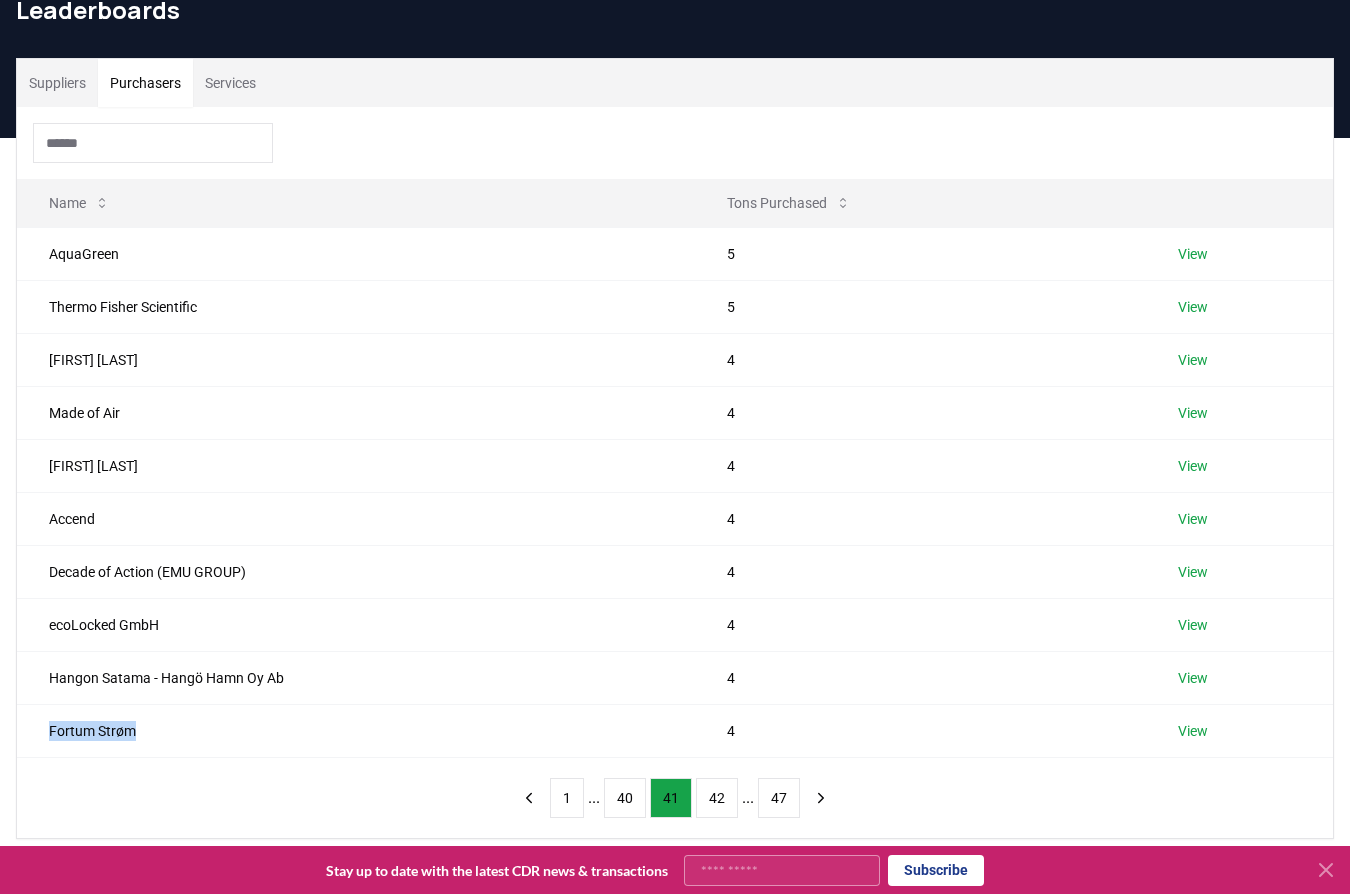 copy on "Fortum Strøm" 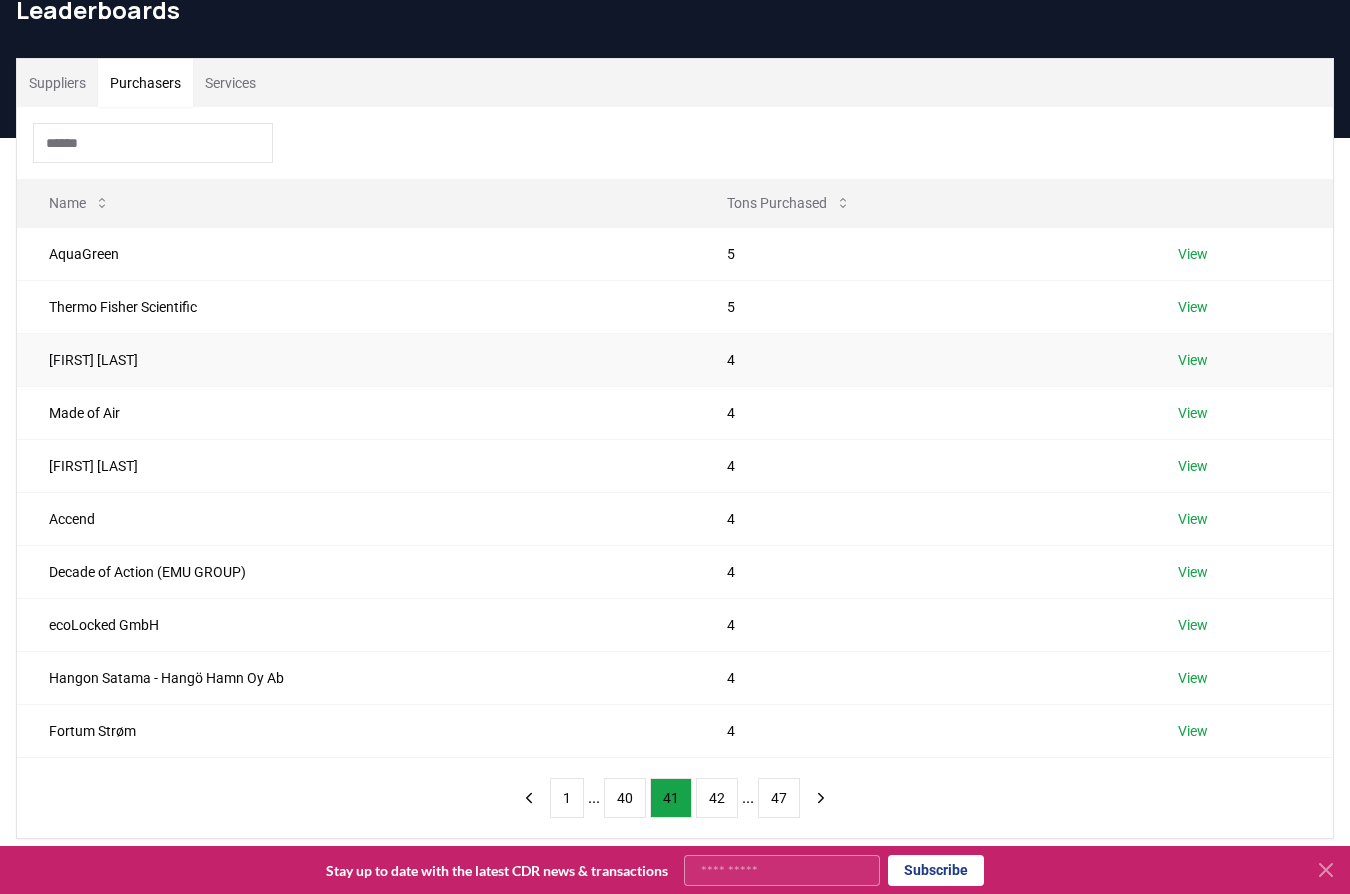click on "Usman Chowdhry" at bounding box center [356, 359] 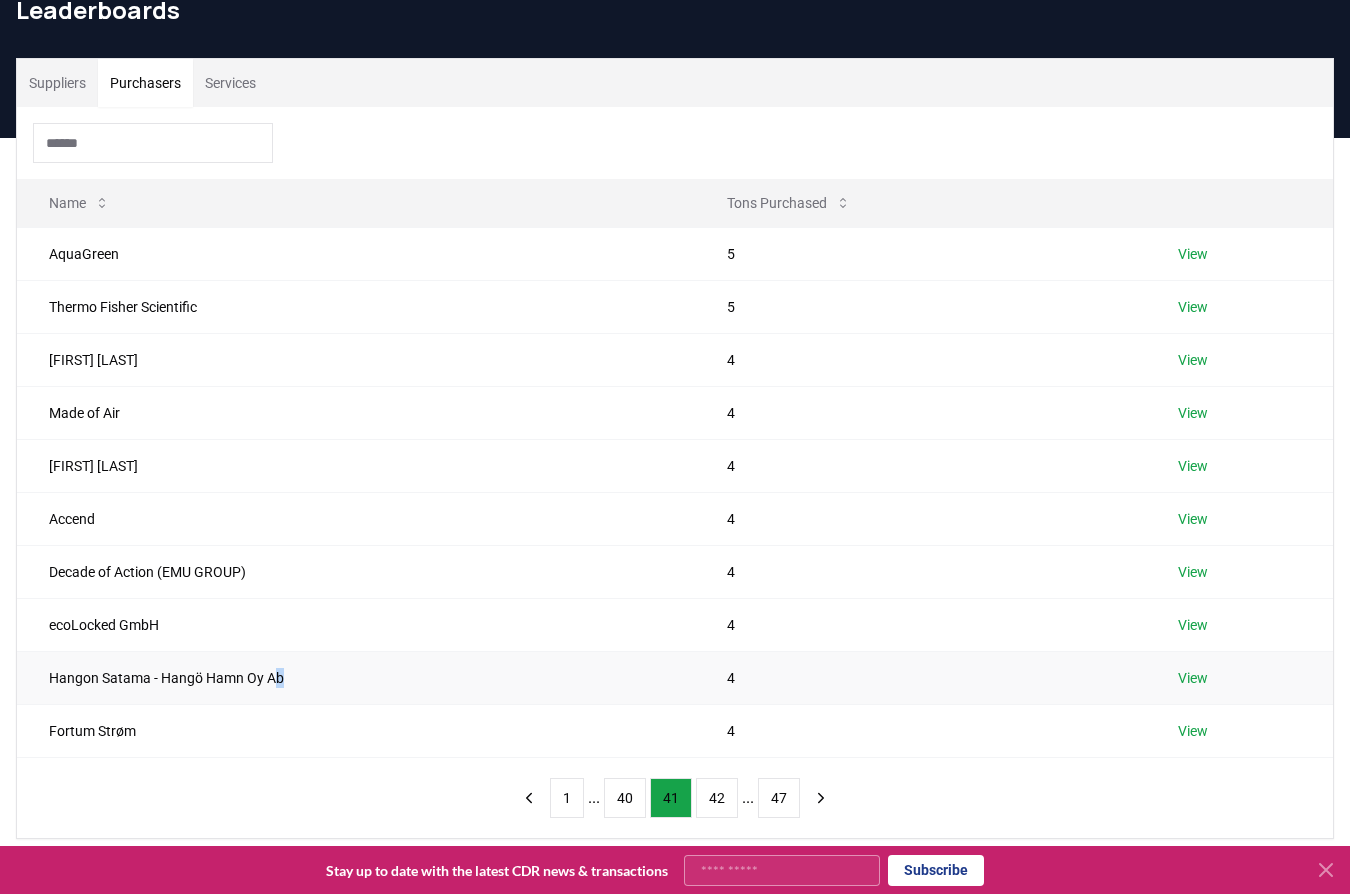 click on "Hangon Satama - Hangö Hamn Oy Ab" at bounding box center [356, 677] 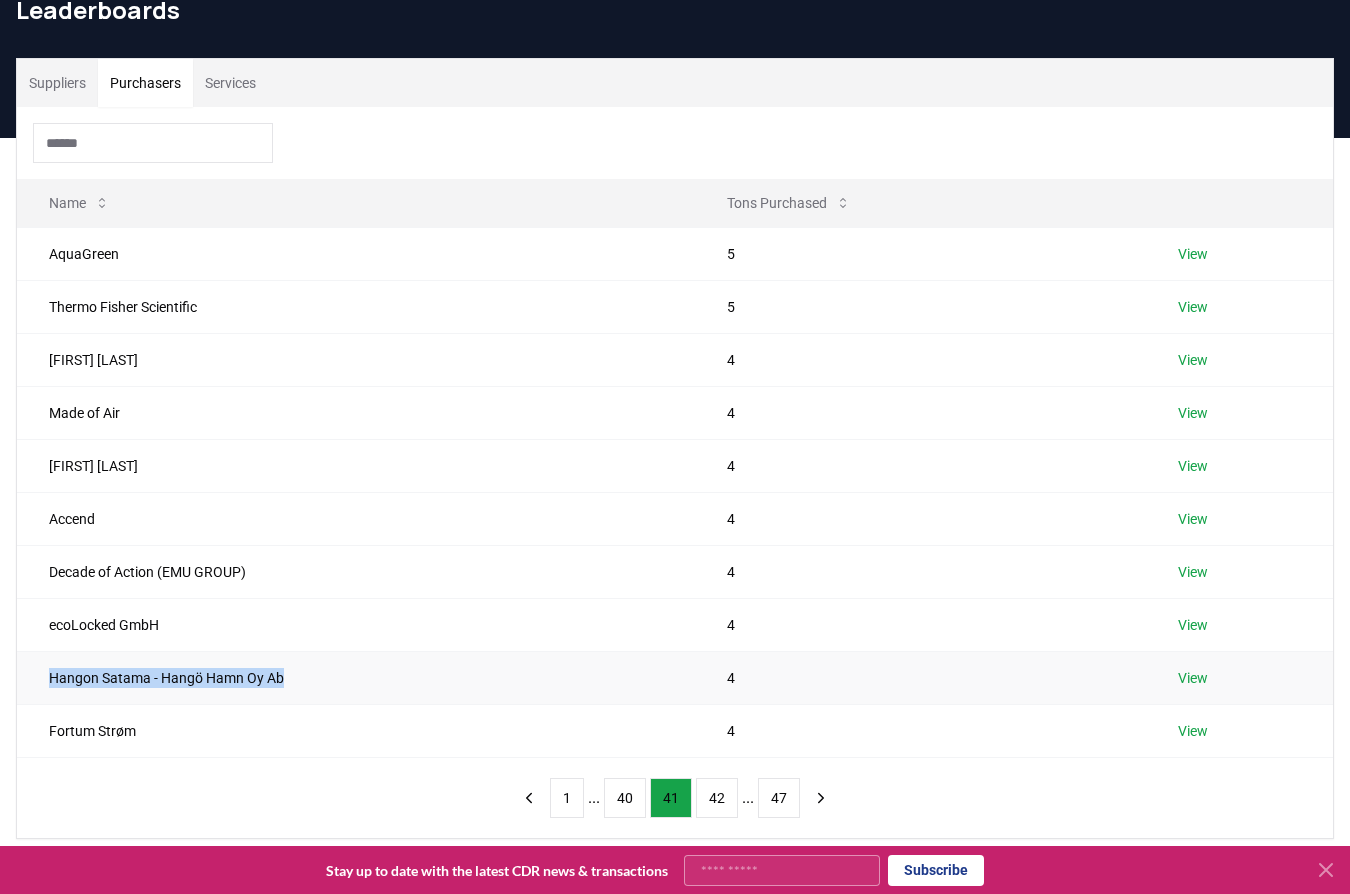 drag, startPoint x: 294, startPoint y: 677, endPoint x: 34, endPoint y: 678, distance: 260.00192 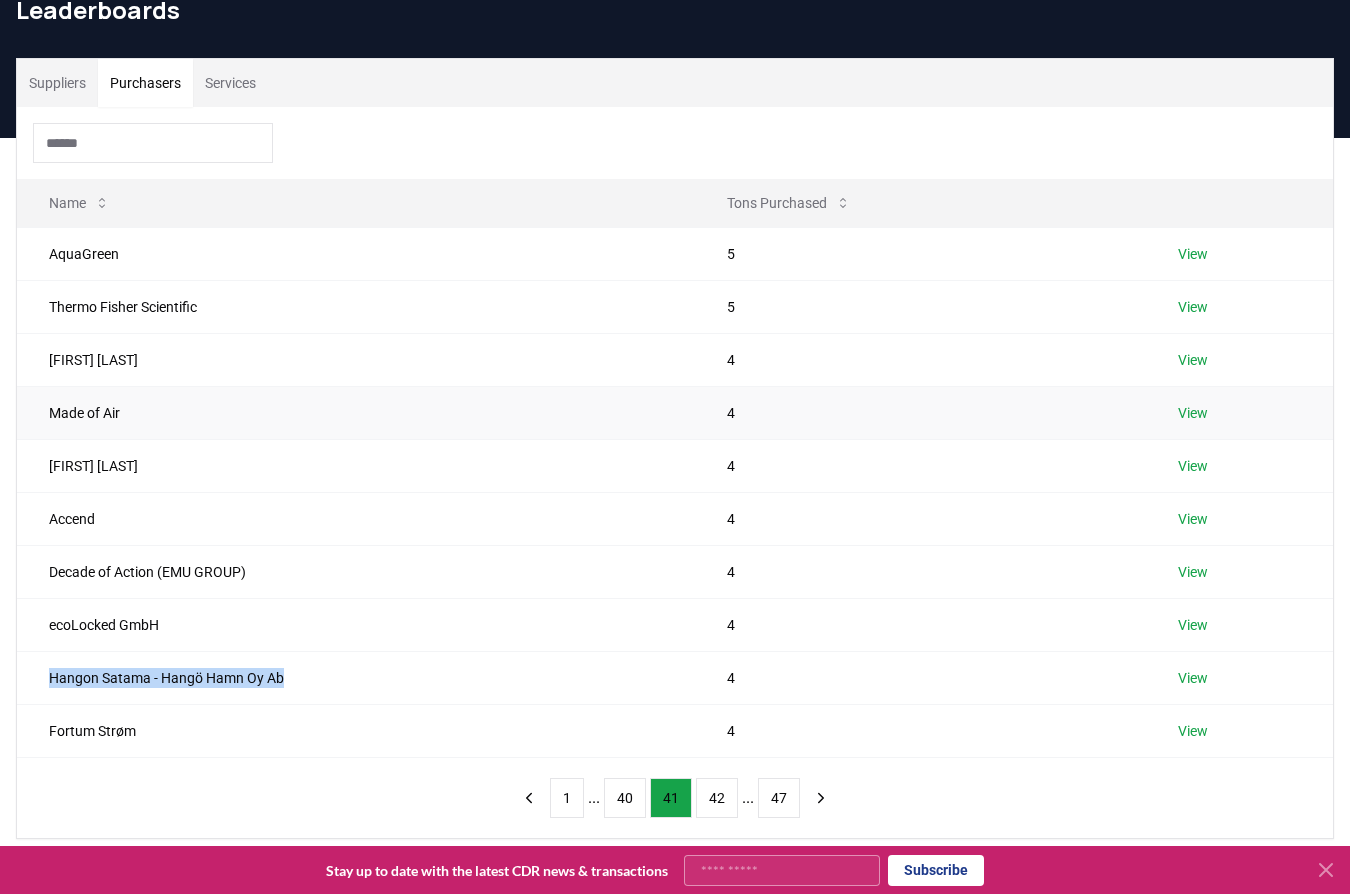copy on "Hangon Satama - Hangö Hamn Oy Ab" 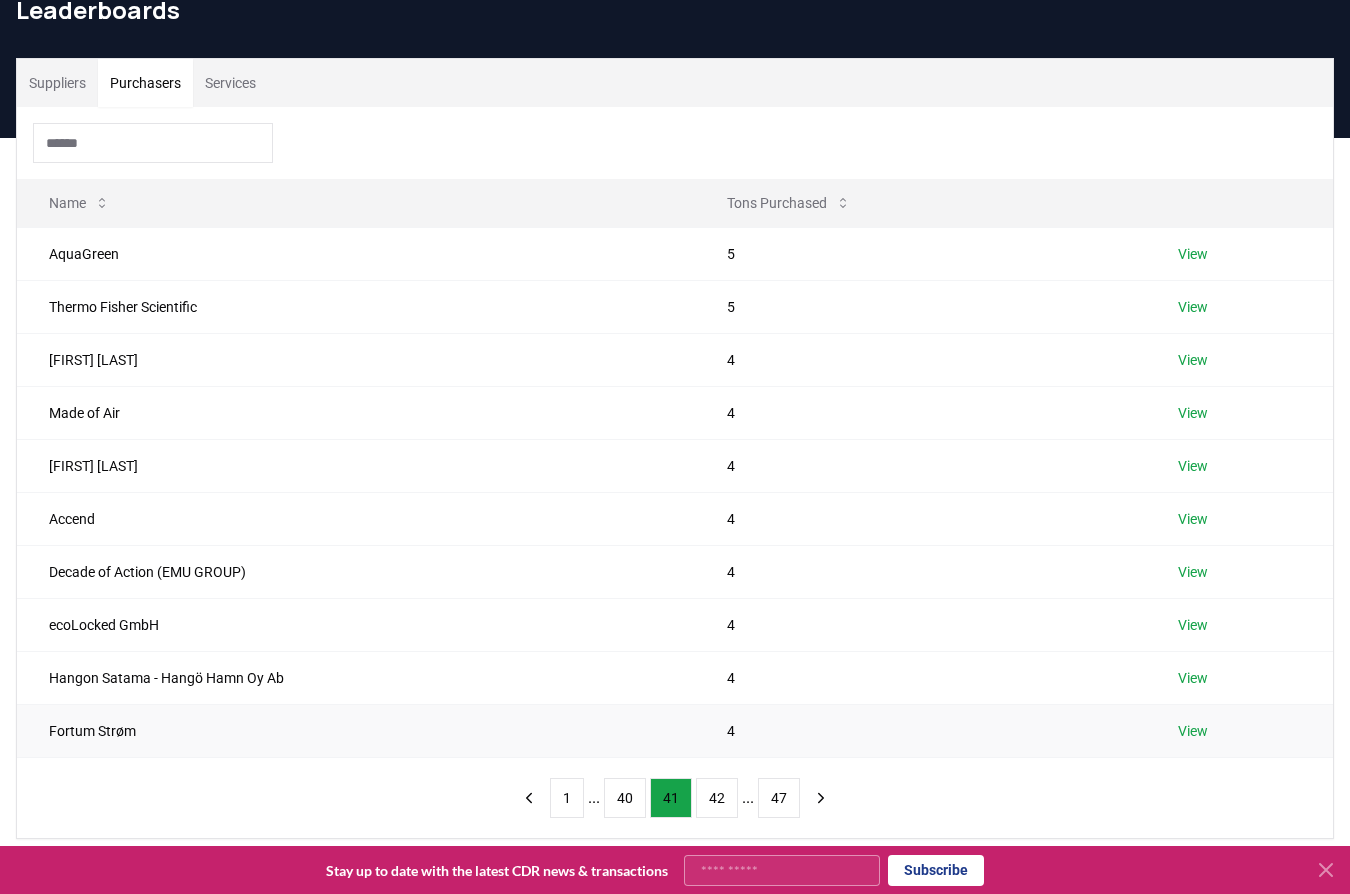 click on "Name Tons Purchased AquaGreen 5 View Thermo Fisher Scientific 5 View Usman Chowdhry 4 View Made of Air 4 View Christopher Spano 4 View Accend 4 View Decade of Action (EMU GROUP) 4 View ecoLocked GmbH 4 View Hangon Satama - Hangö Hamn Oy Ab 4 View Fortum Strøm 4 View 1 ... 40 41 42 ... 47" at bounding box center (675, 472) 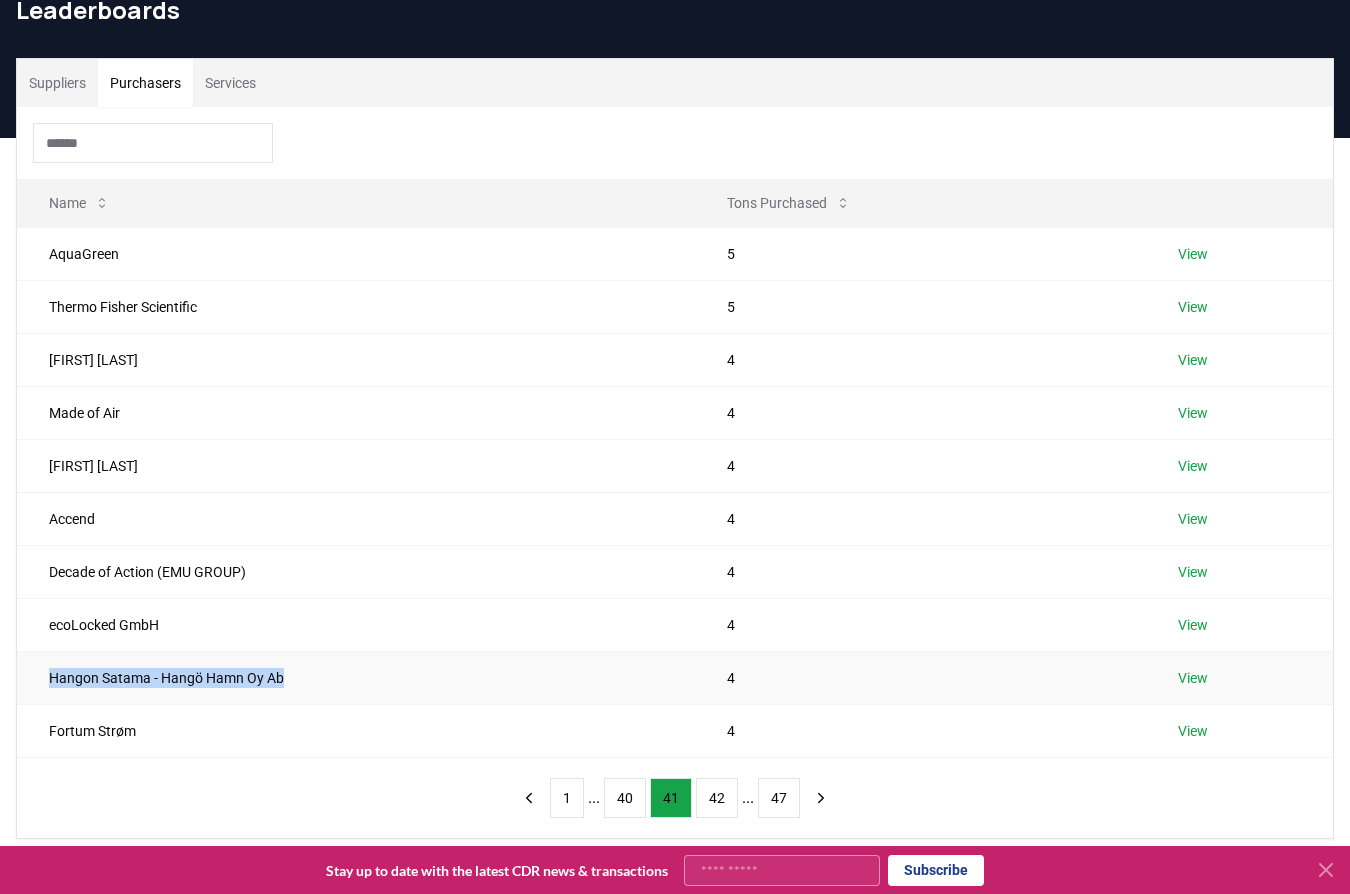 drag, startPoint x: 303, startPoint y: 684, endPoint x: 51, endPoint y: 695, distance: 252.23996 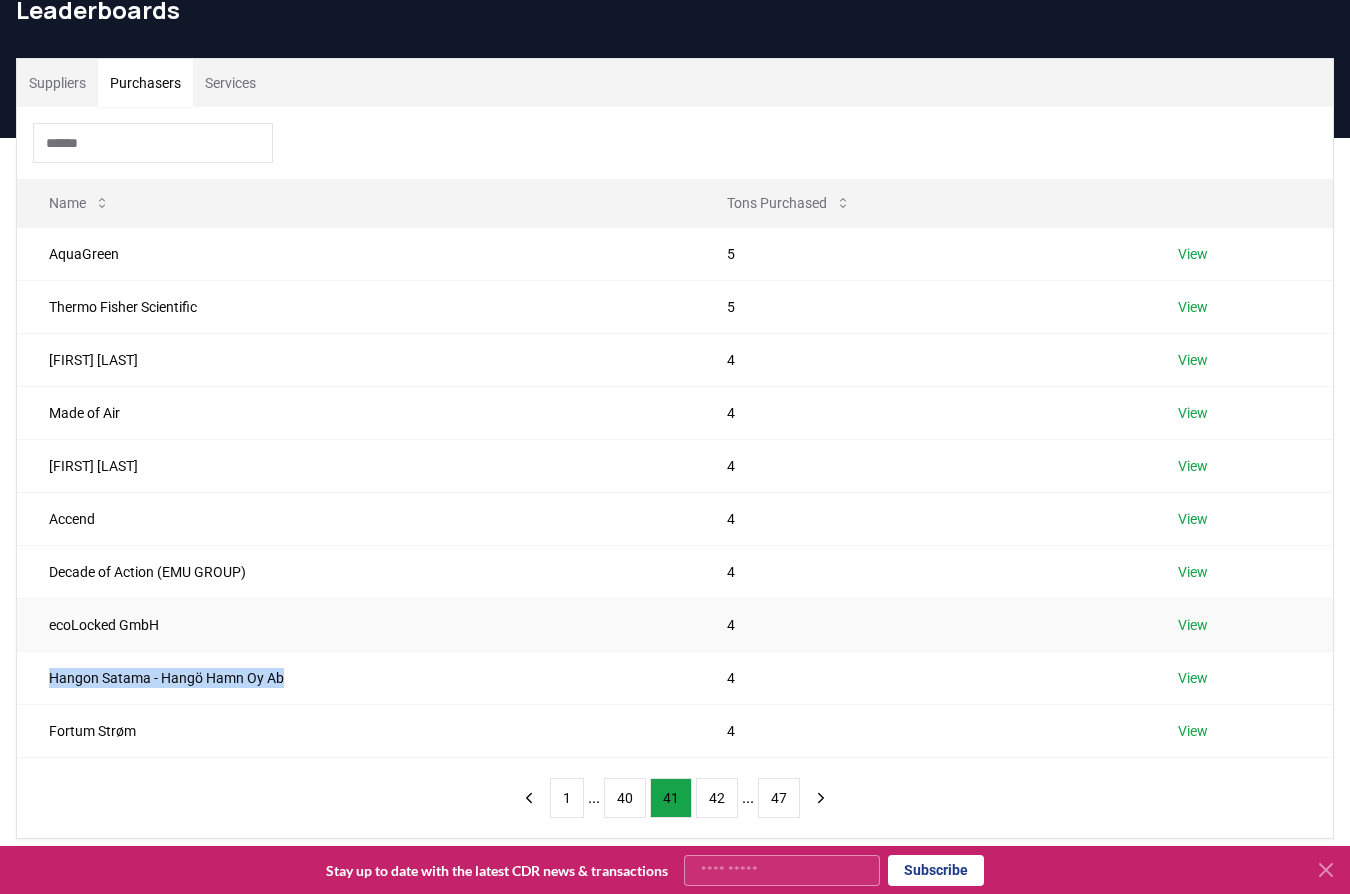 copy on "Hangon Satama - Hangö Hamn Oy Ab" 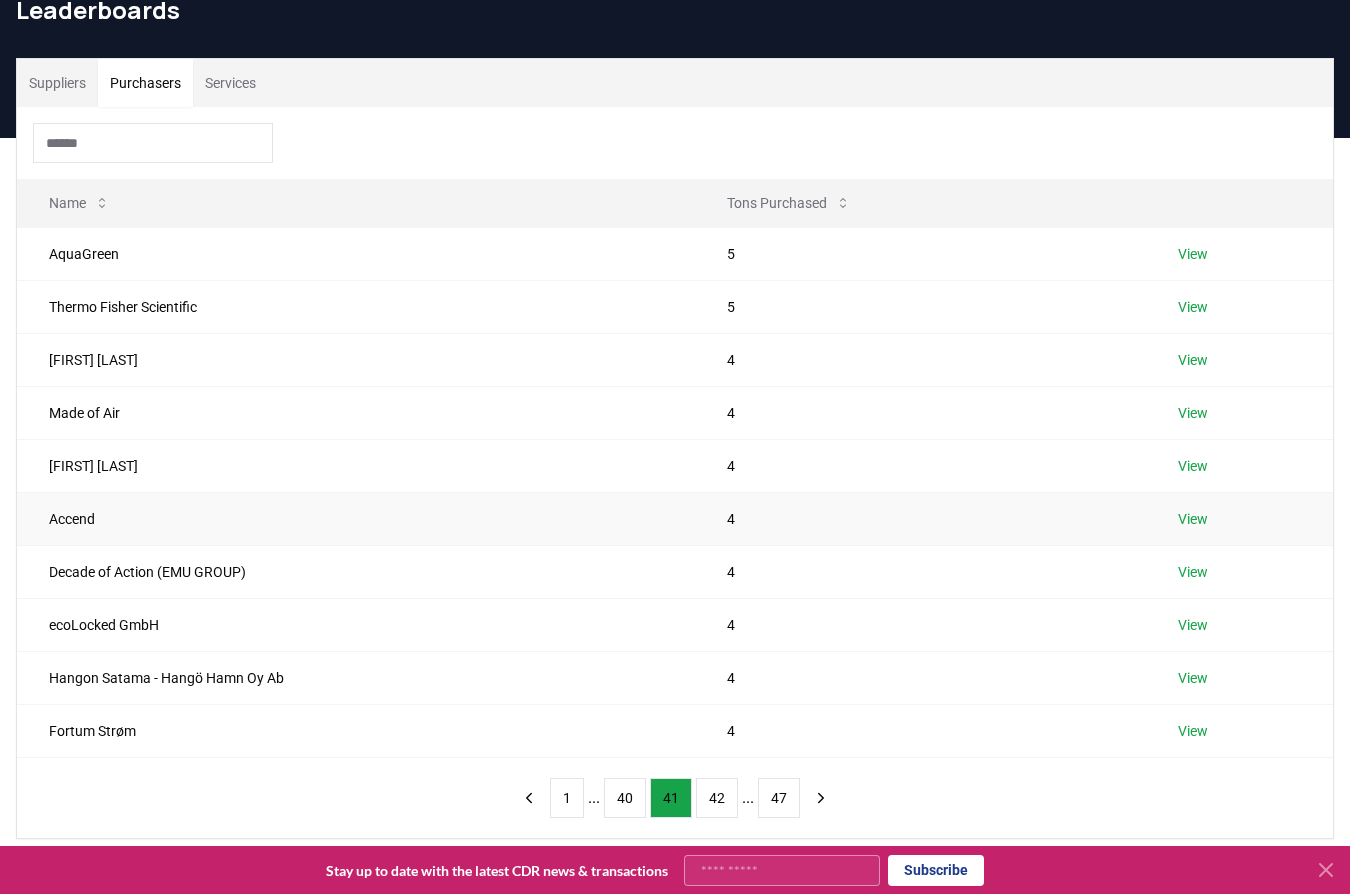 click on "Accend" at bounding box center (356, 518) 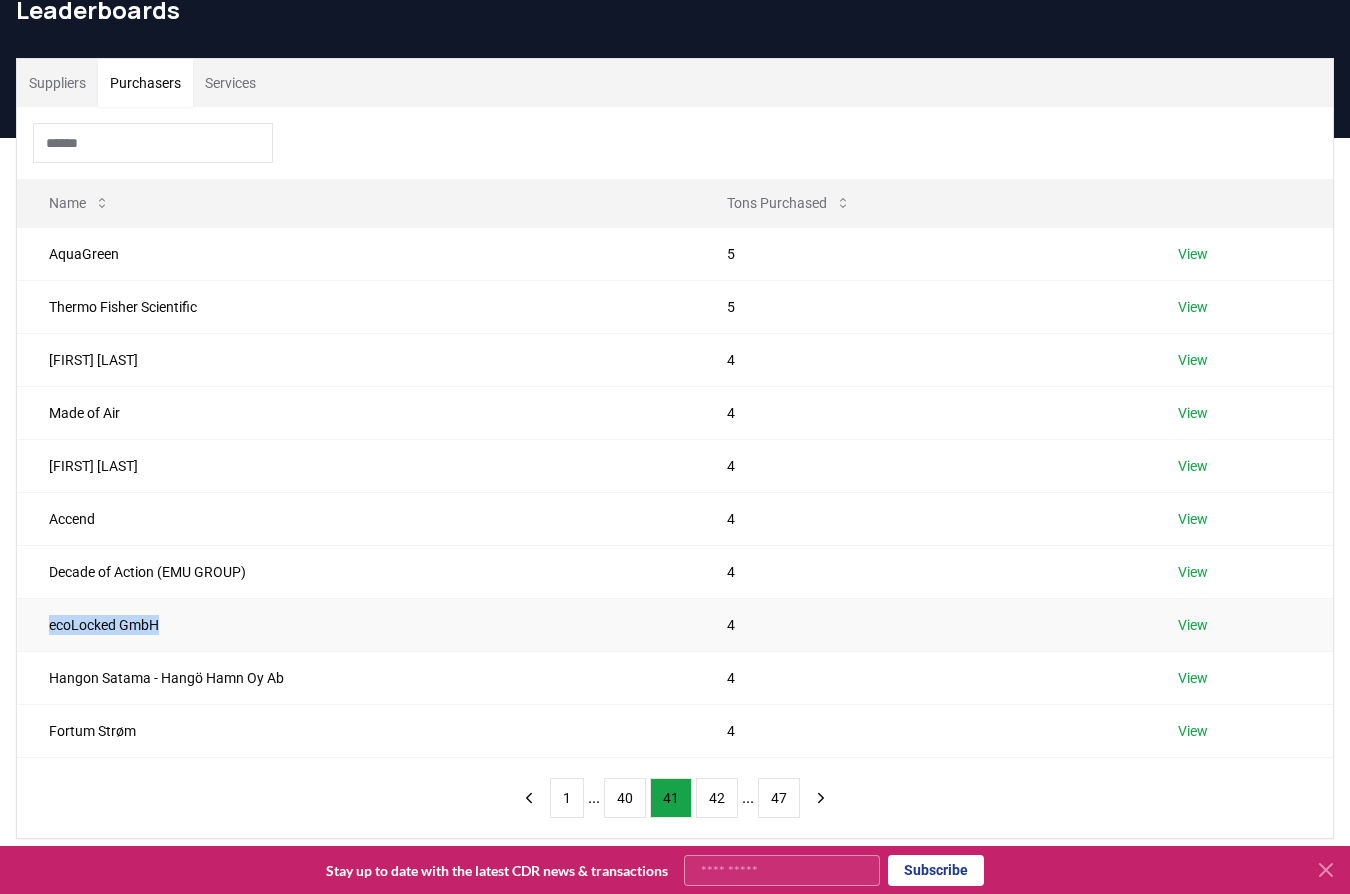 drag, startPoint x: 168, startPoint y: 625, endPoint x: 44, endPoint y: 634, distance: 124.32619 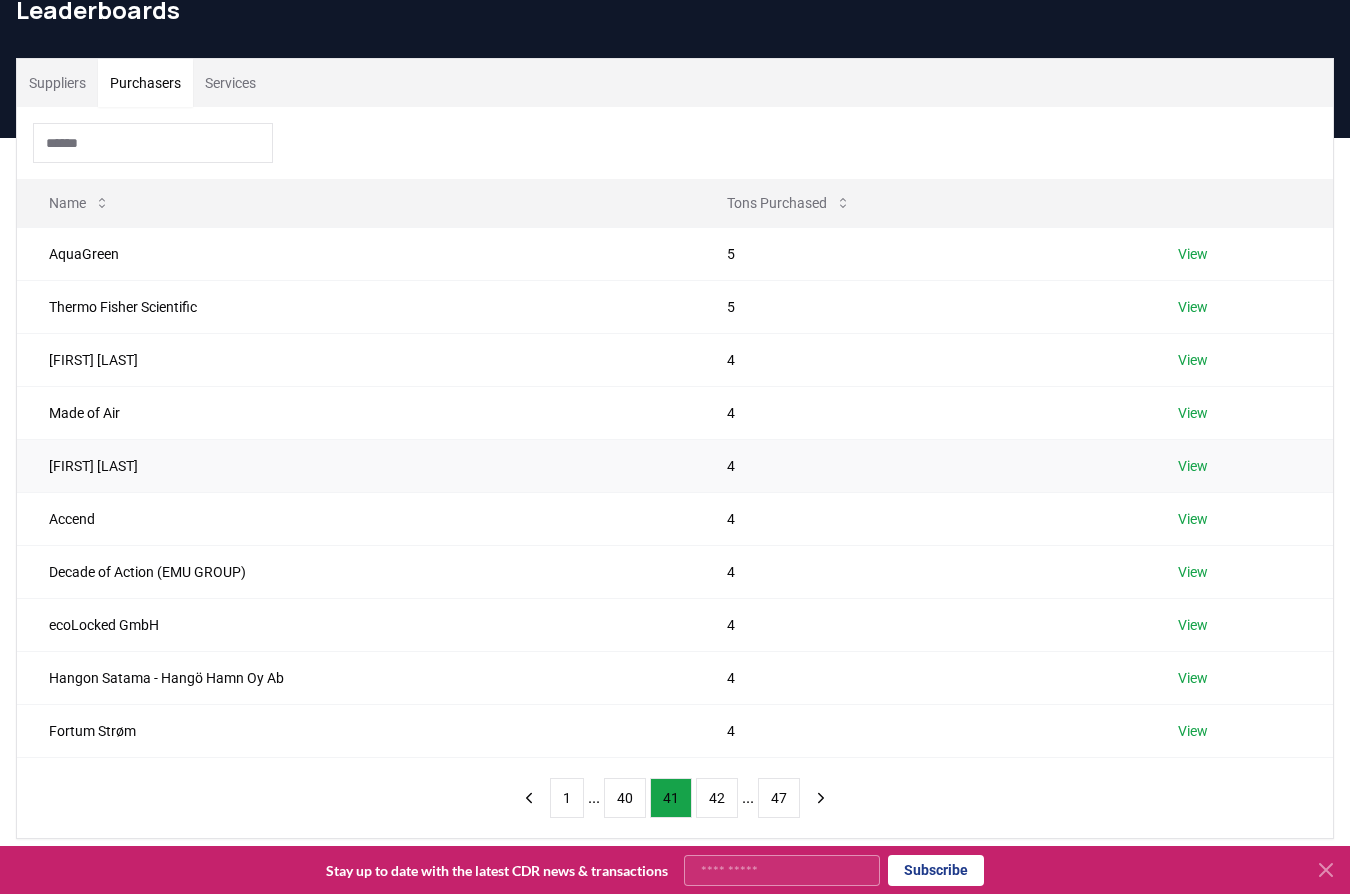 drag, startPoint x: 85, startPoint y: 470, endPoint x: 126, endPoint y: 471, distance: 41.01219 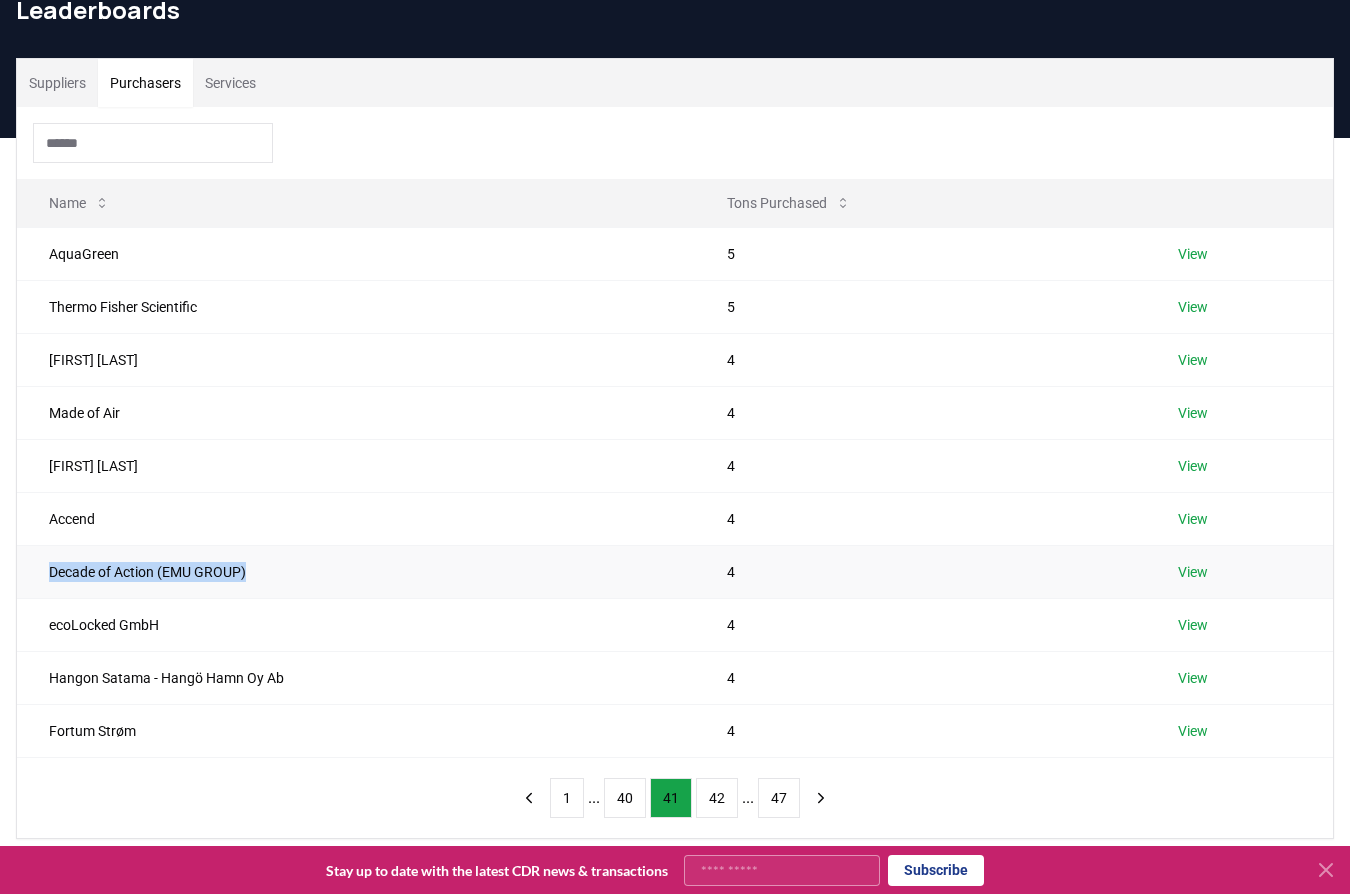 drag, startPoint x: 234, startPoint y: 582, endPoint x: 130, endPoint y: 573, distance: 104.388695 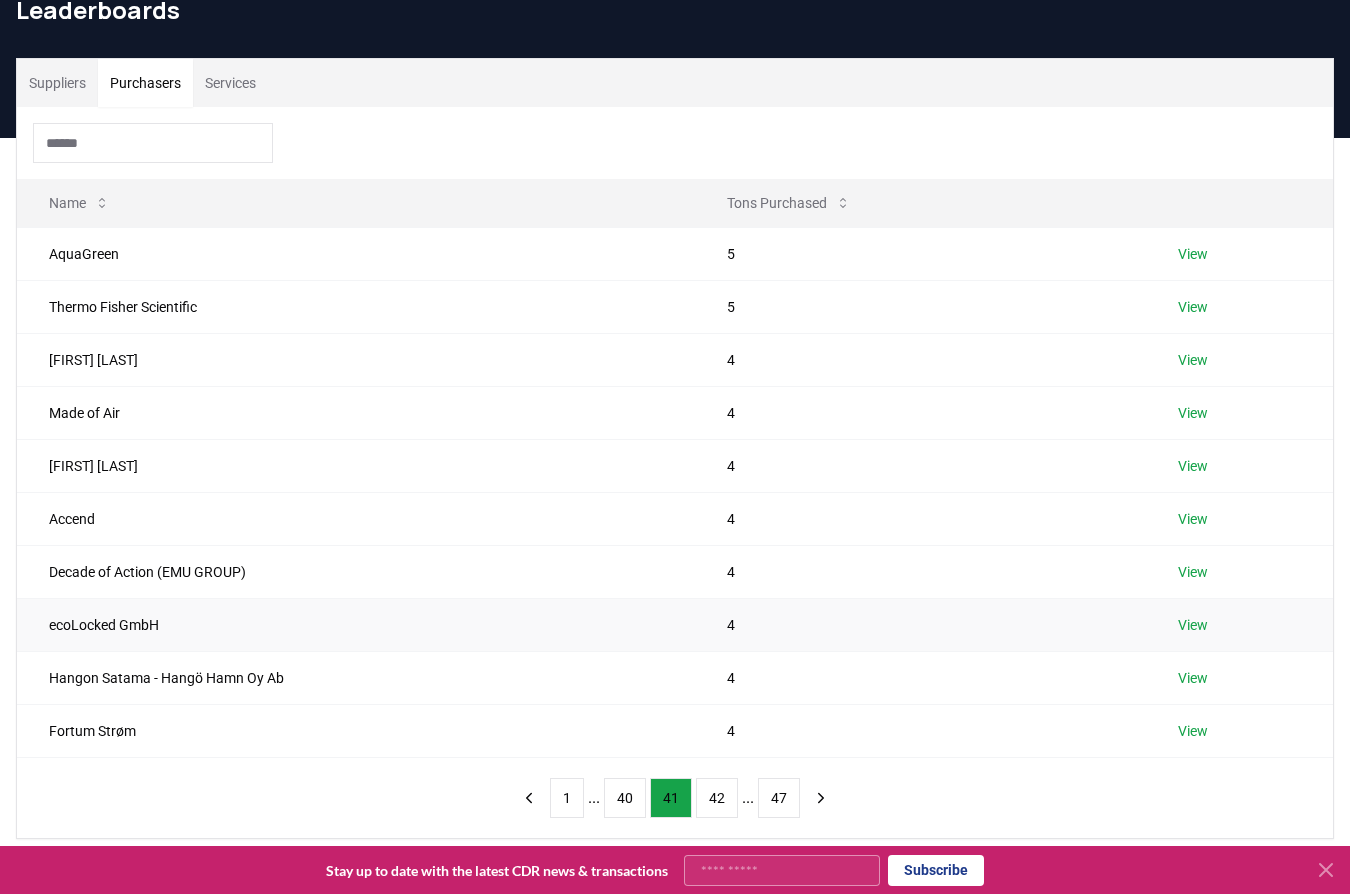 click on "ecoLocked GmbH" at bounding box center [356, 624] 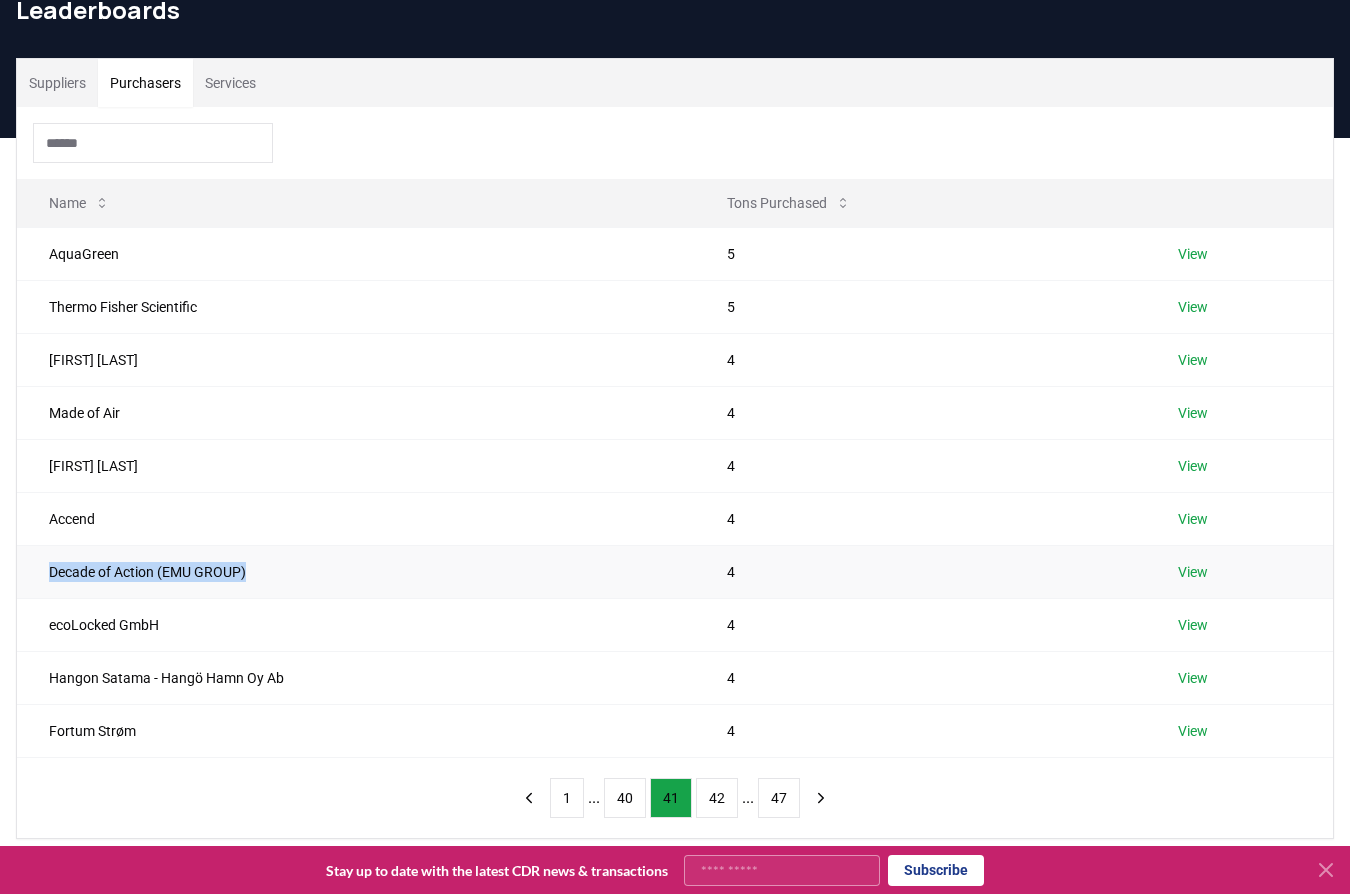 drag, startPoint x: 258, startPoint y: 572, endPoint x: 148, endPoint y: 574, distance: 110.01818 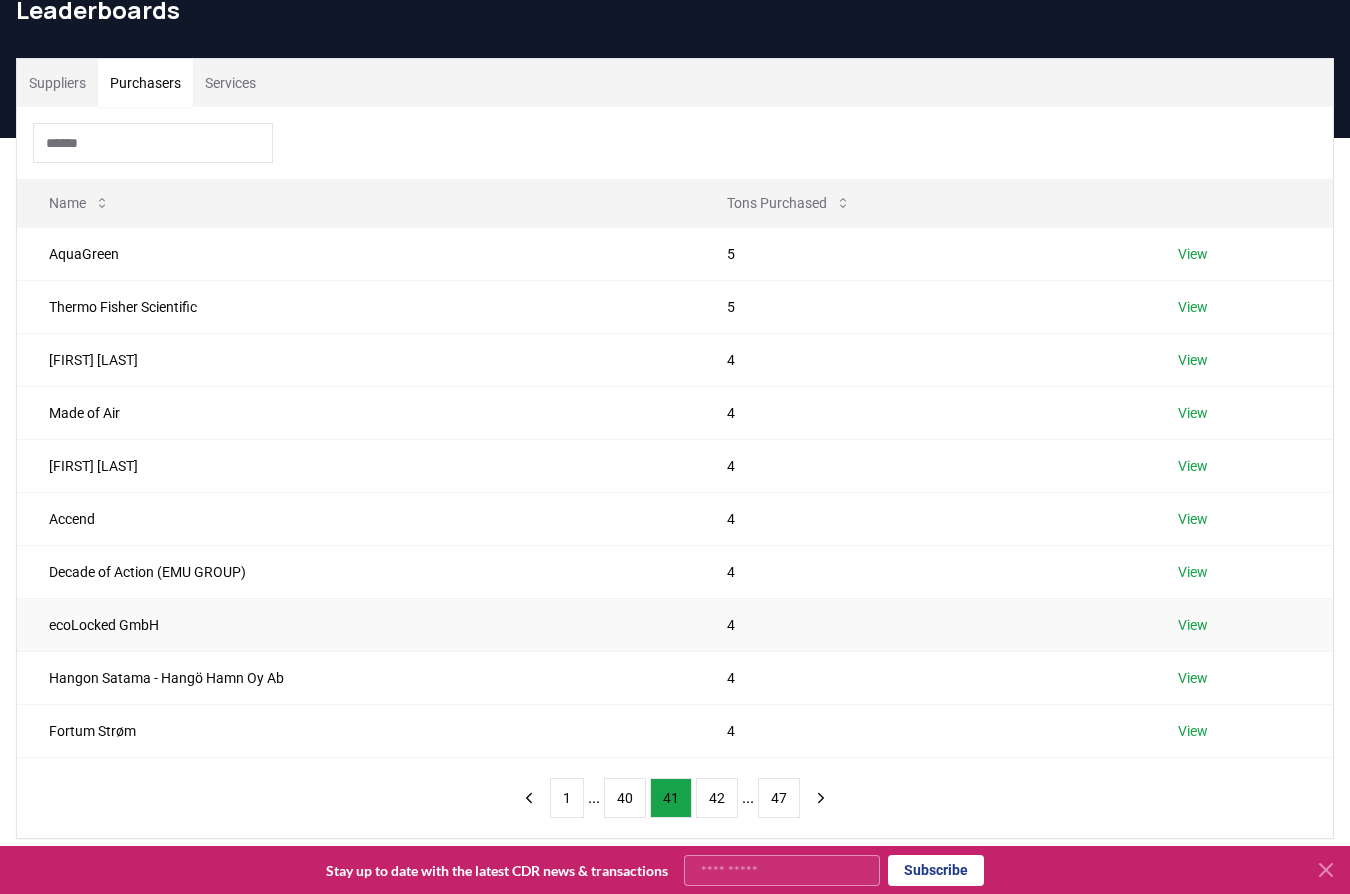 click on "ecoLocked GmbH" at bounding box center [356, 624] 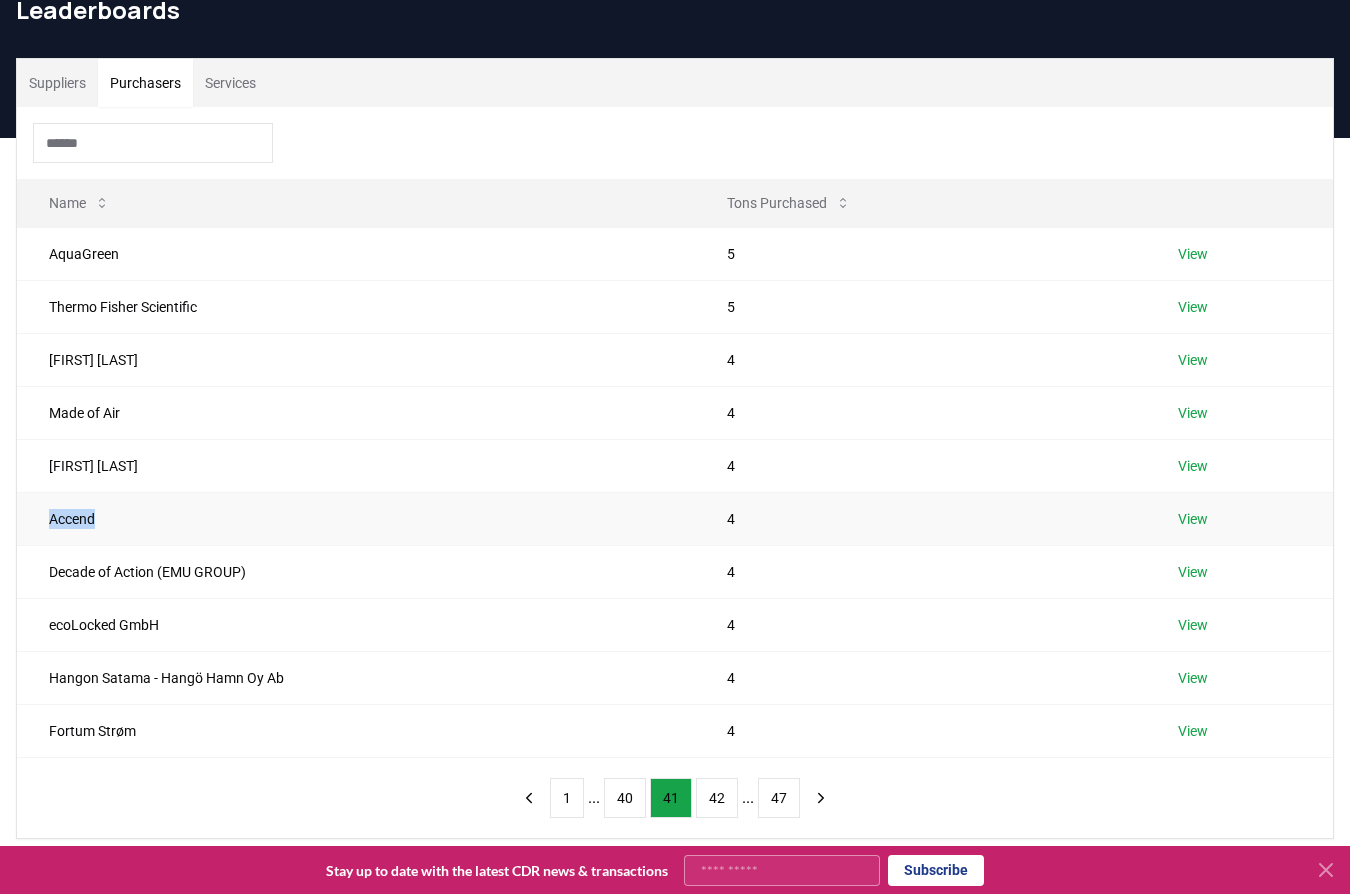 drag, startPoint x: 115, startPoint y: 517, endPoint x: 31, endPoint y: 527, distance: 84.59315 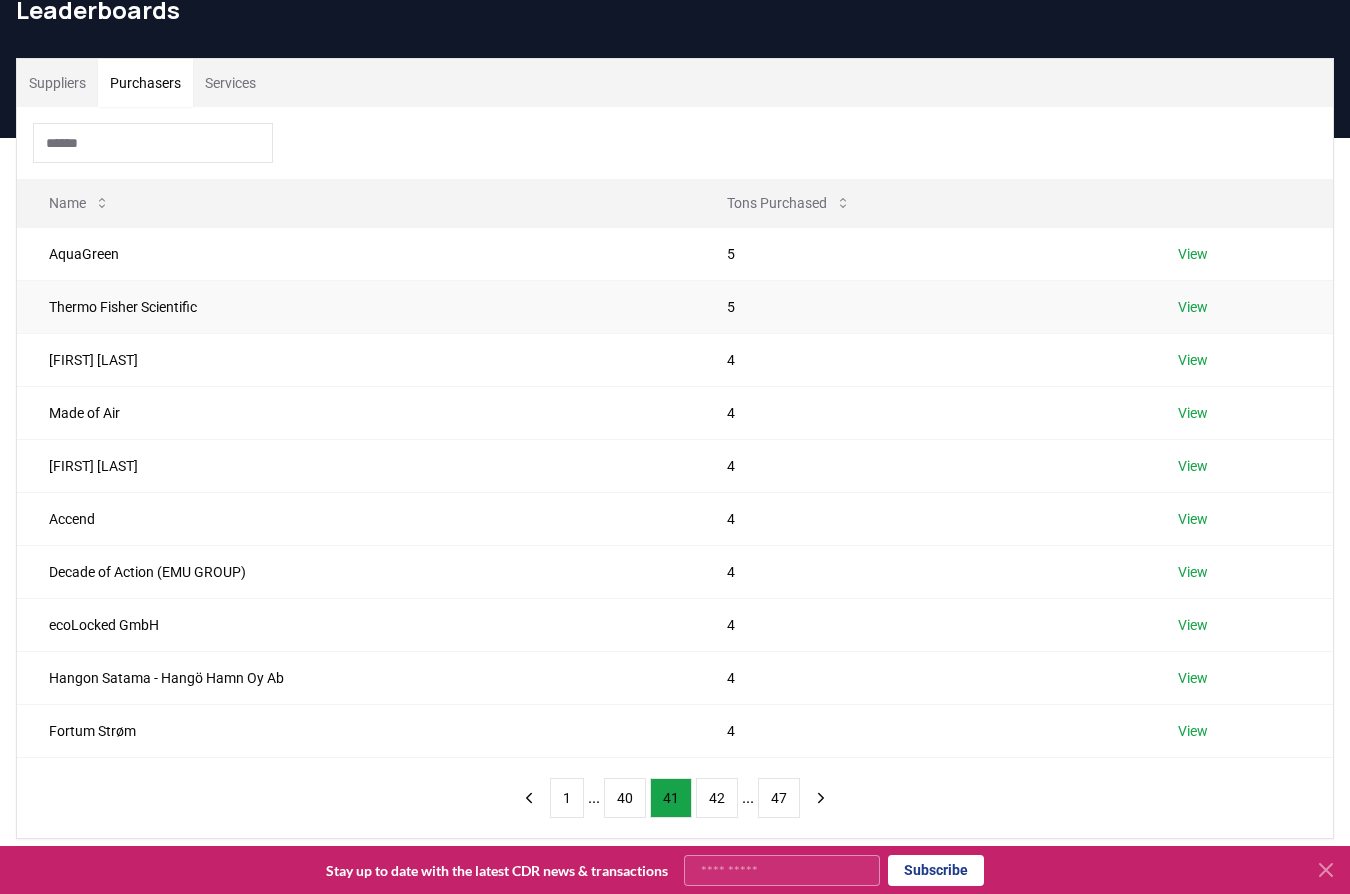 click on "Thermo Fisher Scientific" at bounding box center (356, 306) 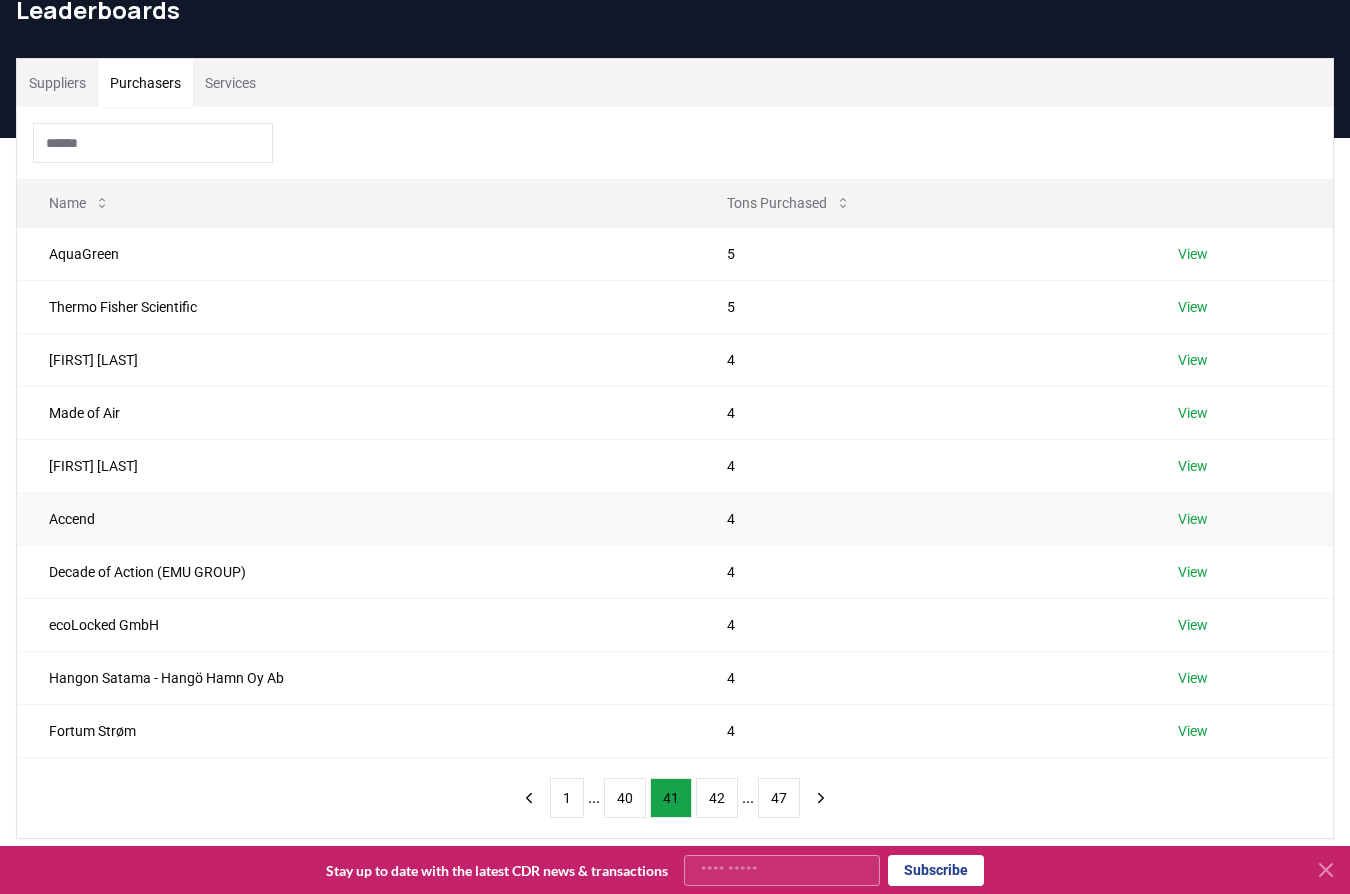 click on "Usman Chowdhry" at bounding box center [356, 359] 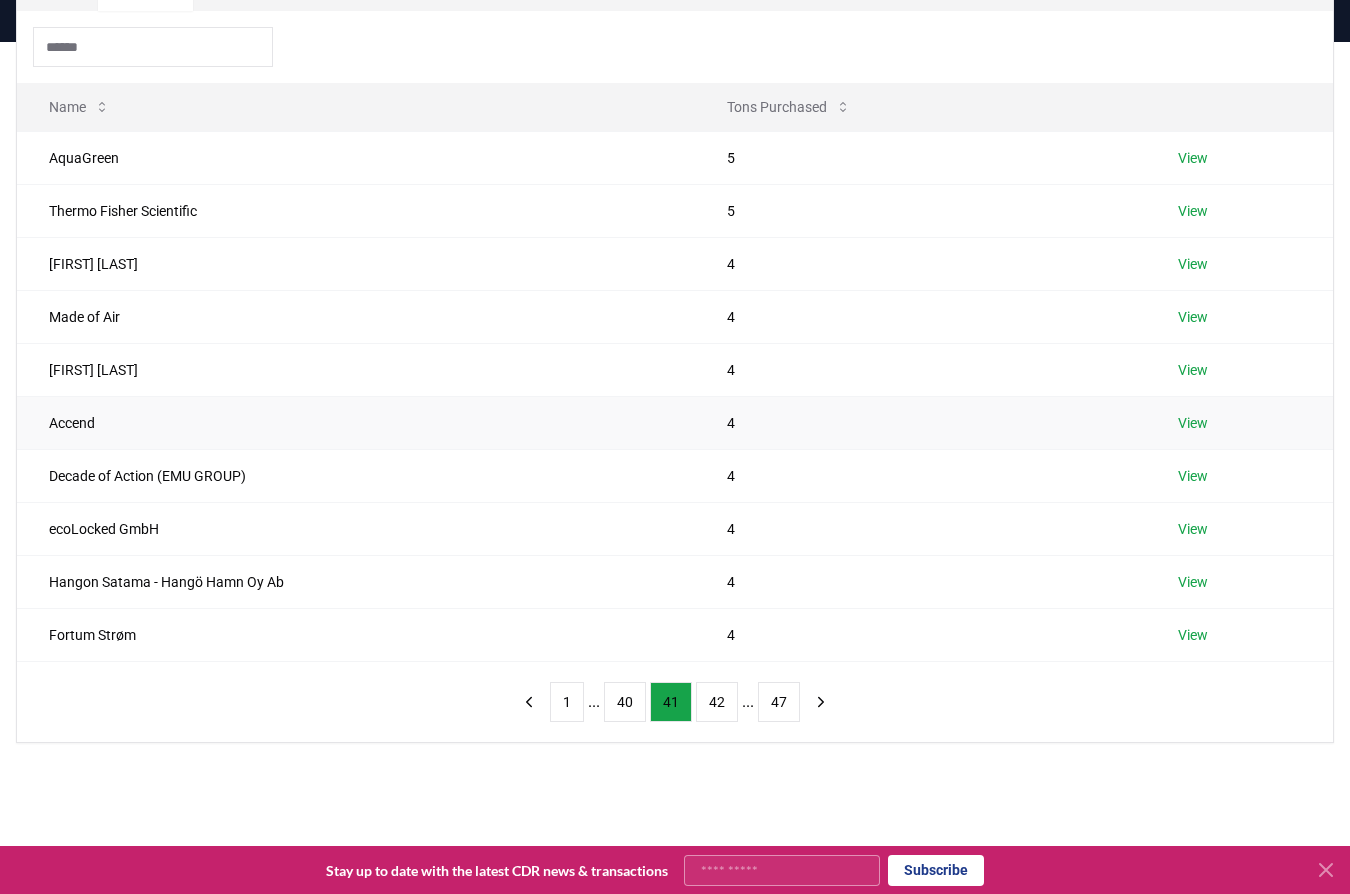 click on "View" at bounding box center [1239, 422] 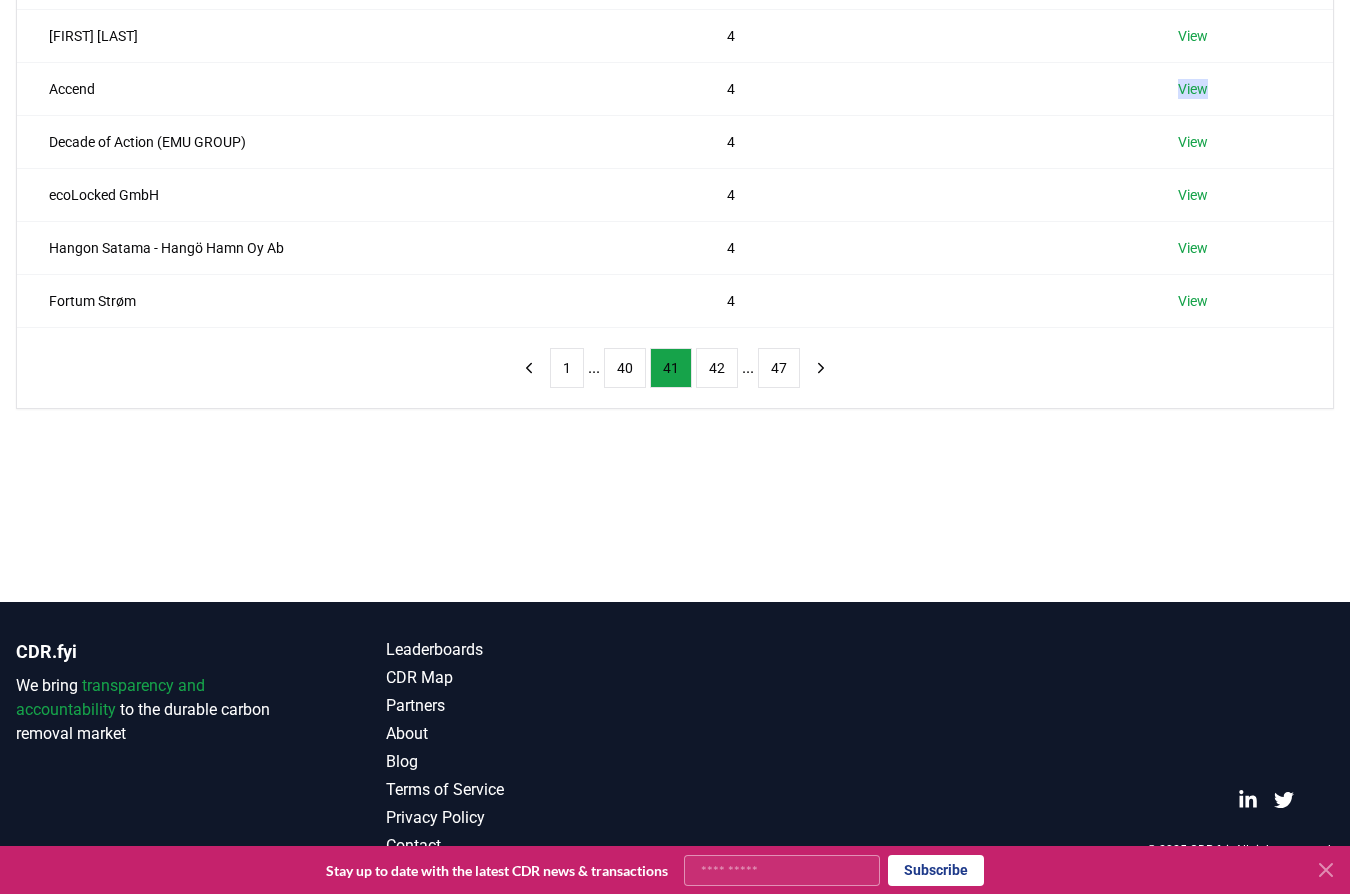 scroll, scrollTop: 0, scrollLeft: 0, axis: both 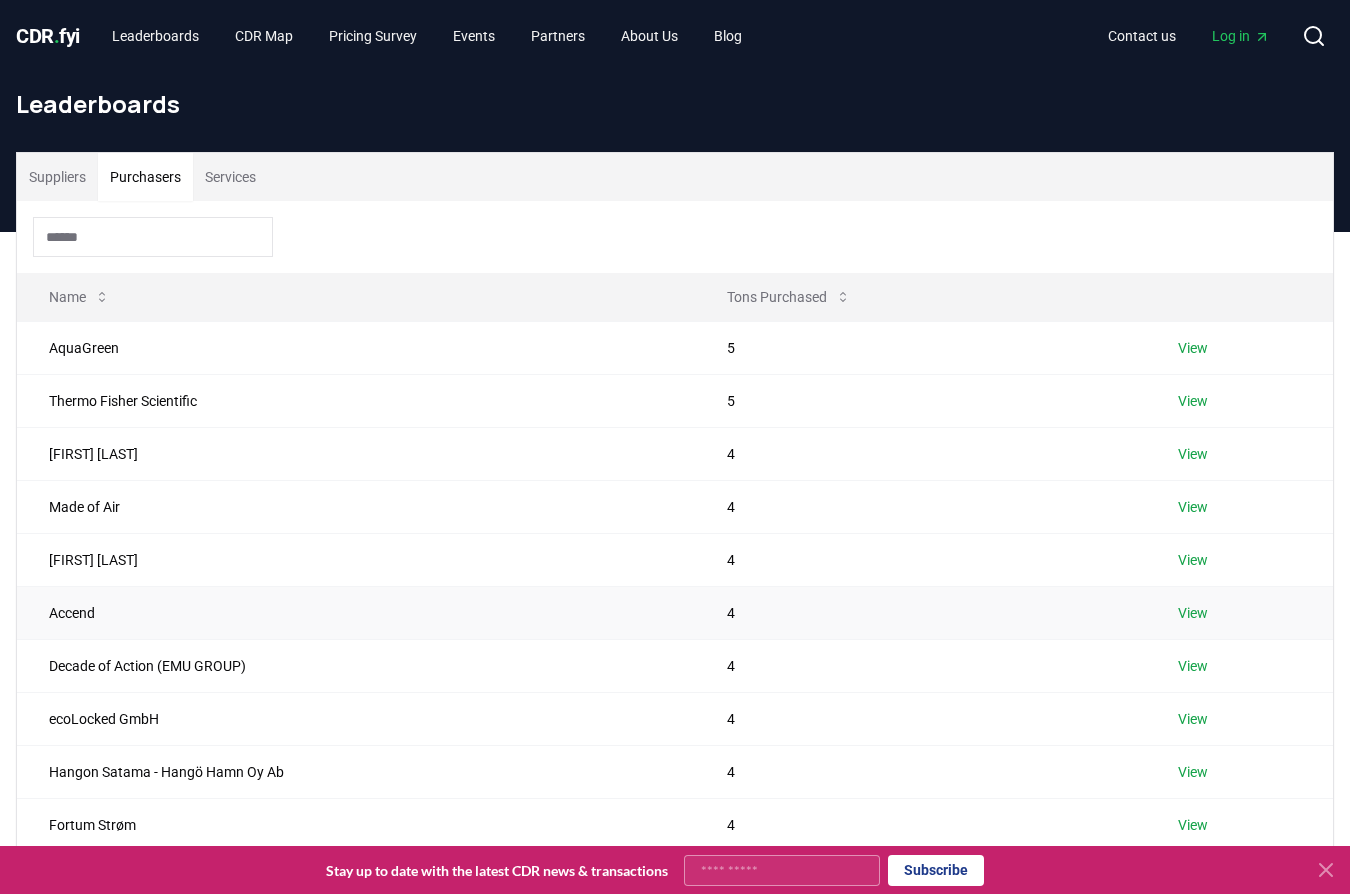 click on "Accend" at bounding box center [356, 612] 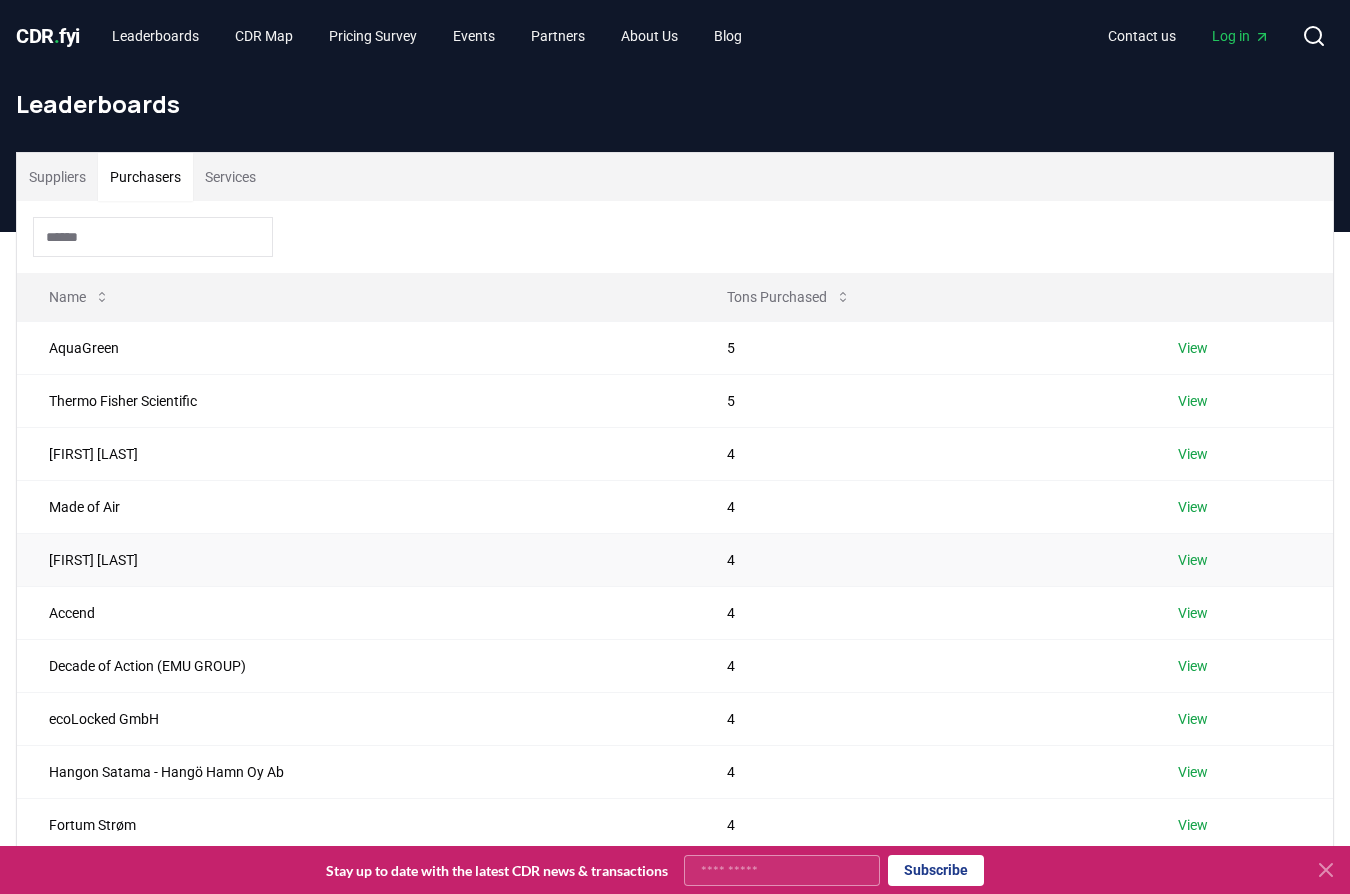 drag, startPoint x: 175, startPoint y: 557, endPoint x: 160, endPoint y: 585, distance: 31.764761 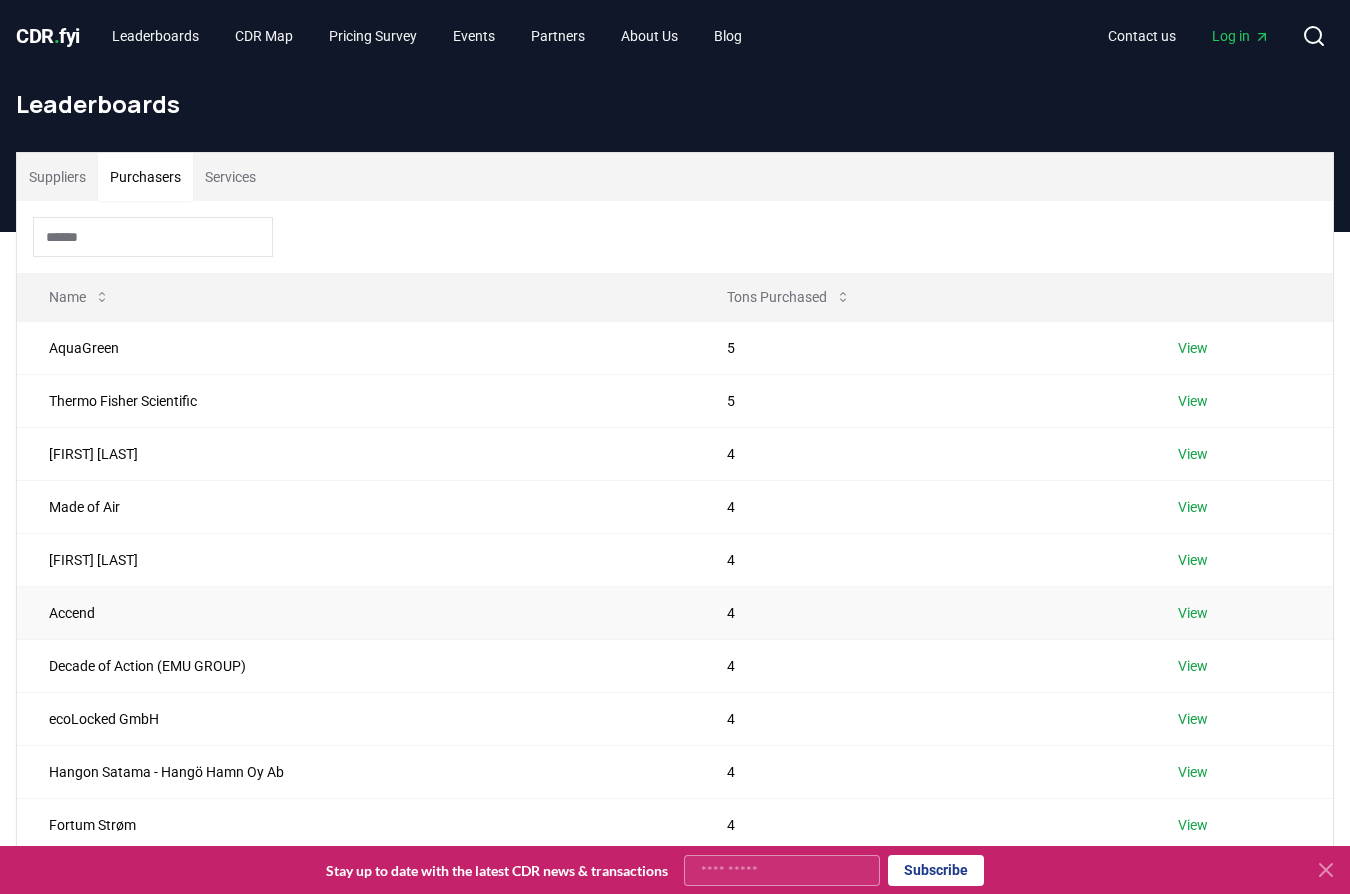 drag, startPoint x: 140, startPoint y: 606, endPoint x: 250, endPoint y: 605, distance: 110.00455 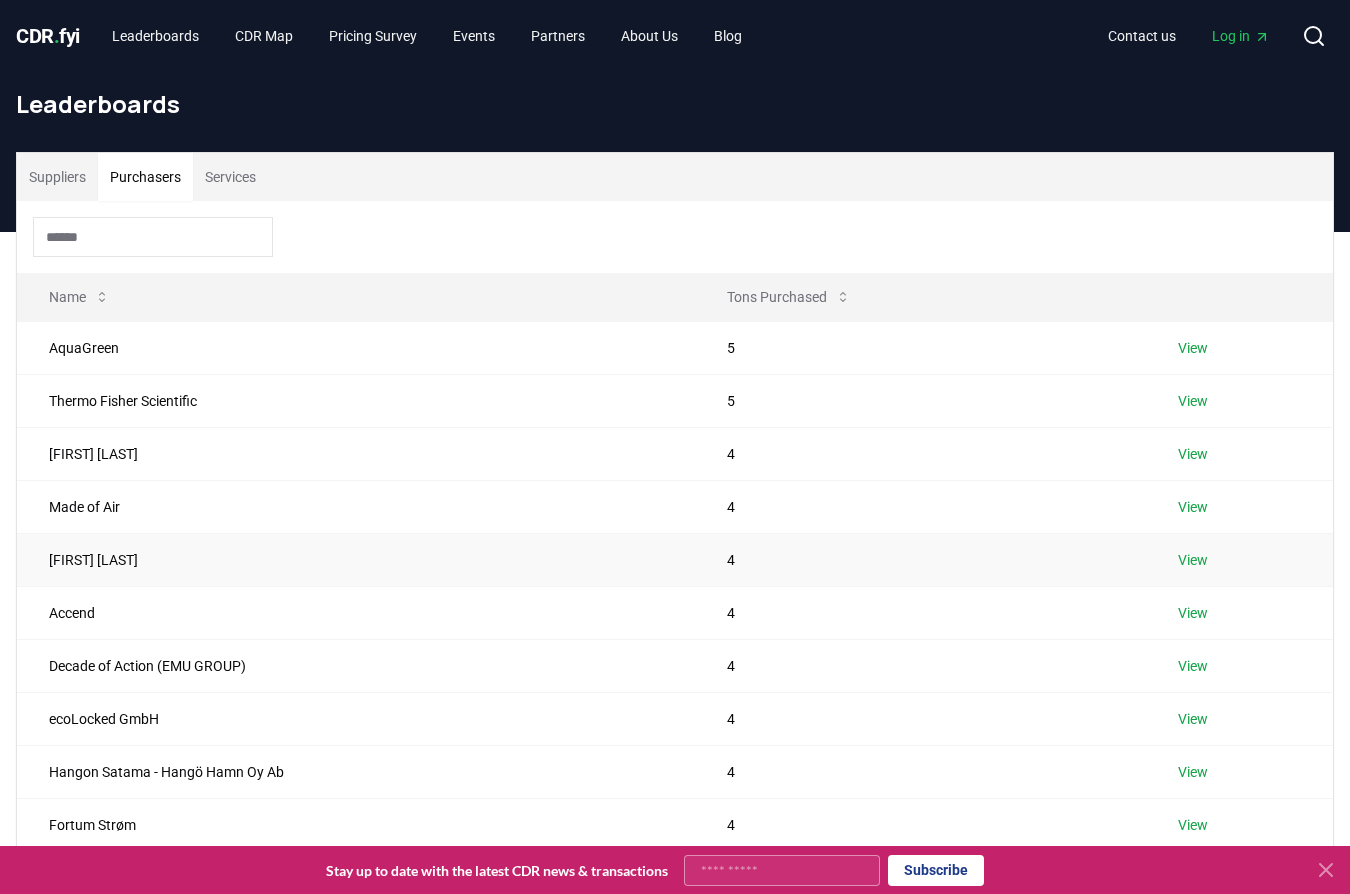 click on "Christopher Spano" at bounding box center (356, 559) 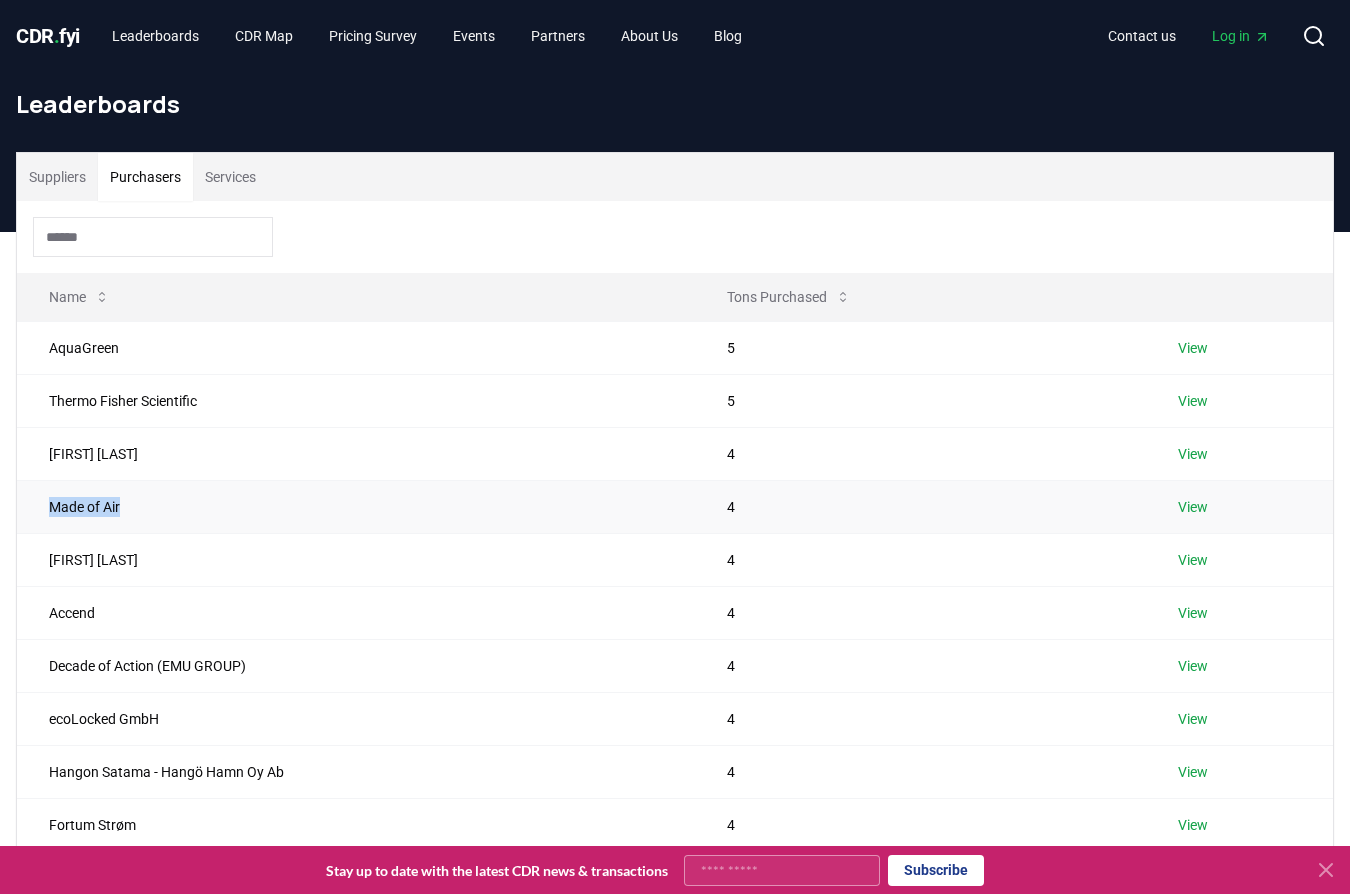 drag, startPoint x: 127, startPoint y: 498, endPoint x: 31, endPoint y: 504, distance: 96.18732 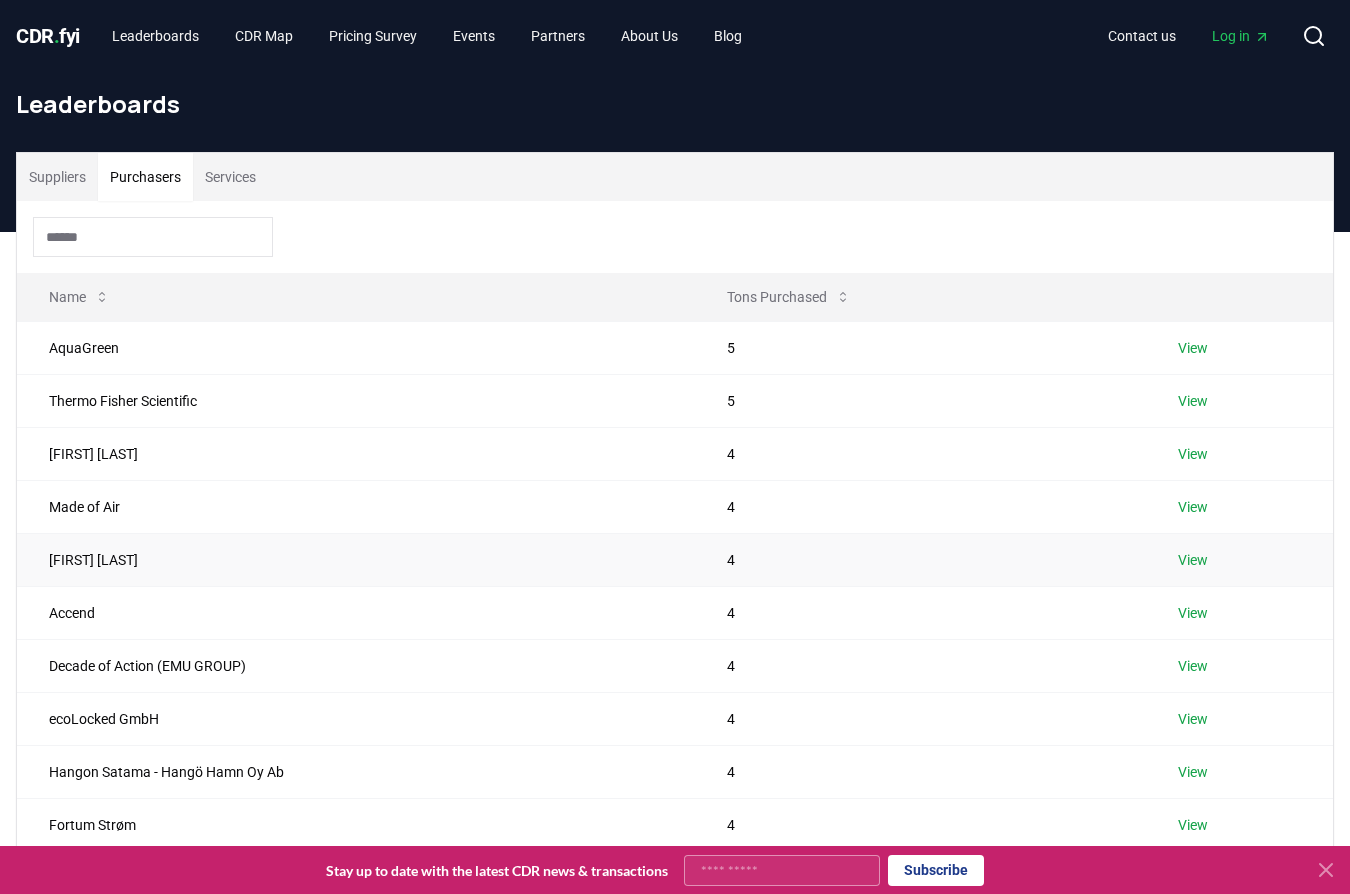 drag, startPoint x: 198, startPoint y: 589, endPoint x: 230, endPoint y: 556, distance: 45.96738 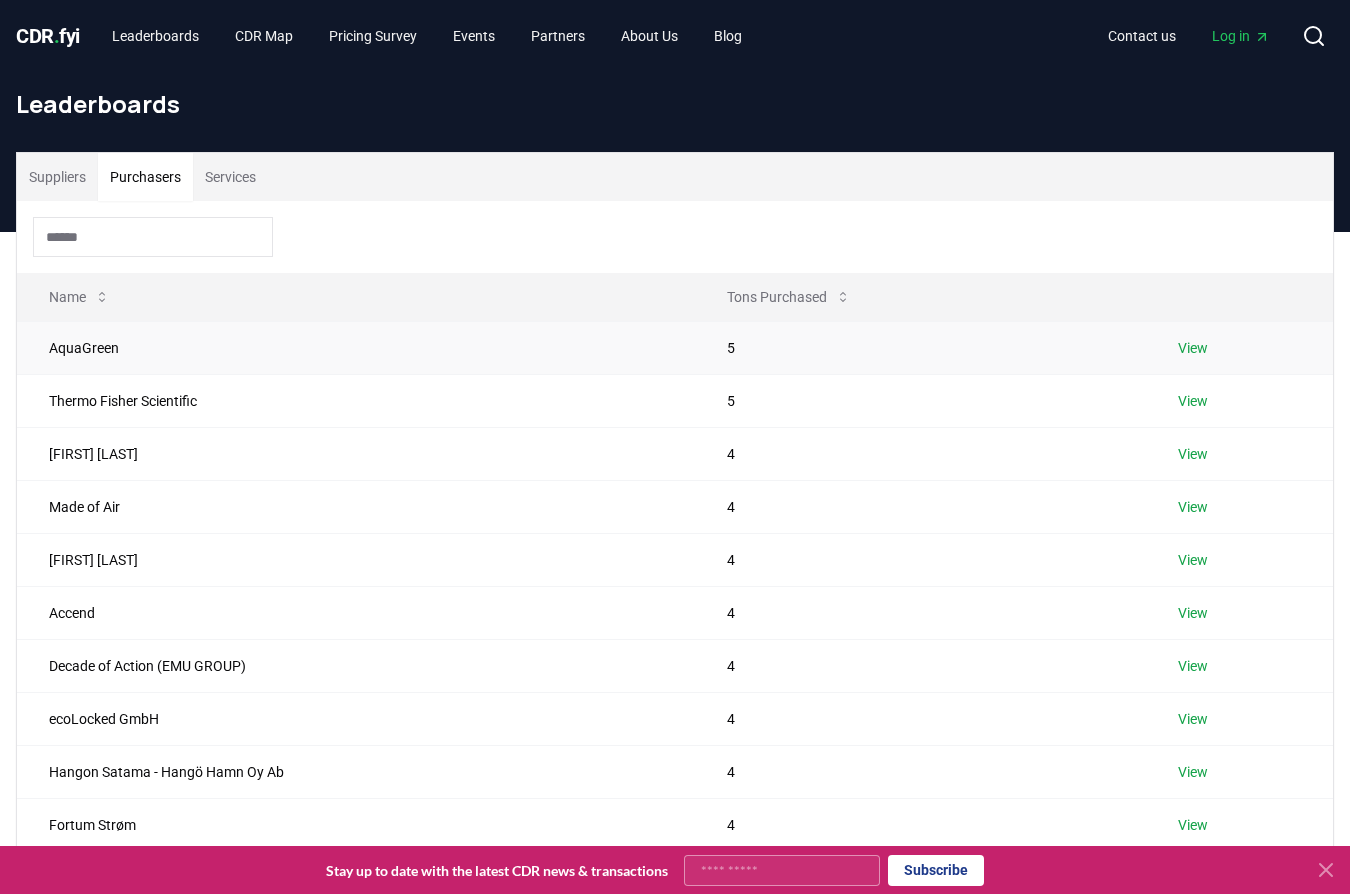 drag, startPoint x: 147, startPoint y: 347, endPoint x: 173, endPoint y: 335, distance: 28.635643 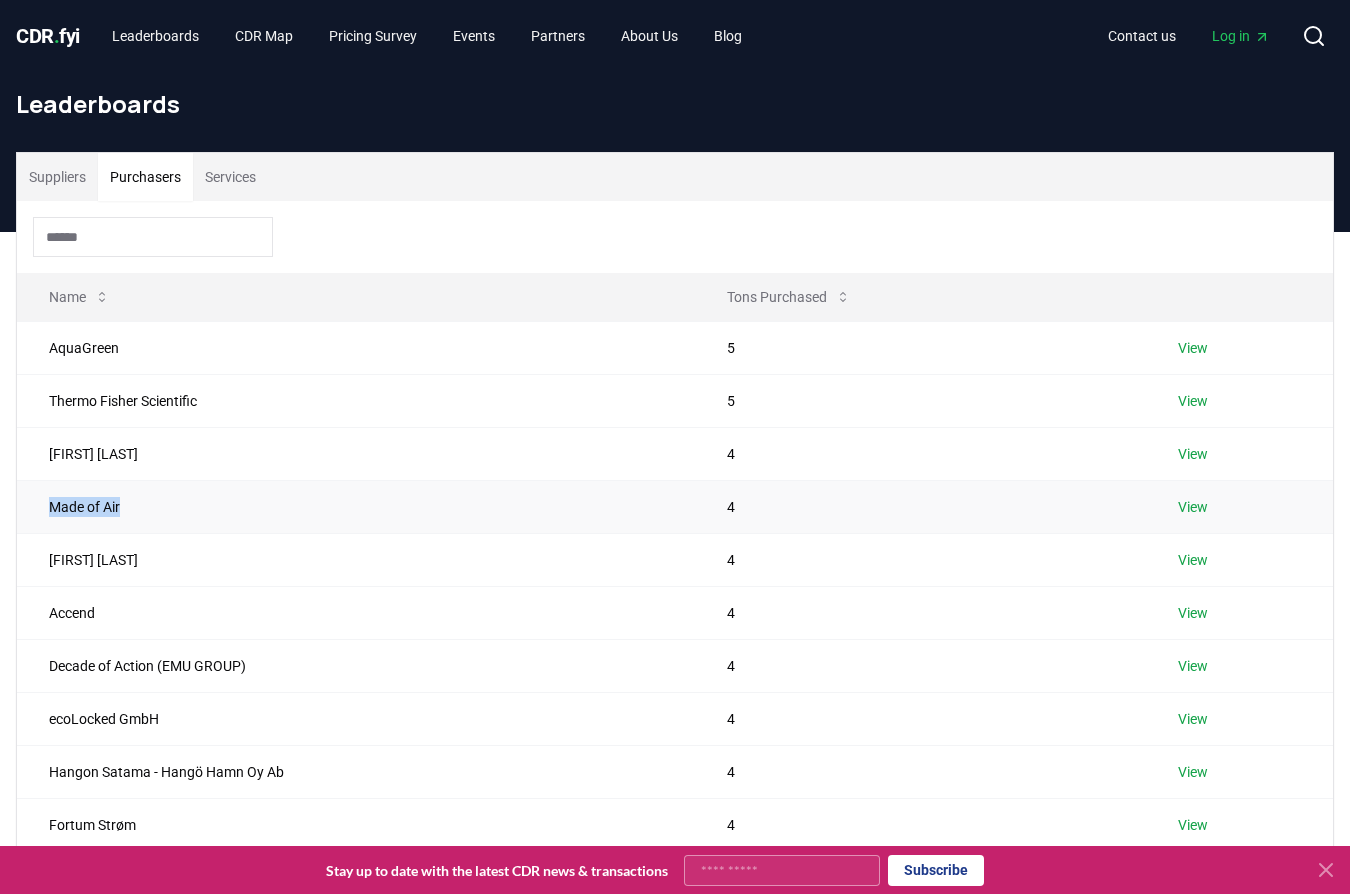 drag, startPoint x: 143, startPoint y: 505, endPoint x: 17, endPoint y: 508, distance: 126.035706 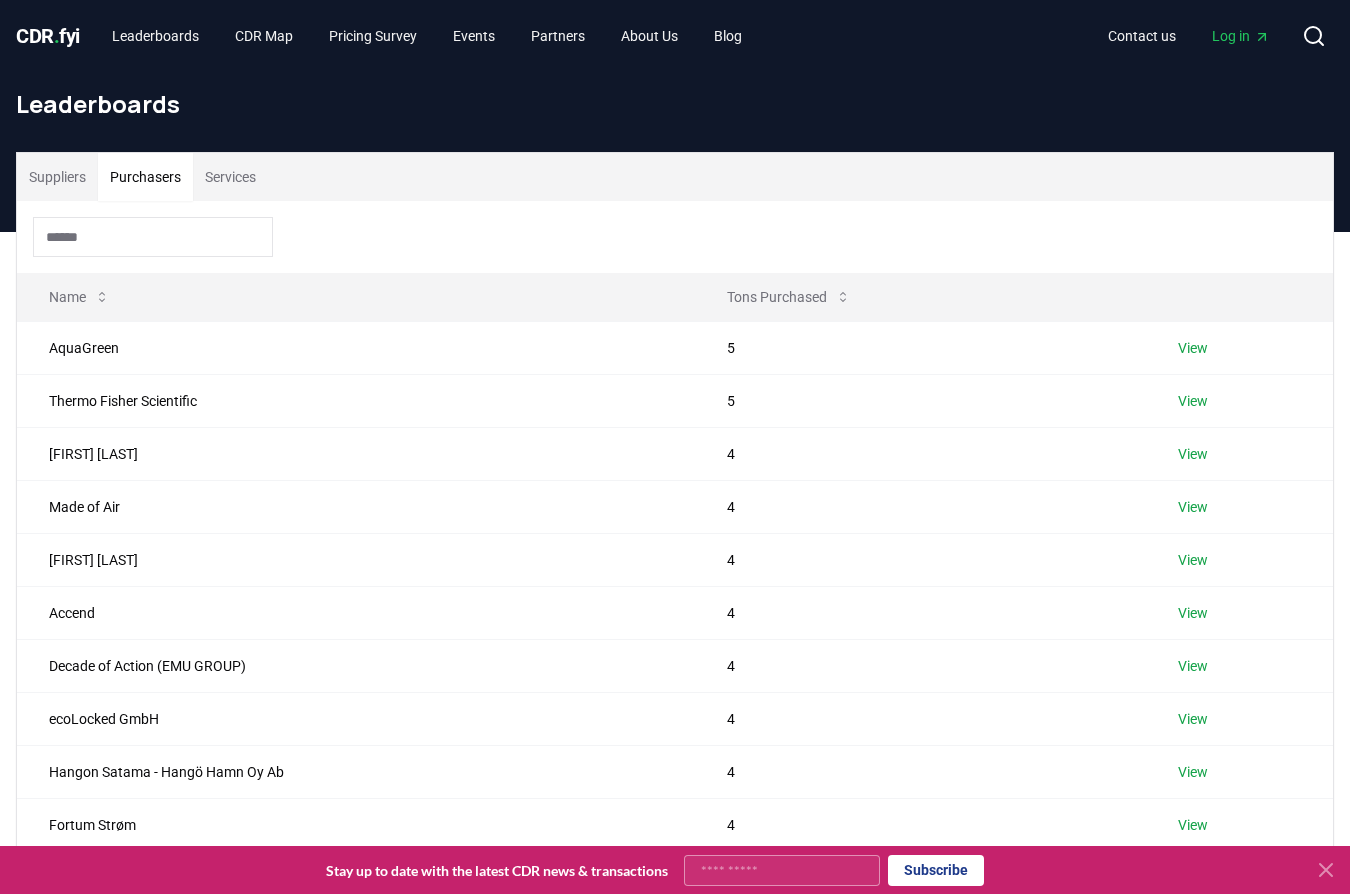 click on "CDR . fyi Leaderboards CDR Map Pricing Survey Events Partners About Us Blog Contact us Log in Search" at bounding box center (675, 36) 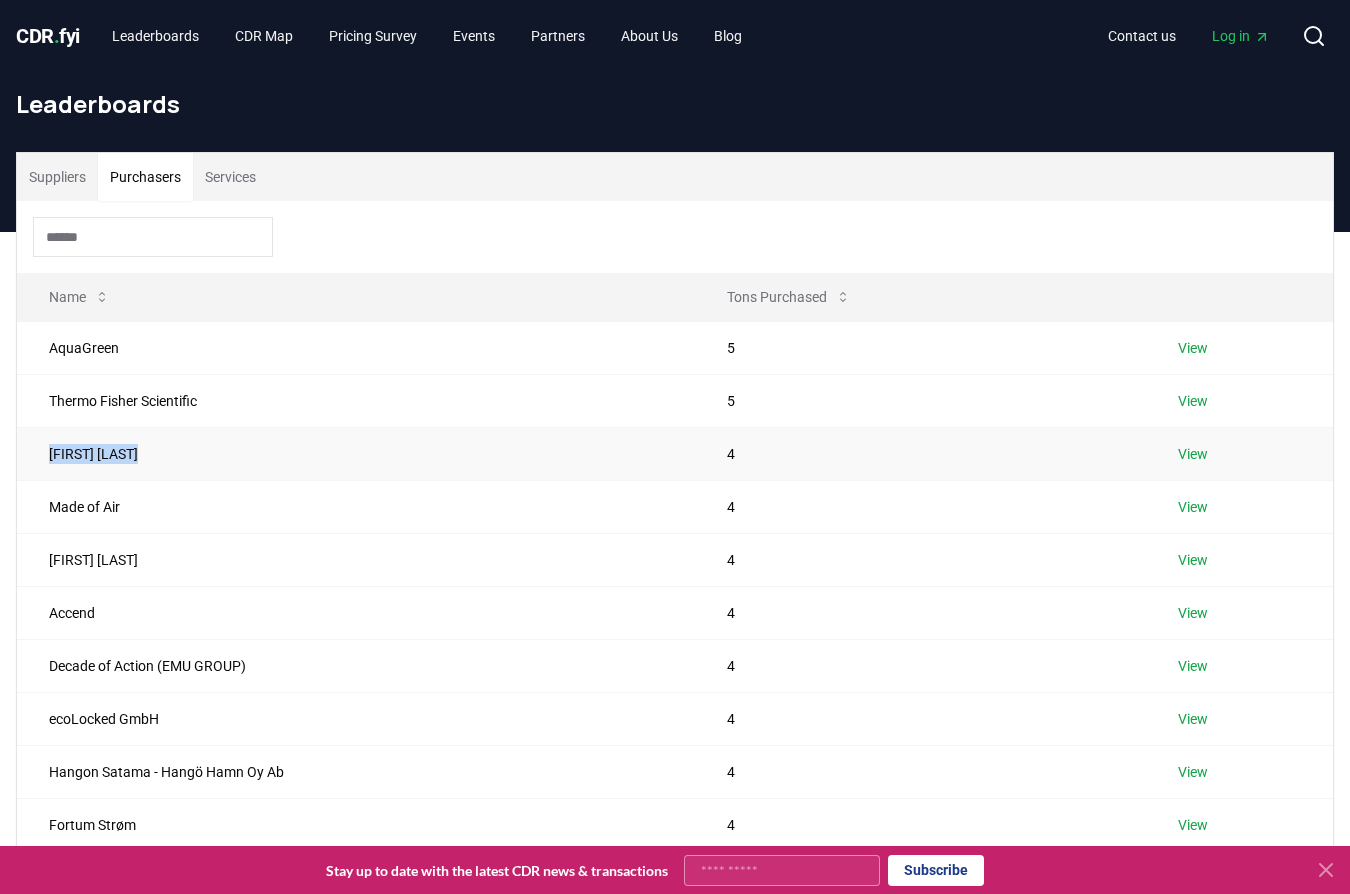 drag, startPoint x: 156, startPoint y: 450, endPoint x: 46, endPoint y: 470, distance: 111.8034 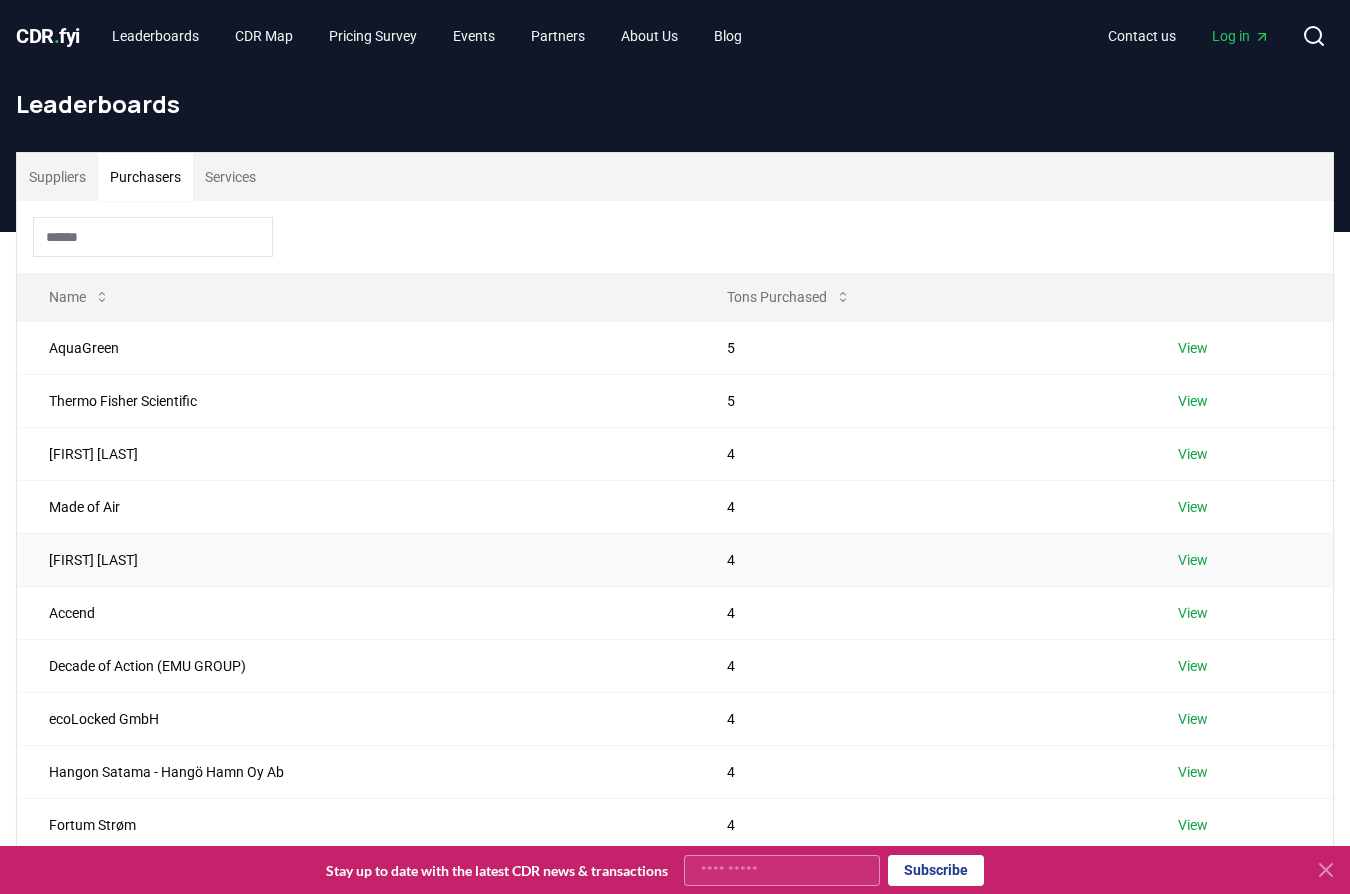 click on "Christopher Spano" at bounding box center [356, 559] 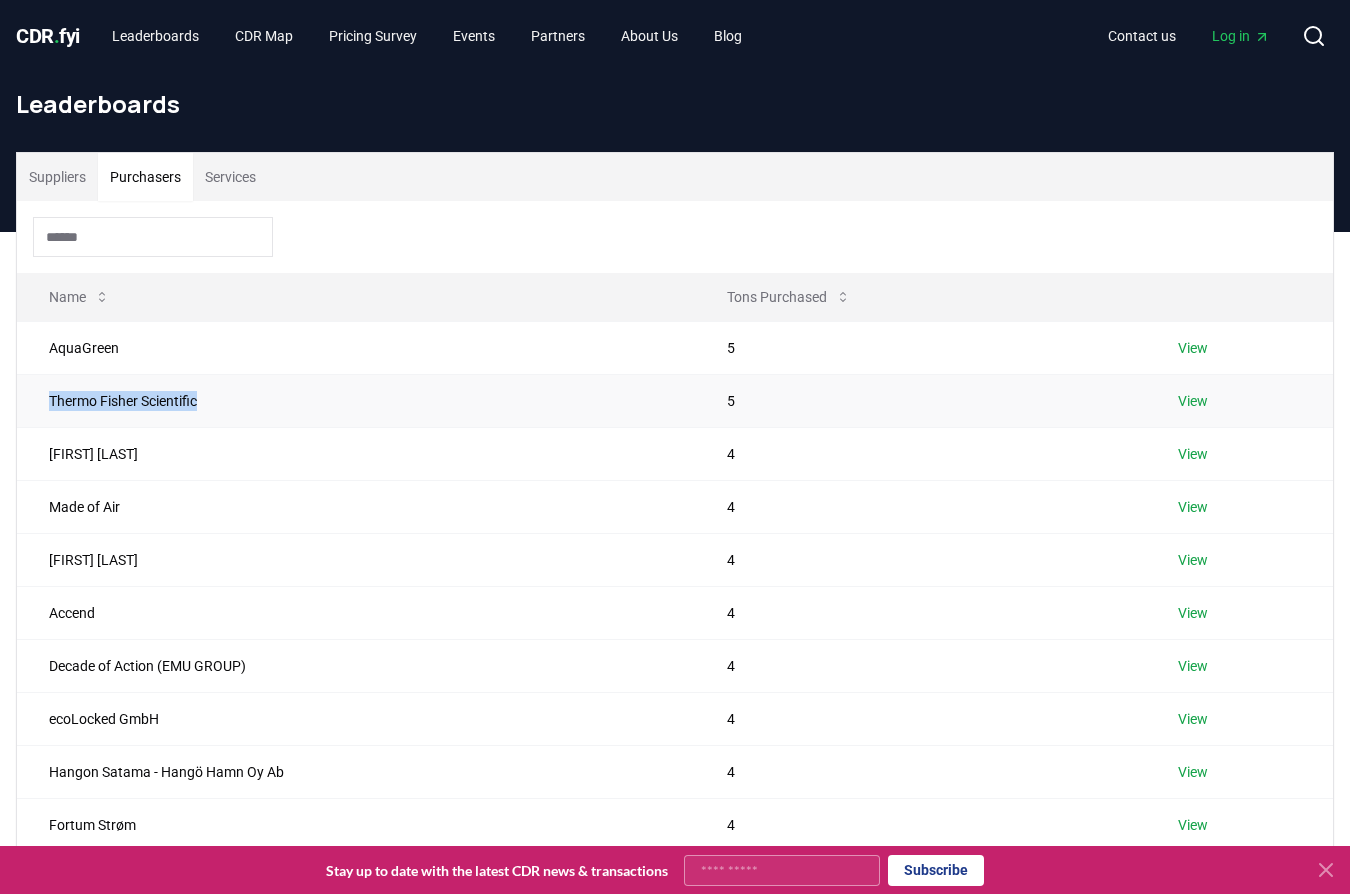 drag, startPoint x: 199, startPoint y: 401, endPoint x: 47, endPoint y: 401, distance: 152 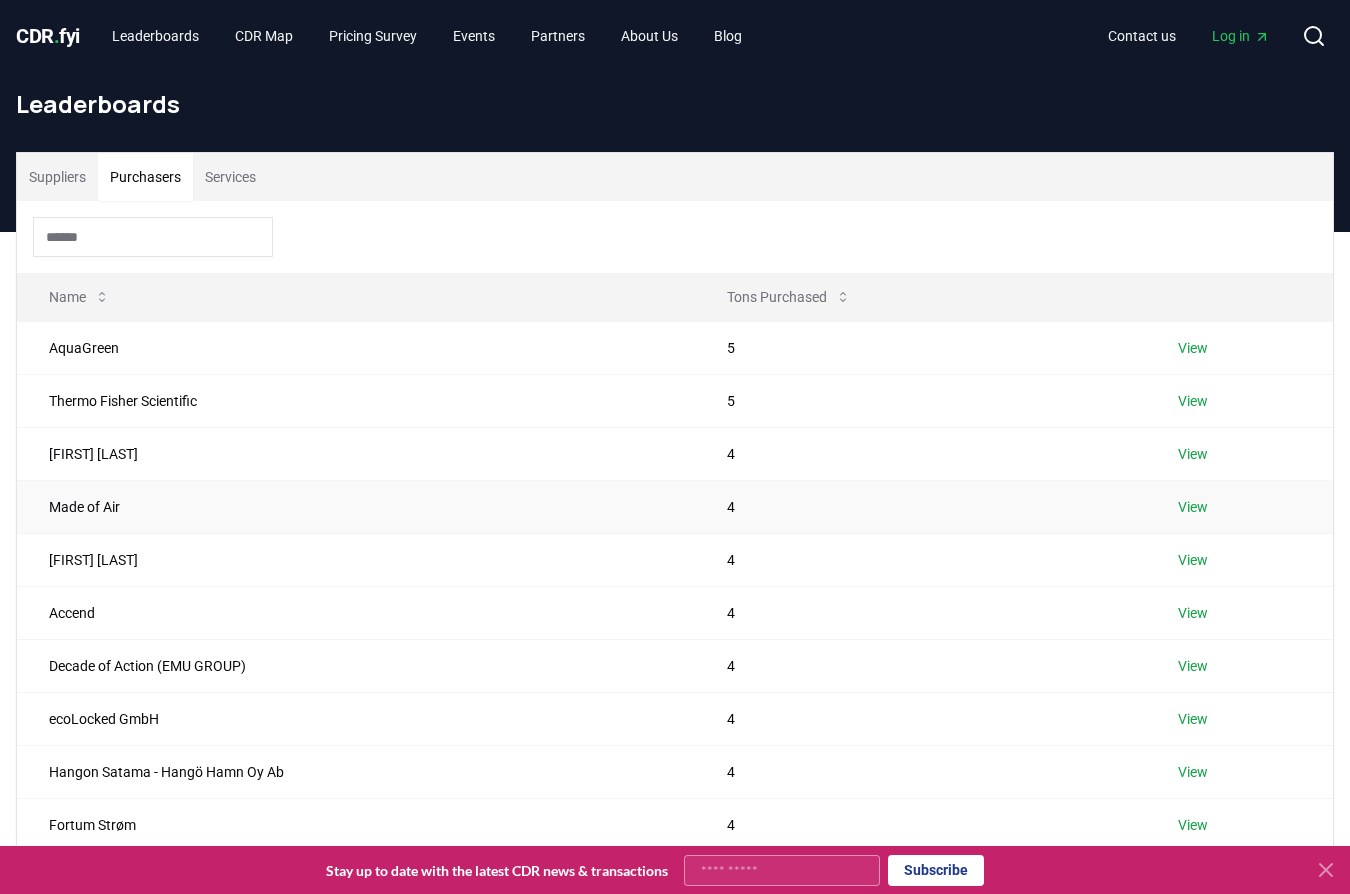 click on "Made of Air" at bounding box center [356, 506] 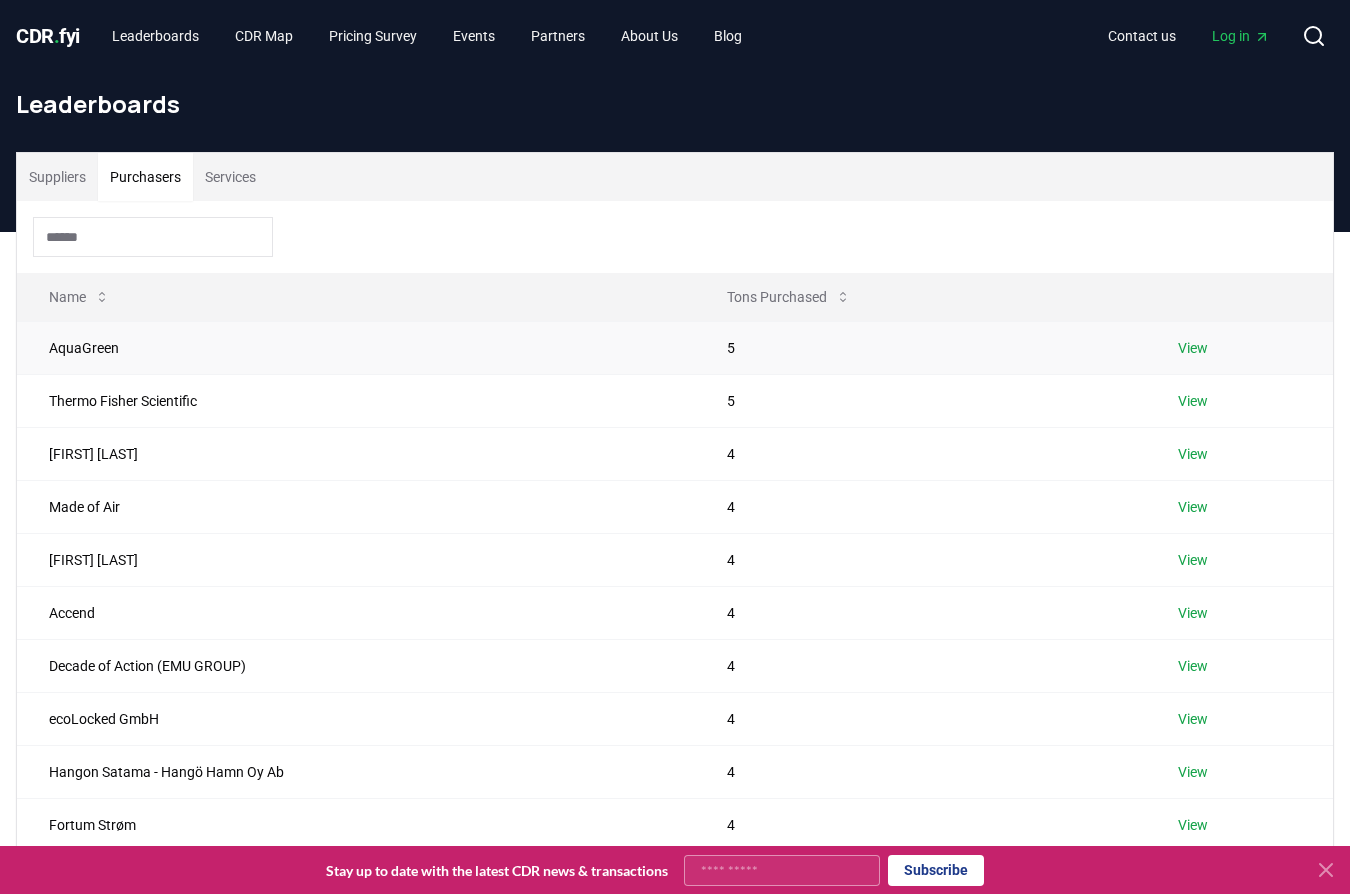 drag, startPoint x: 527, startPoint y: 0, endPoint x: 276, endPoint y: 335, distance: 418.60004 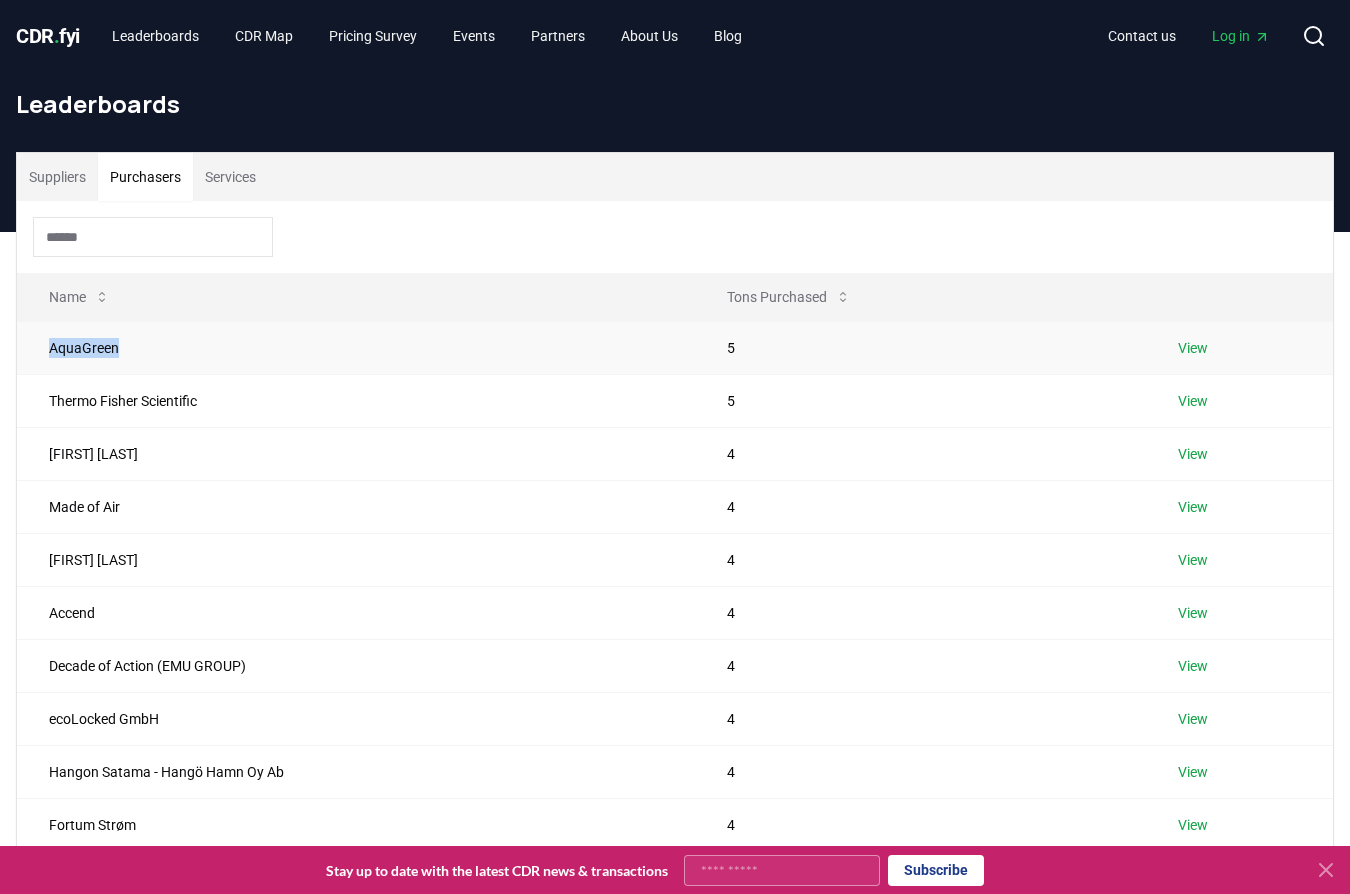 drag, startPoint x: 135, startPoint y: 350, endPoint x: 49, endPoint y: 357, distance: 86.28442 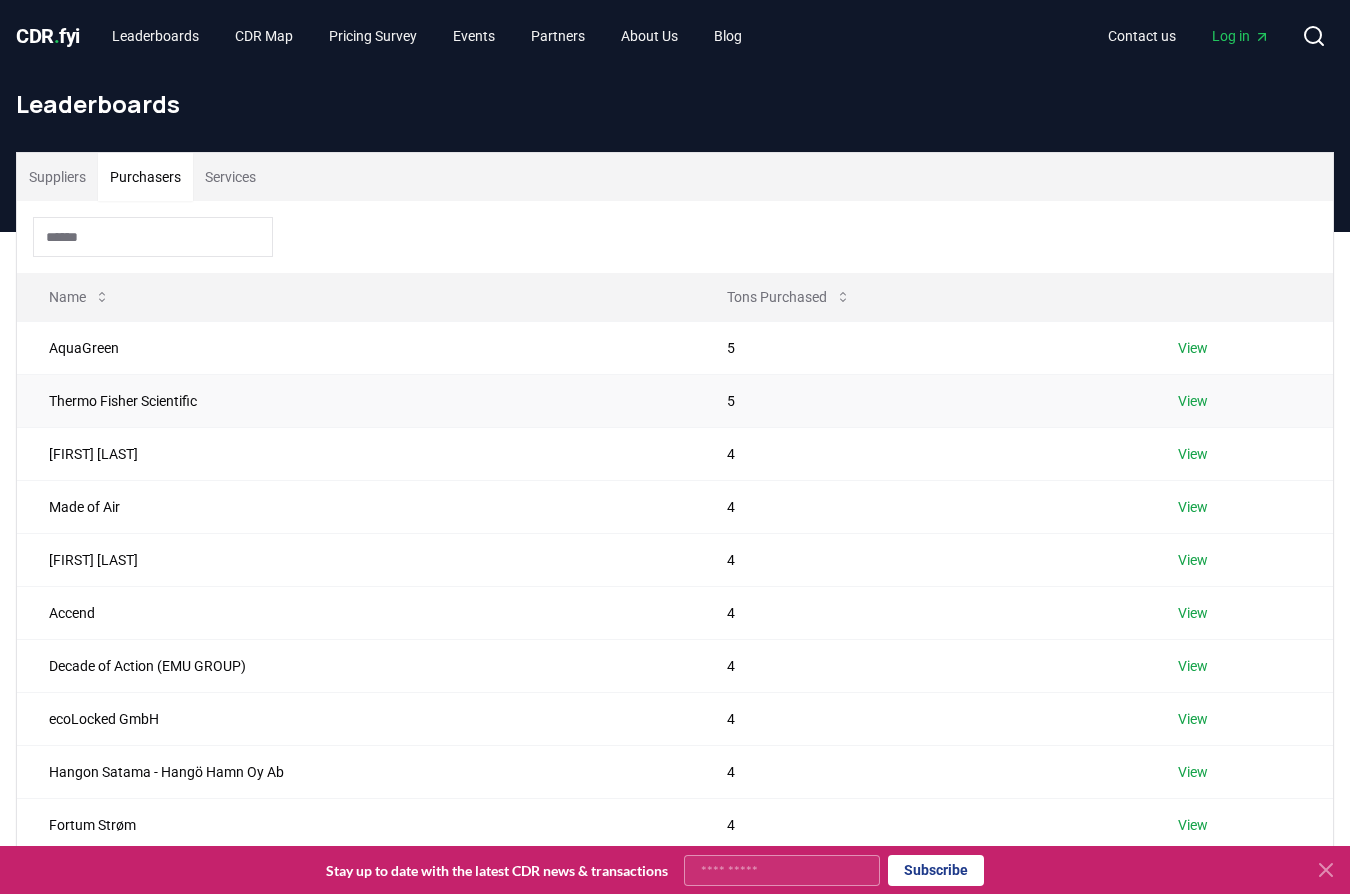 drag, startPoint x: 167, startPoint y: 399, endPoint x: 199, endPoint y: 378, distance: 38.27532 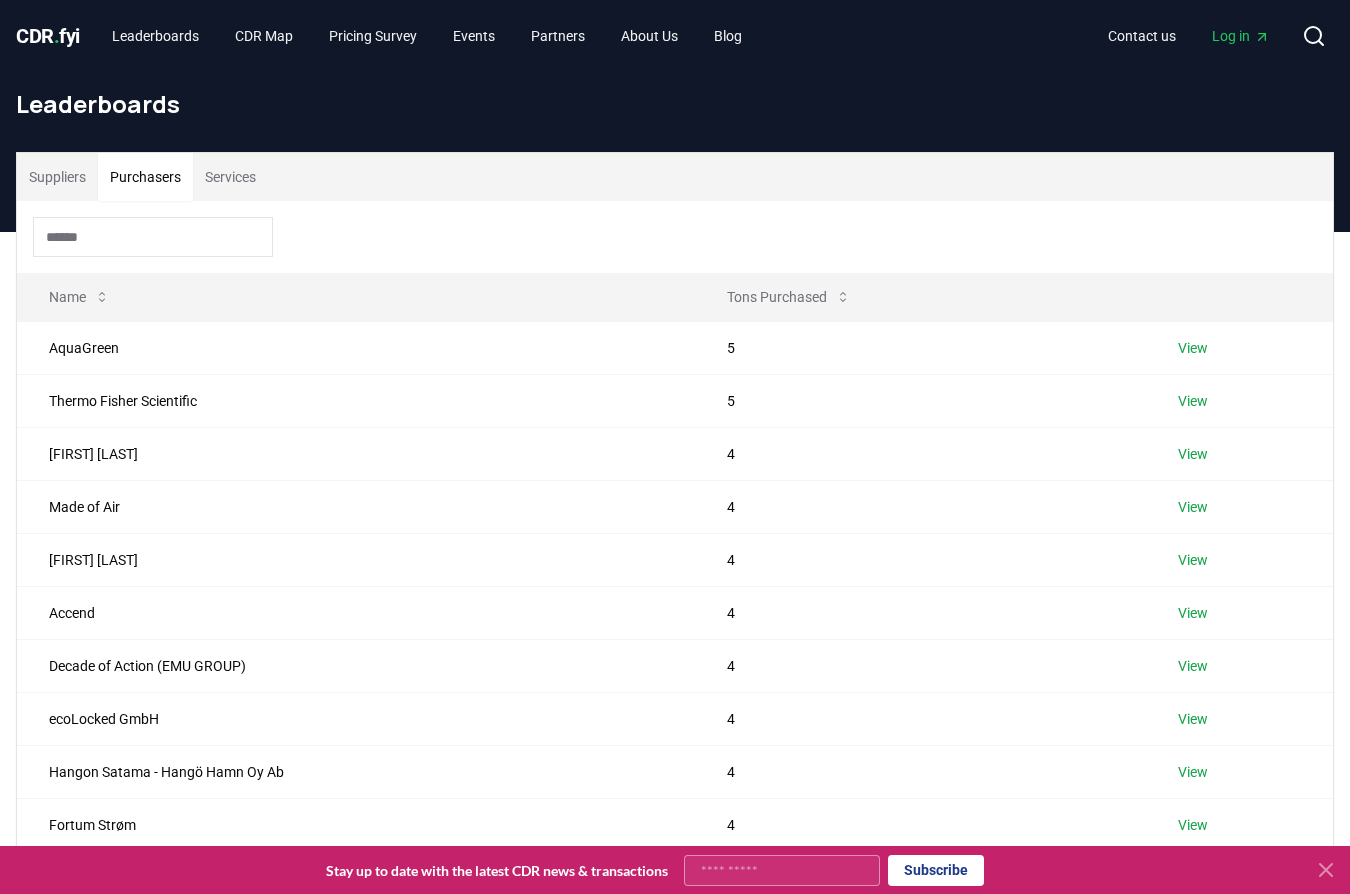 scroll, scrollTop: 524, scrollLeft: 0, axis: vertical 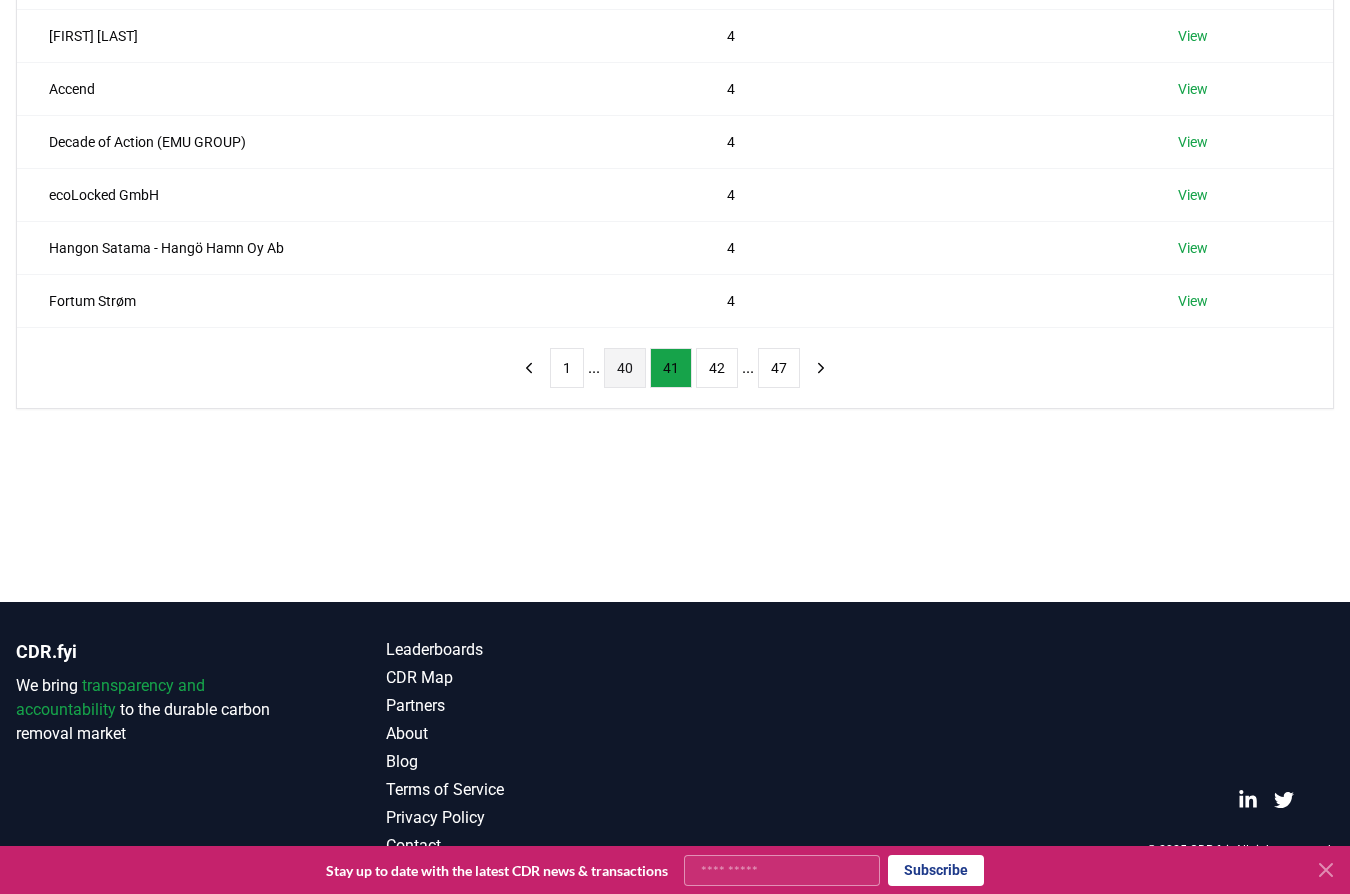 click on "40" at bounding box center (625, 368) 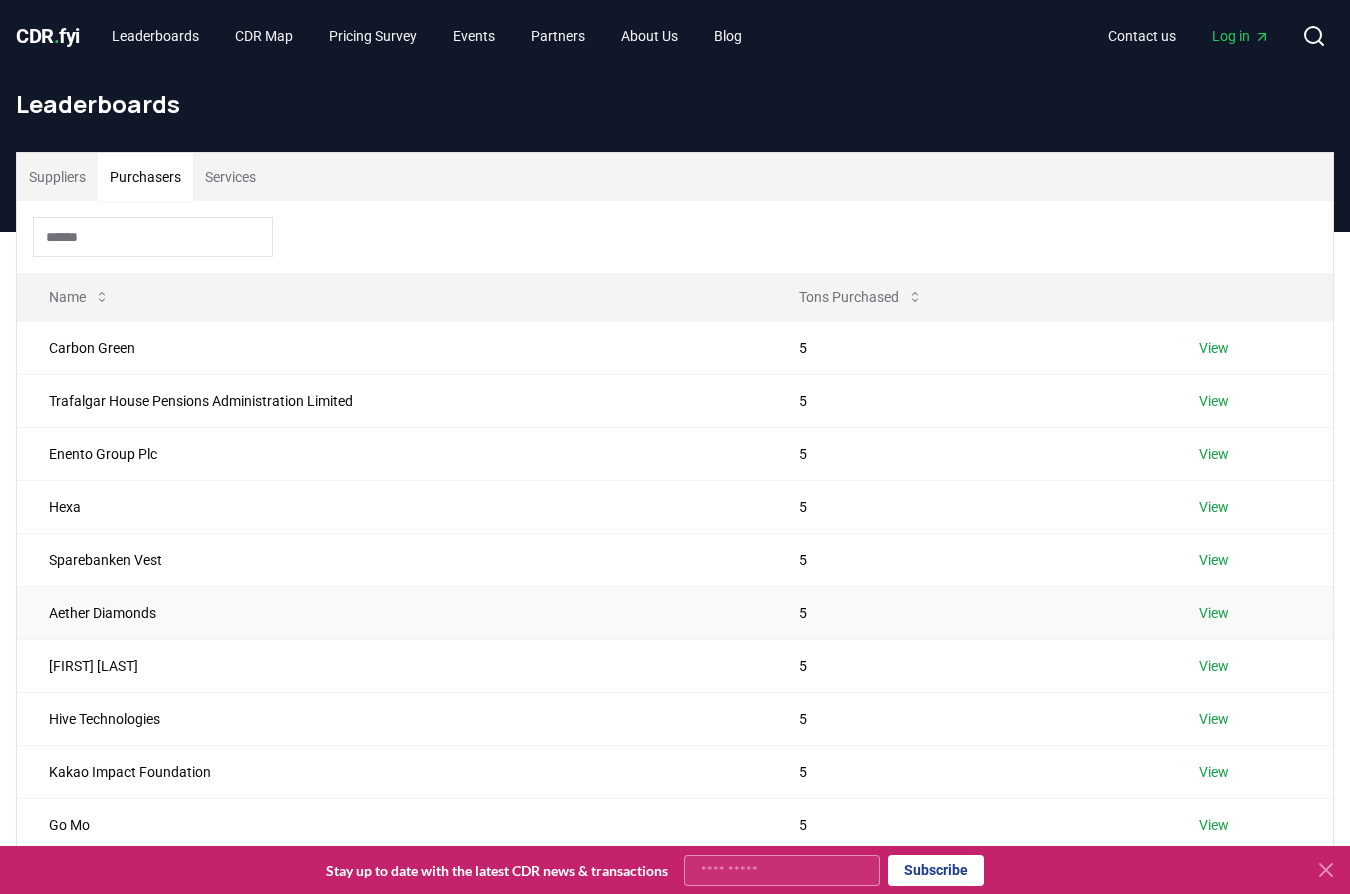 scroll, scrollTop: 524, scrollLeft: 0, axis: vertical 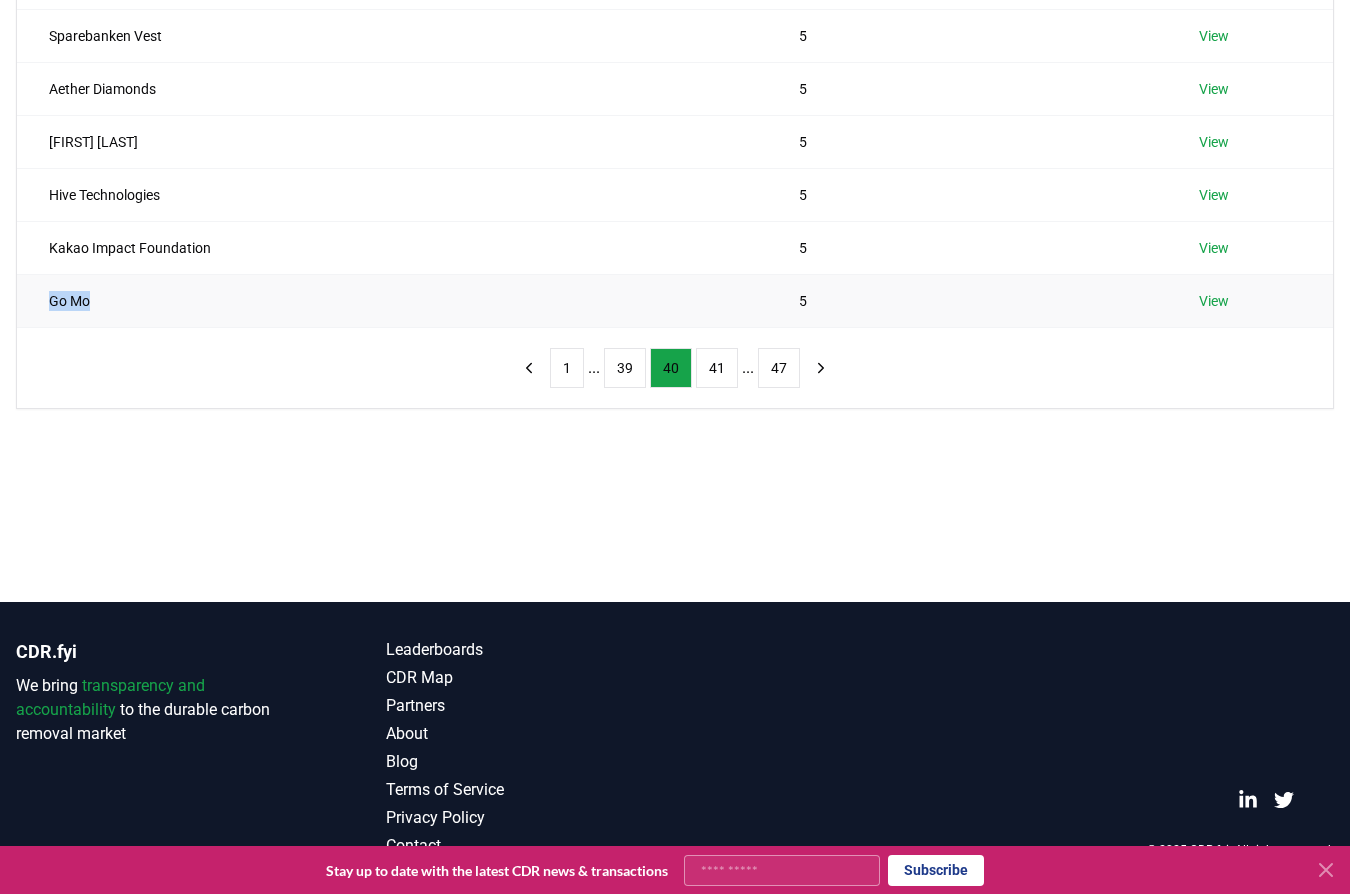 drag, startPoint x: 107, startPoint y: 299, endPoint x: 102, endPoint y: 310, distance: 12.083046 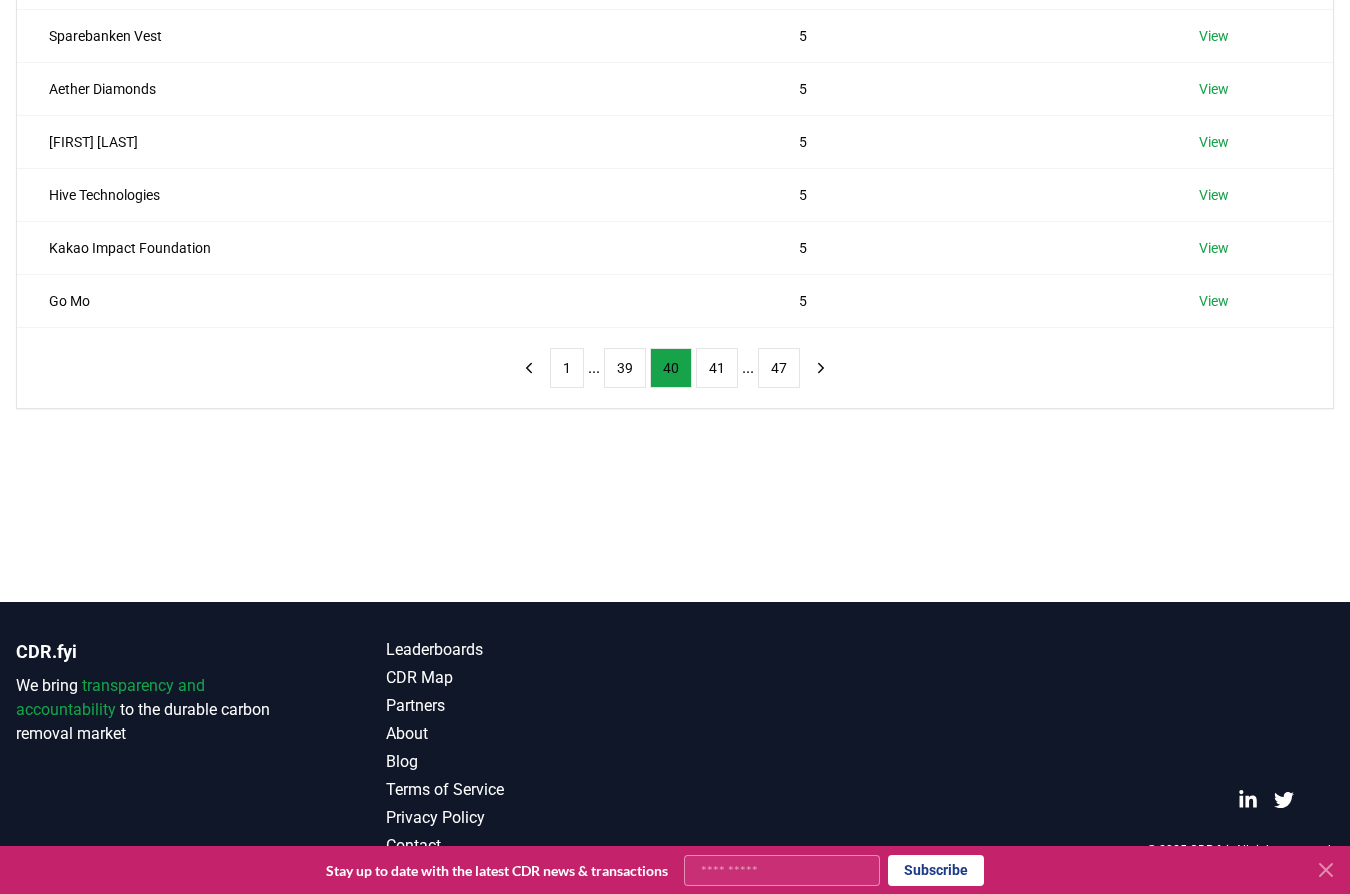 click on "Suppliers Purchasers Services Name Tons Purchased Carbon Green 5 View Trafalgar House Pensions Administration Limited 5 View Enento Group Plc 5 View Hexa 5 View Sparebanken Vest 5 View Aether Diamonds 5 View Tom Mustill 5 View Hive Technologies 5 View Kakao Impact Foundation 5 View Go Mo 5 View 1 ... 39 40 41 ... 47" at bounding box center [675, 155] 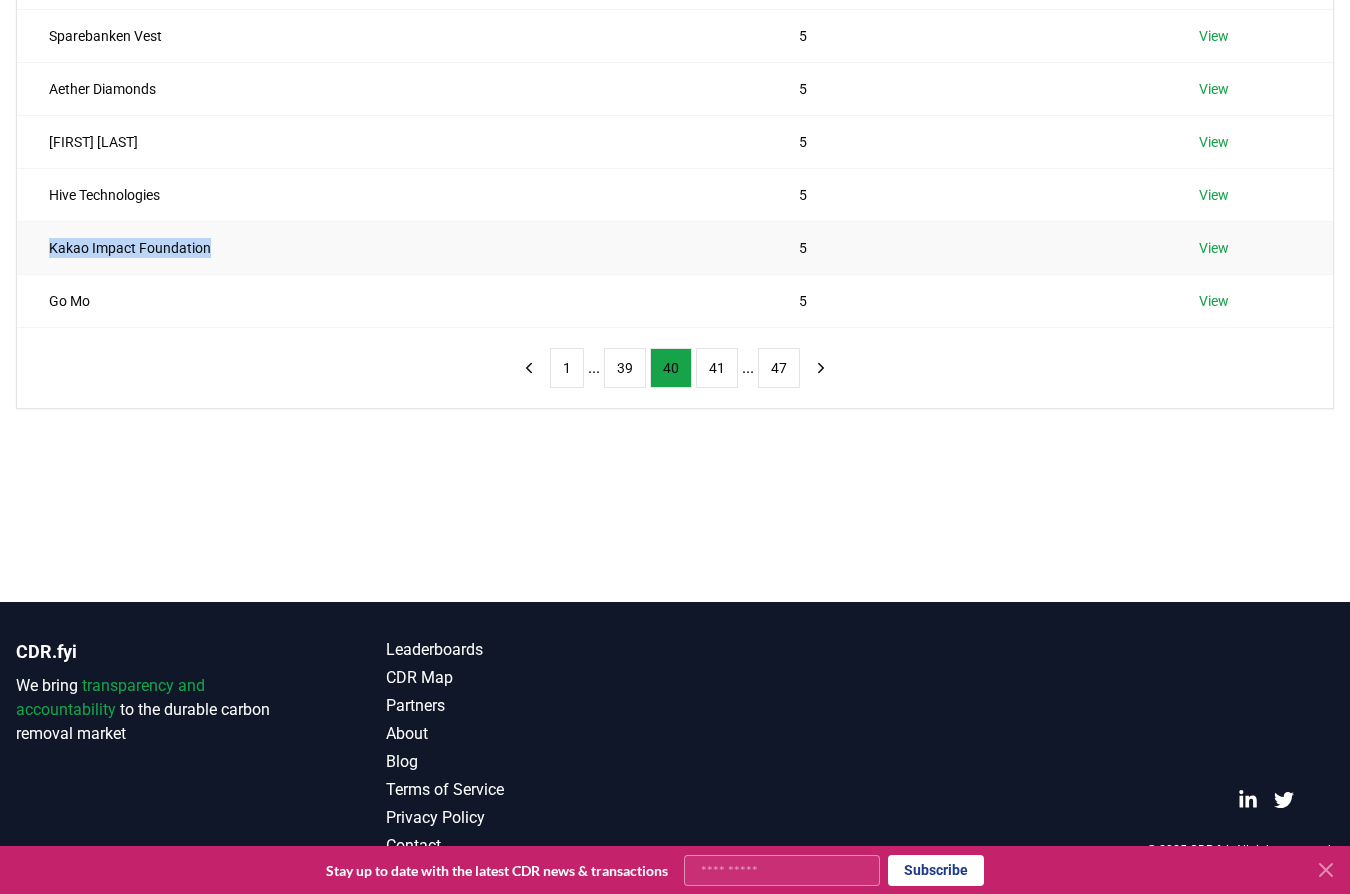 drag, startPoint x: 192, startPoint y: 263, endPoint x: 34, endPoint y: 252, distance: 158.38245 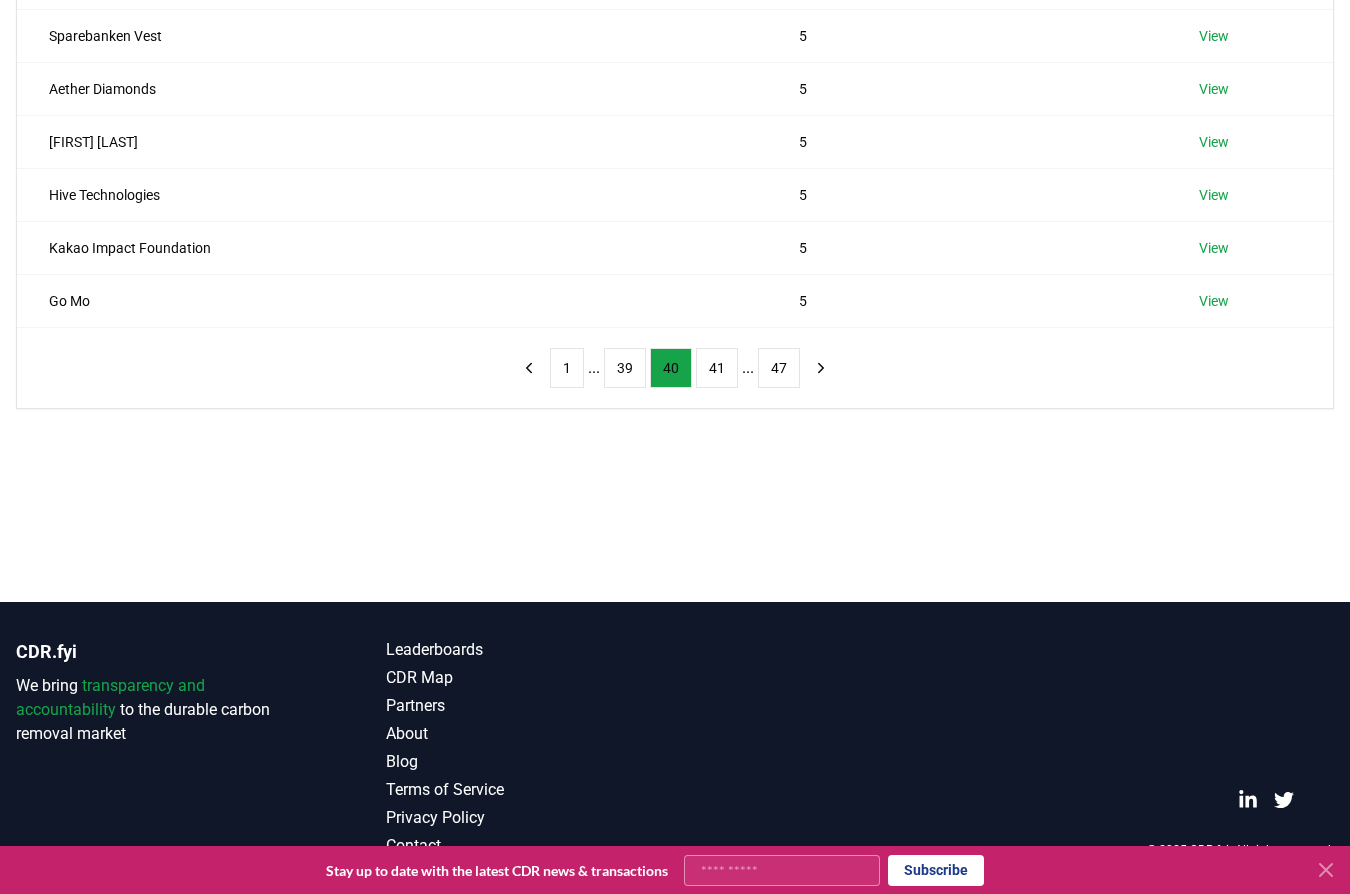 click on "Suppliers Purchasers Services Name Tons Purchased Carbon Green 5 View Trafalgar House Pensions Administration Limited 5 View Enento Group Plc 5 View Hexa 5 View Sparebanken Vest 5 View Aether Diamonds 5 View Tom Mustill 5 View Hive Technologies 5 View Kakao Impact Foundation 5 View Go Mo 5 View 1 ... 39 40 41 ... 47" at bounding box center (675, 98) 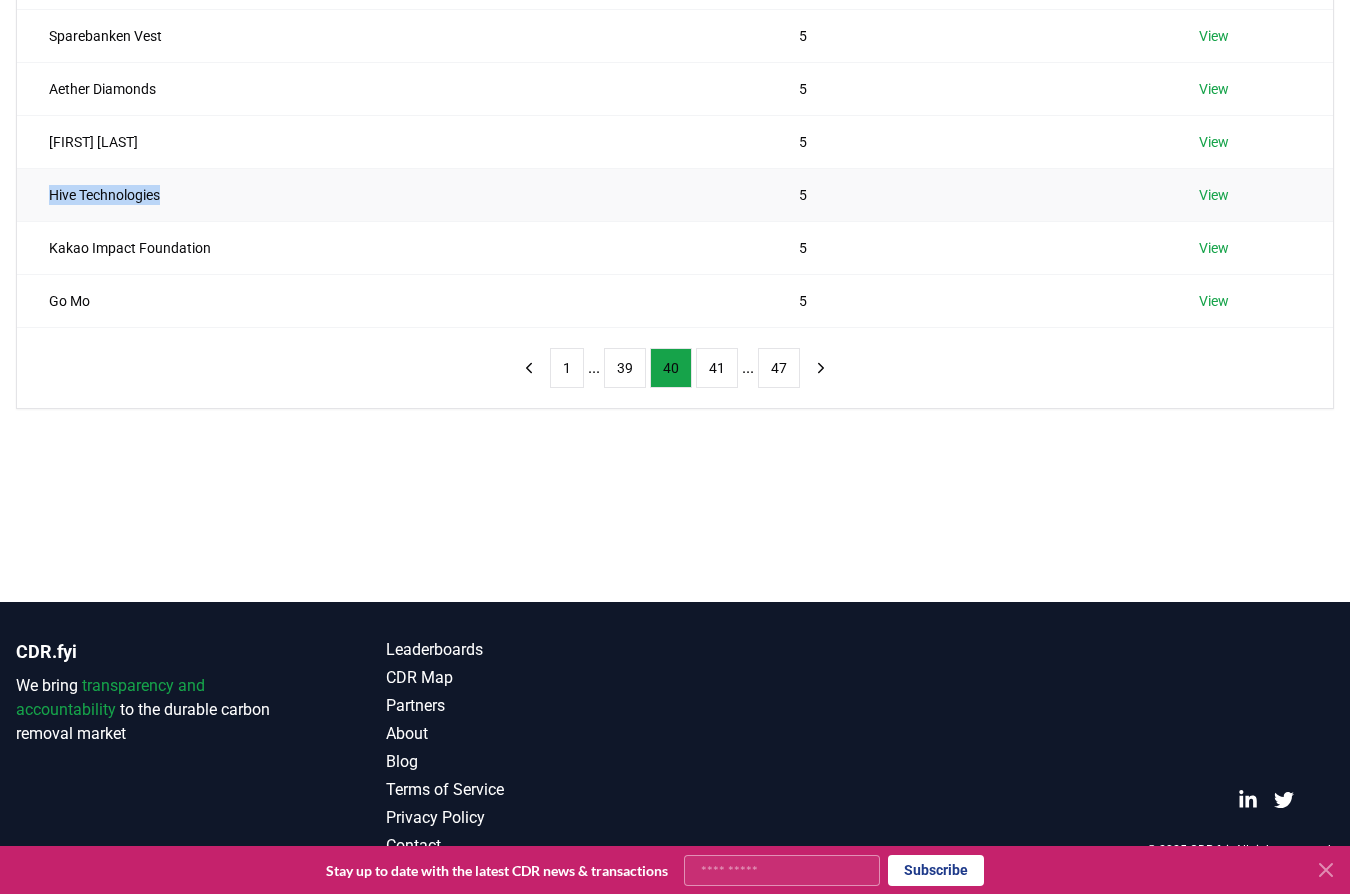 drag, startPoint x: 177, startPoint y: 193, endPoint x: 193, endPoint y: 202, distance: 18.35756 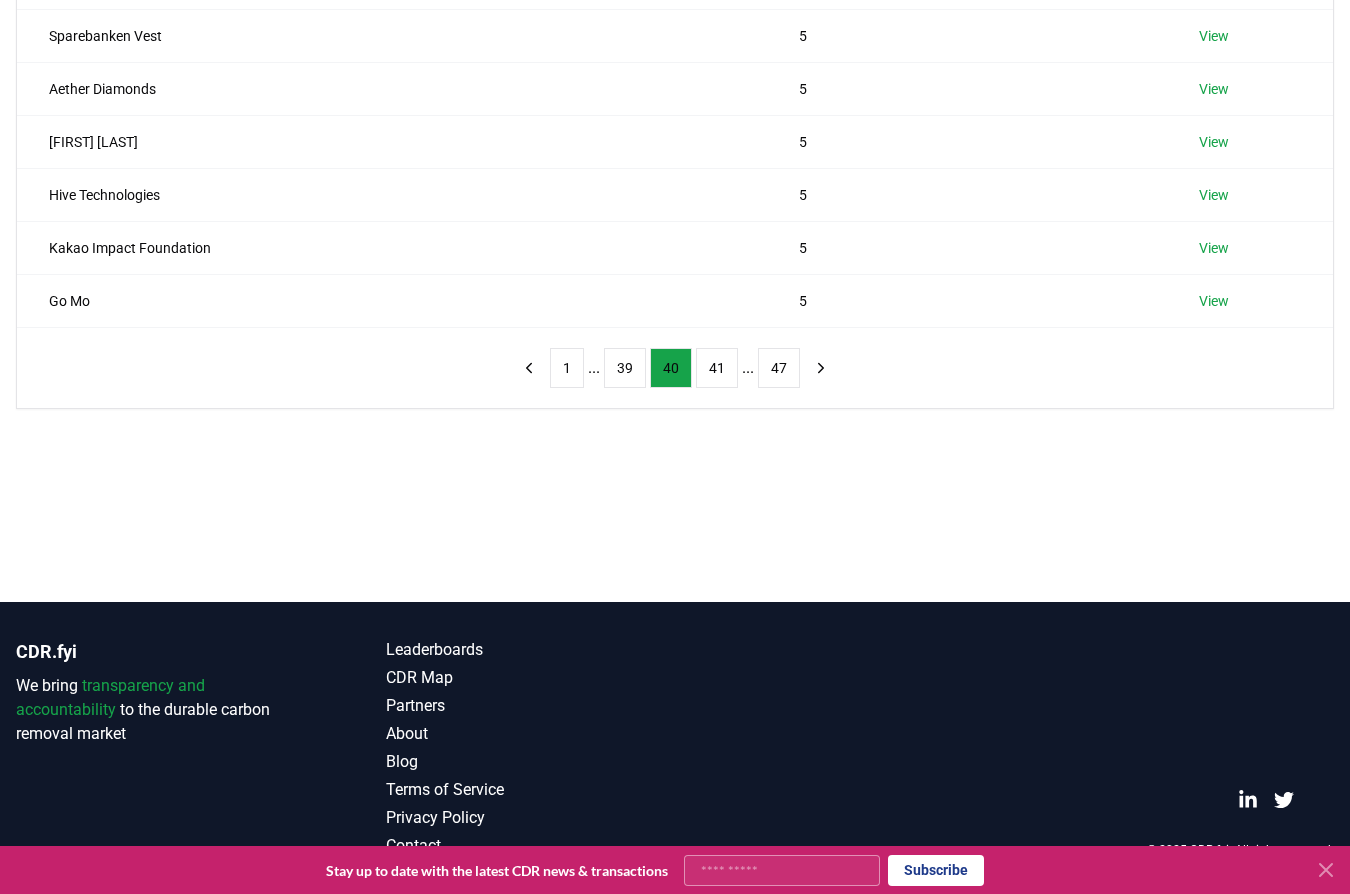 click on "Suppliers Purchasers Services Name Tons Purchased Carbon Green 5 View Trafalgar House Pensions Administration Limited 5 View Enento Group Plc 5 View Hexa 5 View Sparebanken Vest 5 View Aether Diamonds 5 View Tom Mustill 5 View Hive Technologies 5 View Kakao Impact Foundation 5 View Go Mo 5 View 1 ... 39 40 41 ... 47" at bounding box center [675, 98] 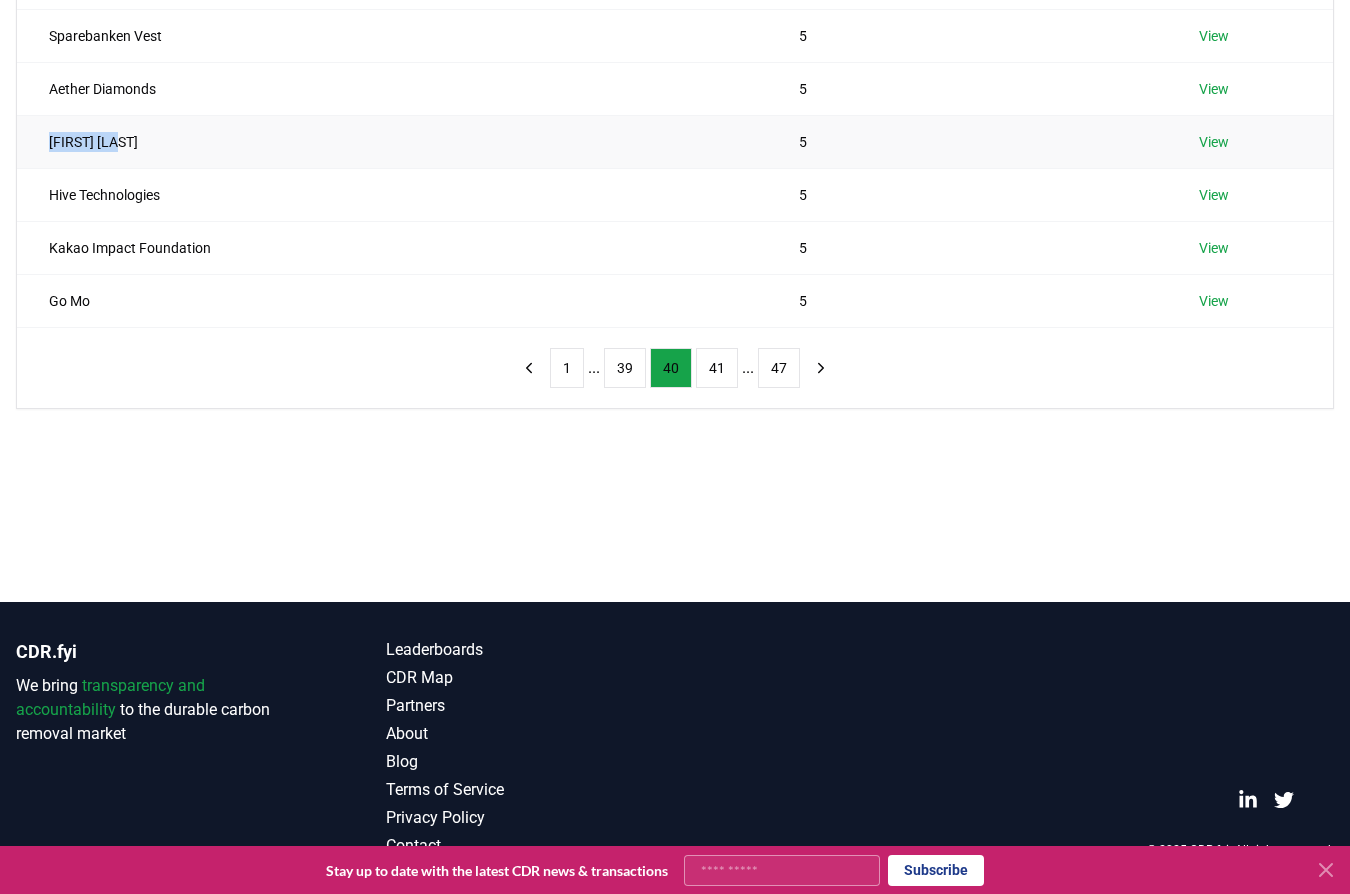 drag, startPoint x: 127, startPoint y: 142, endPoint x: 38, endPoint y: 144, distance: 89.02247 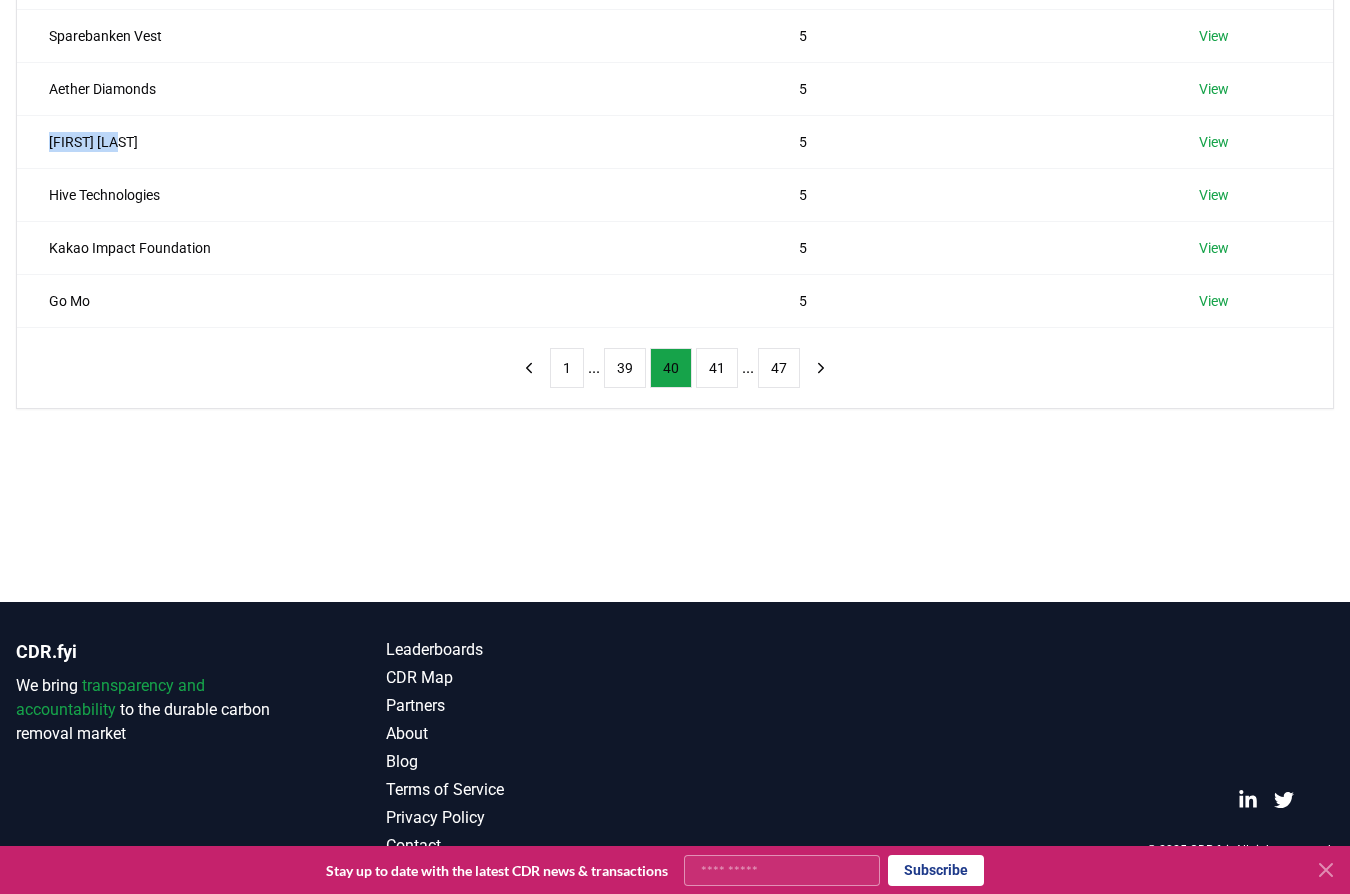 drag, startPoint x: 68, startPoint y: 376, endPoint x: 93, endPoint y: 381, distance: 25.495098 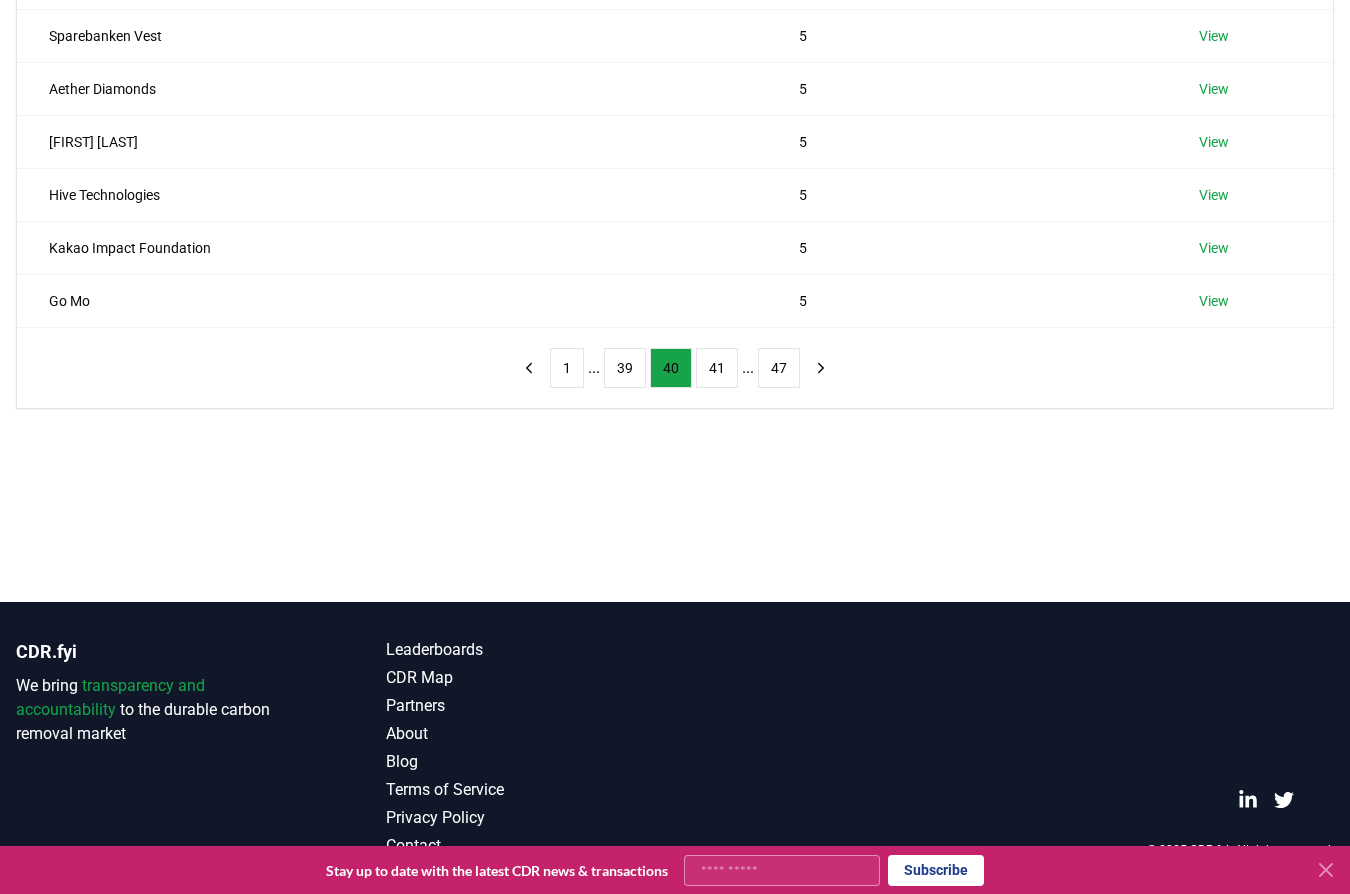 click on "Suppliers Purchasers Services Name Tons Purchased Carbon Green 5 View Trafalgar House Pensions Administration Limited 5 View Enento Group Plc 5 View Hexa 5 View Sparebanken Vest 5 View Aether Diamonds 5 View Tom Mustill 5 View Hive Technologies 5 View Kakao Impact Foundation 5 View Go Mo 5 View 1 ... 39 40 41 ... 47" at bounding box center [675, 98] 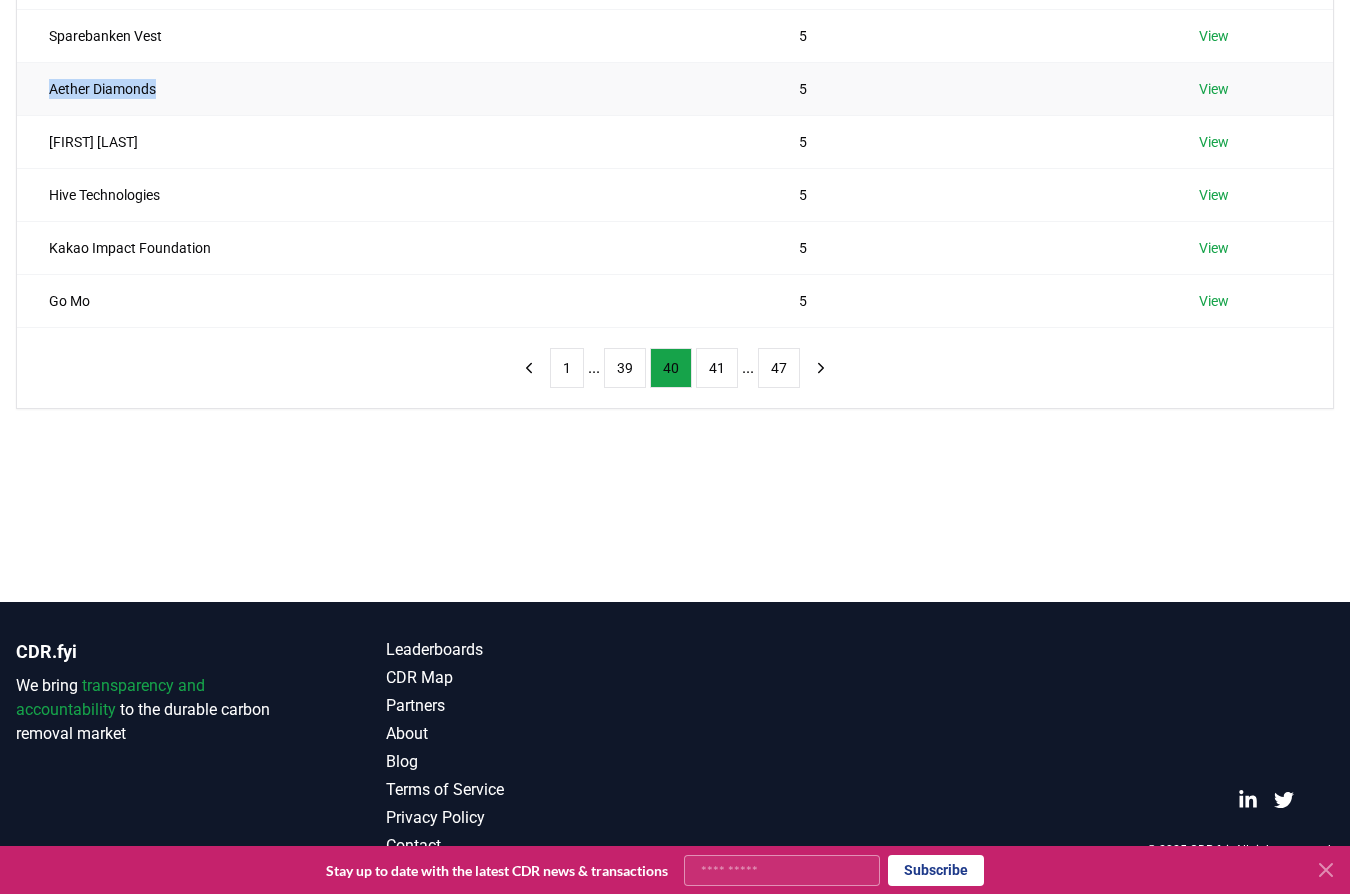 drag, startPoint x: 162, startPoint y: 85, endPoint x: 45, endPoint y: 78, distance: 117.20921 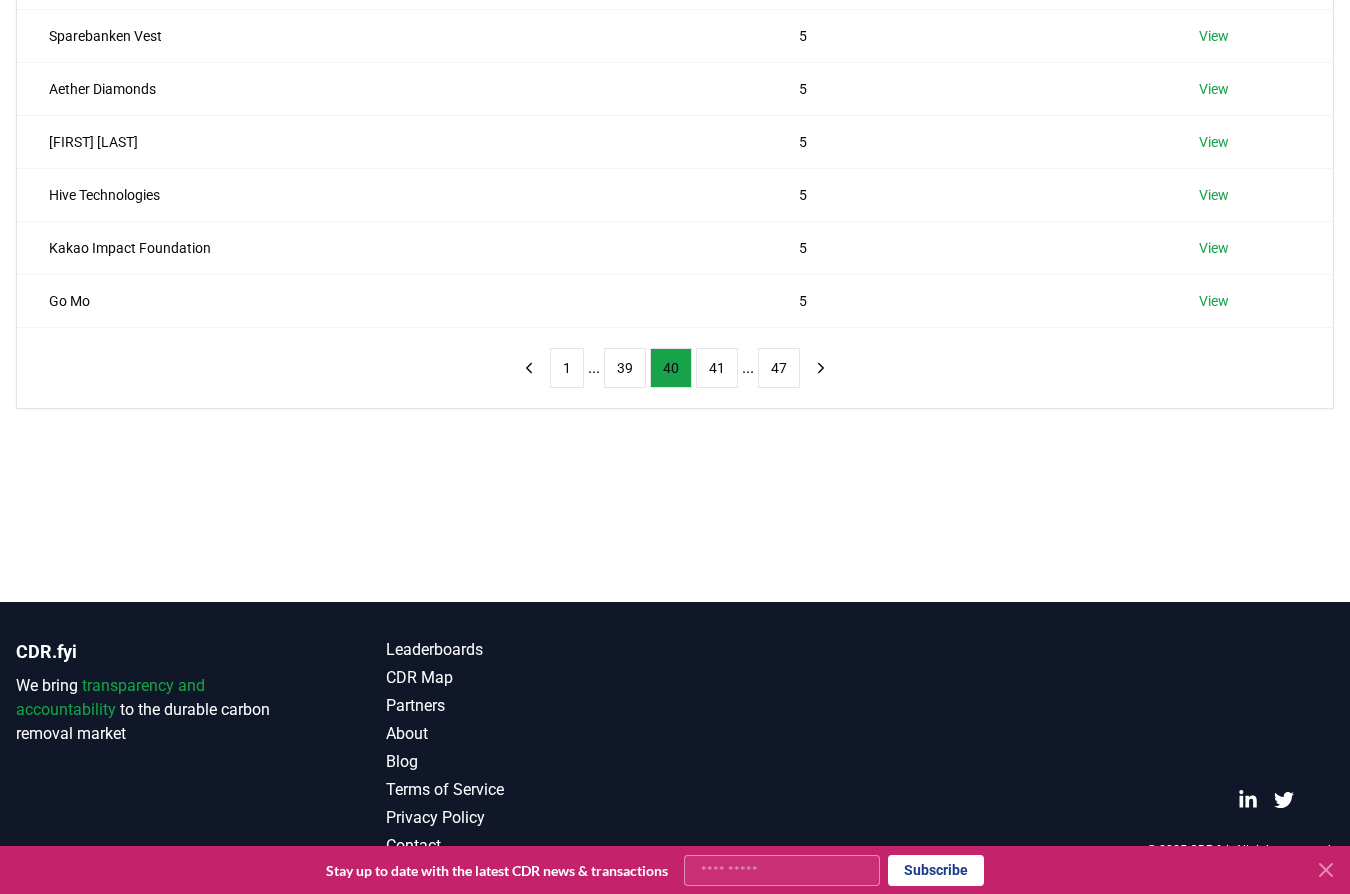 click on "Suppliers Purchasers Services Name Tons Purchased Carbon Green 5 View Trafalgar House Pensions Administration Limited 5 View Enento Group Plc 5 View Hexa 5 View Sparebanken Vest 5 View Aether Diamonds 5 View Tom Mustill 5 View Hive Technologies 5 View Kakao Impact Foundation 5 View Go Mo 5 View 1 ... 39 40 41 ... 47" at bounding box center [675, 155] 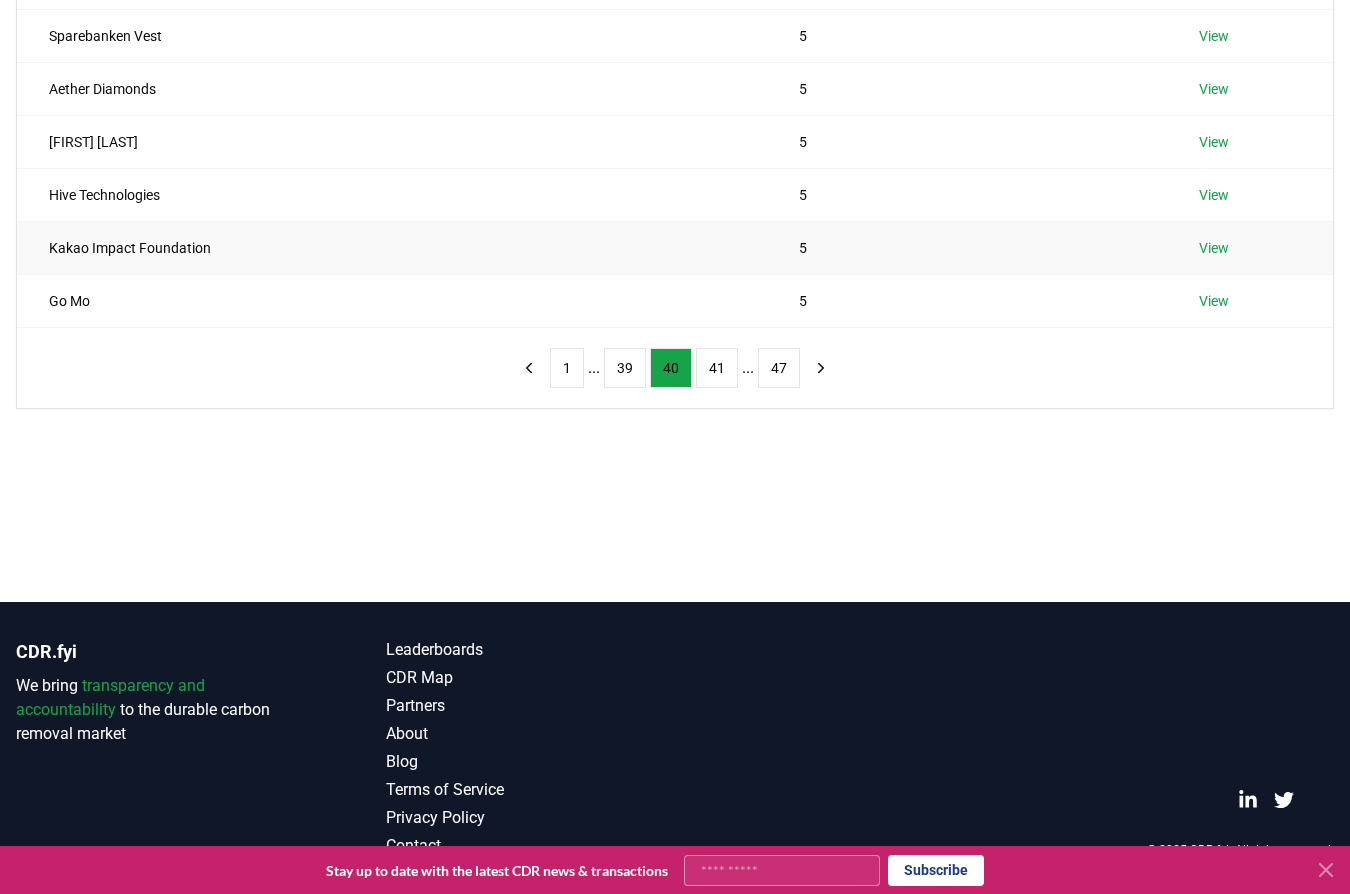 scroll, scrollTop: 0, scrollLeft: 0, axis: both 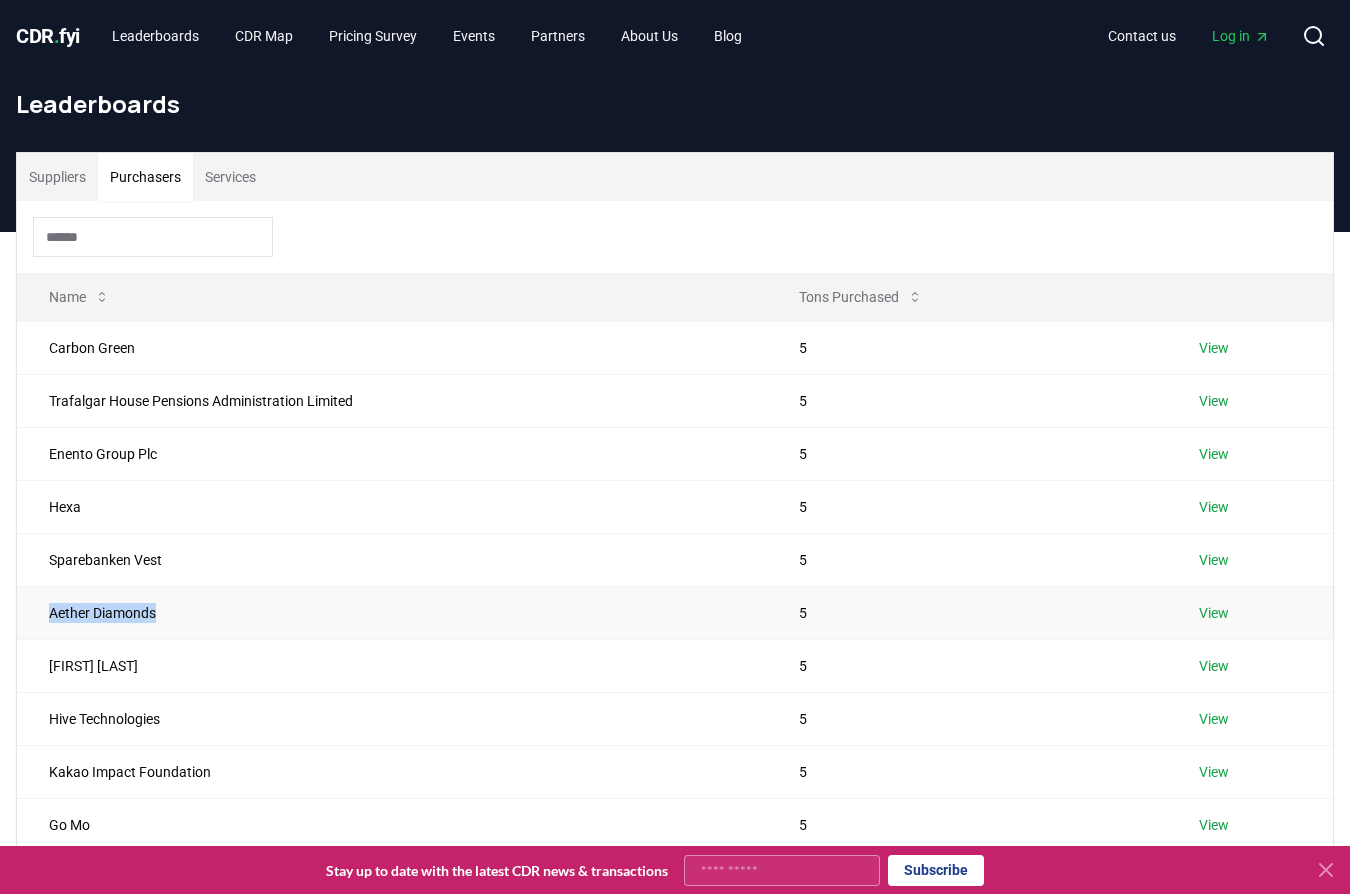 drag, startPoint x: 170, startPoint y: 616, endPoint x: 70, endPoint y: 611, distance: 100.12492 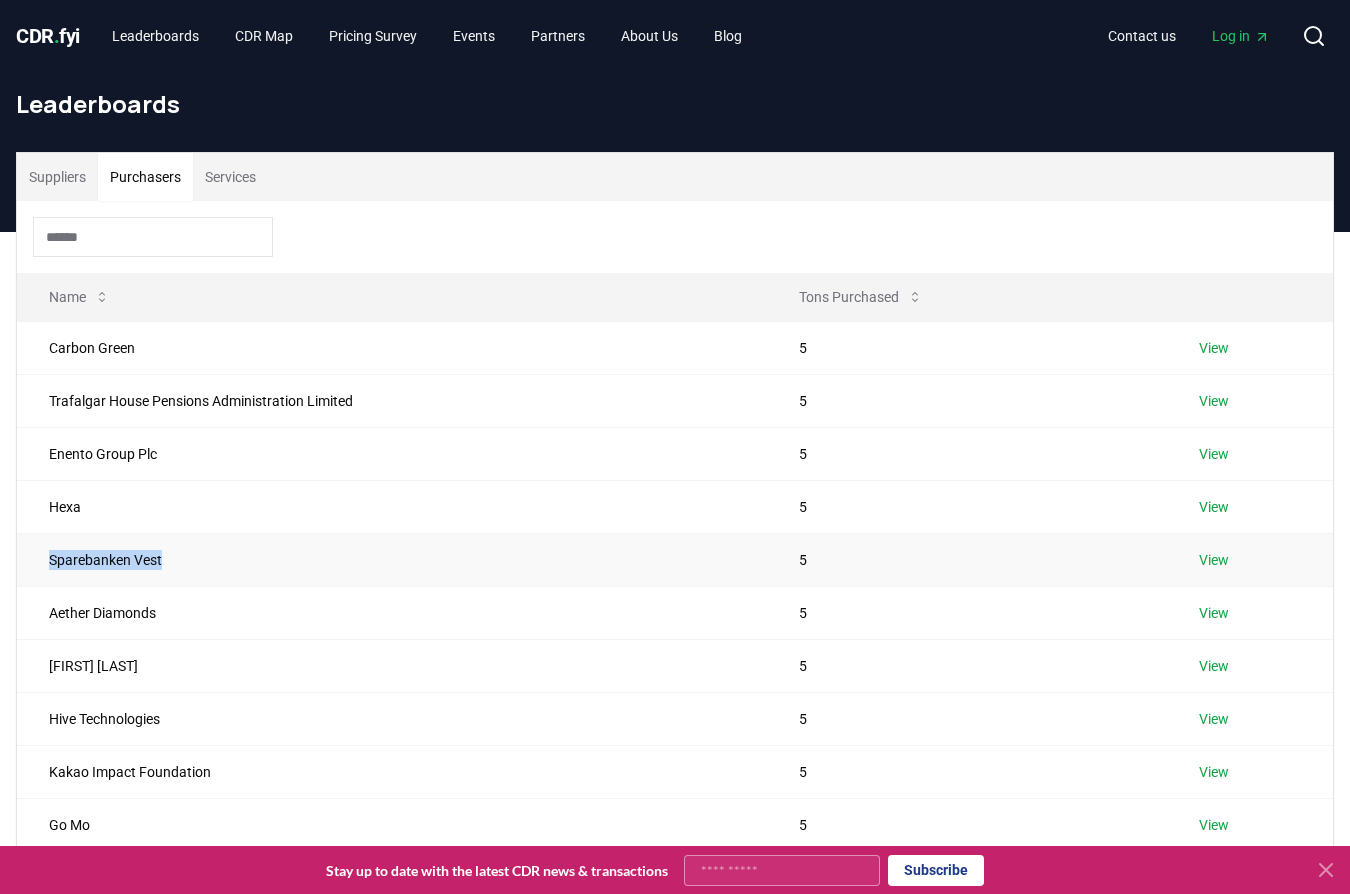 drag, startPoint x: 144, startPoint y: 560, endPoint x: 32, endPoint y: 560, distance: 112 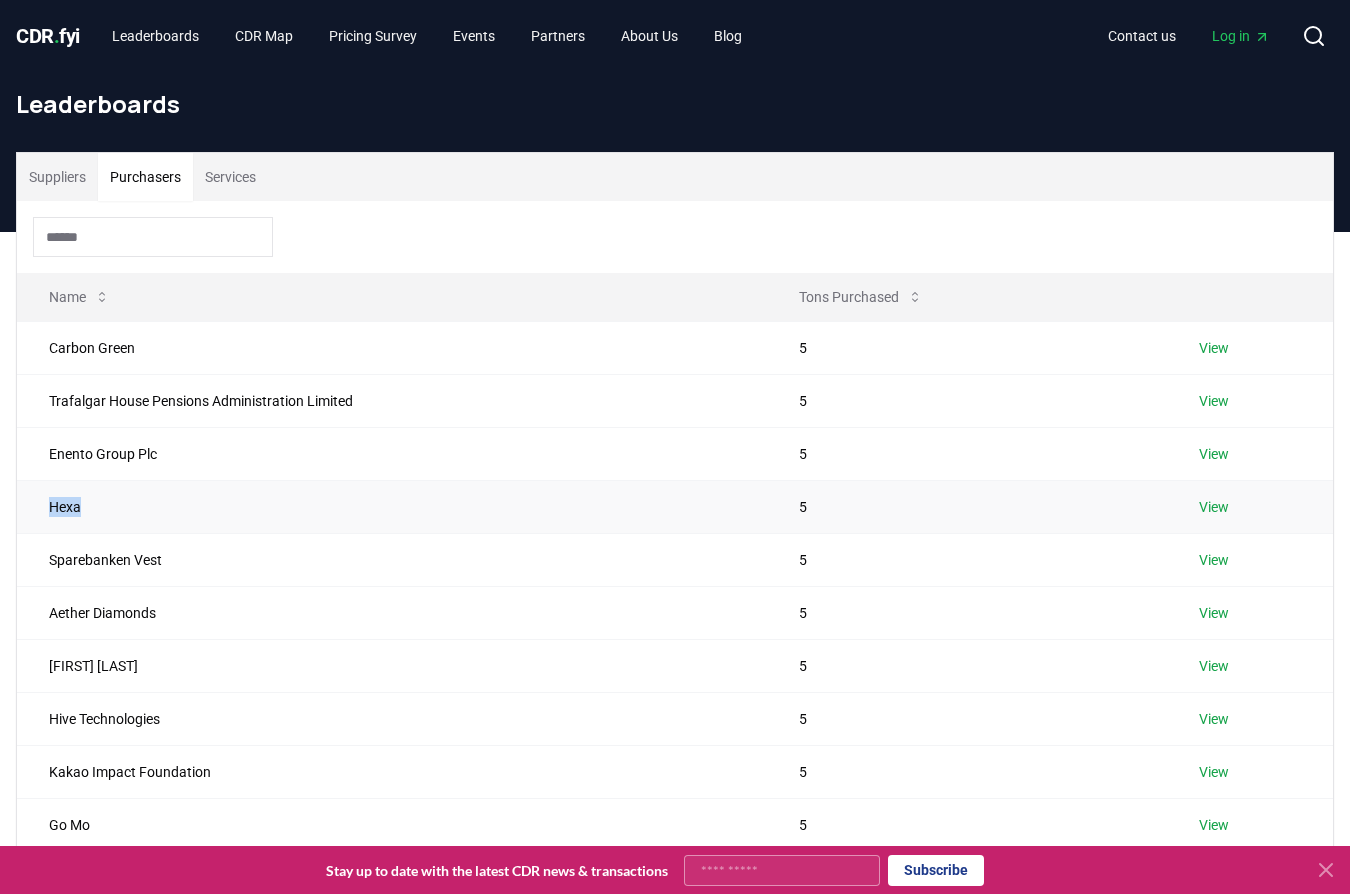 drag, startPoint x: 79, startPoint y: 505, endPoint x: 29, endPoint y: 505, distance: 50 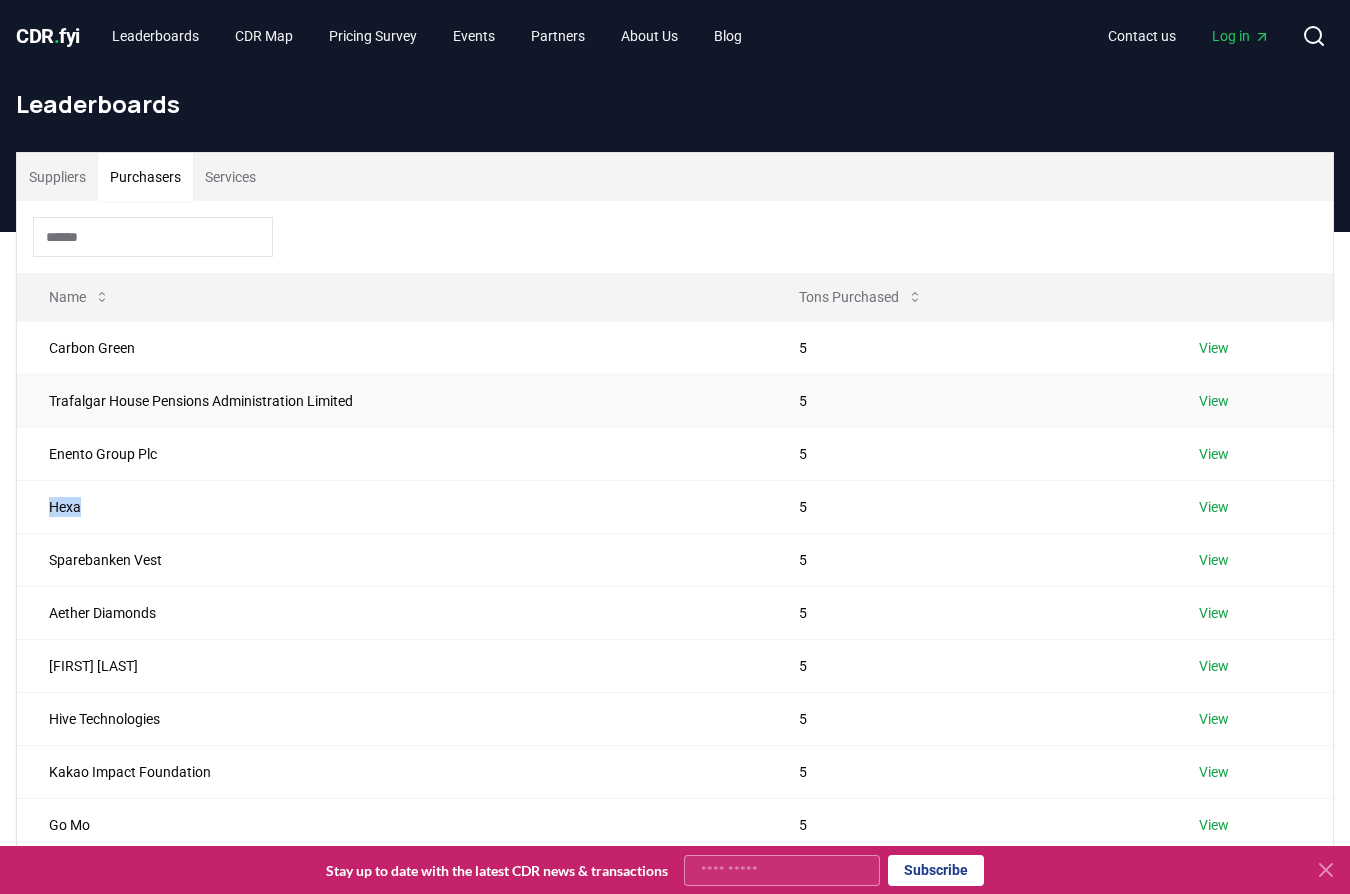 drag, startPoint x: 131, startPoint y: 386, endPoint x: 160, endPoint y: 396, distance: 30.675724 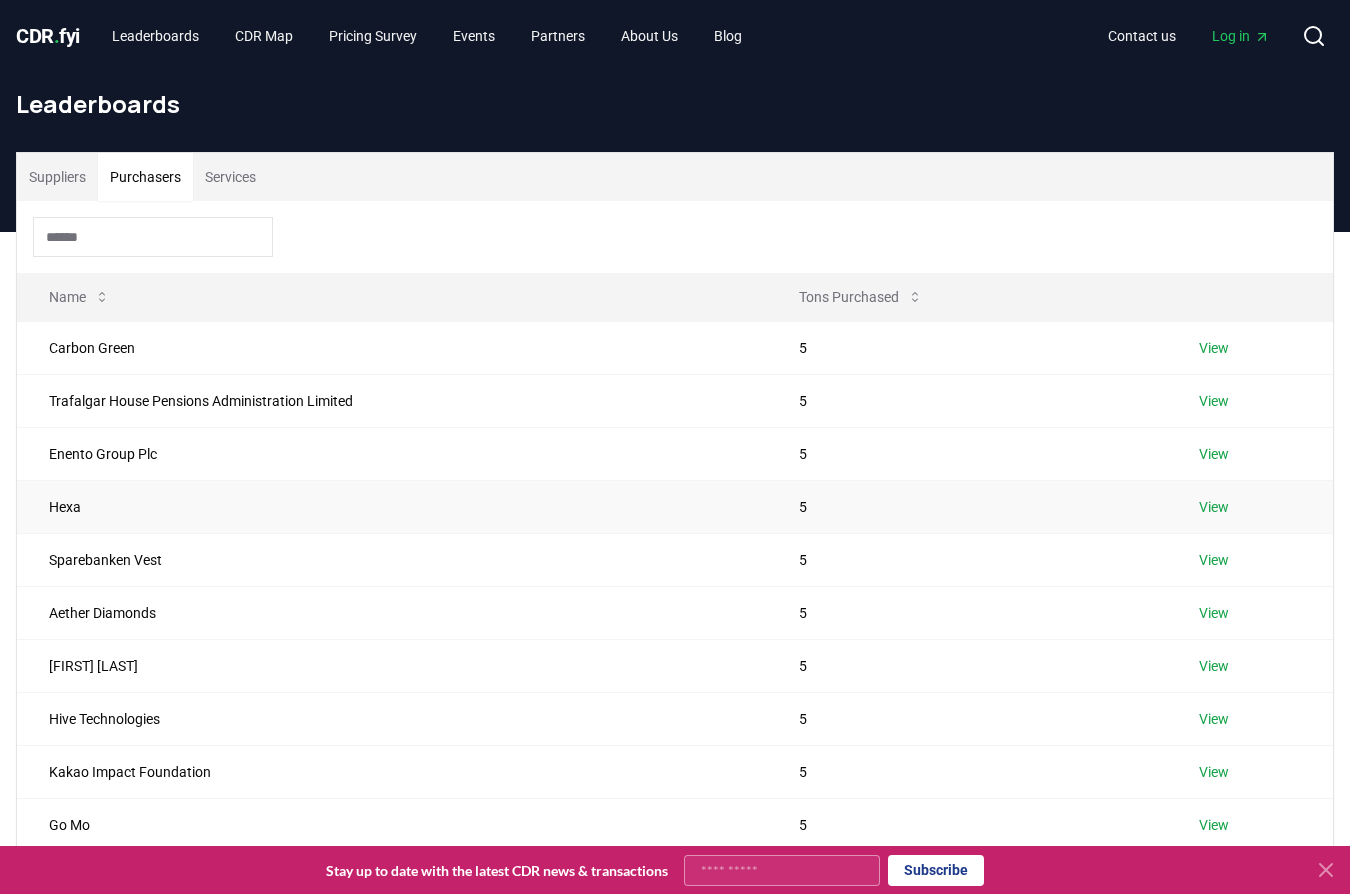 drag, startPoint x: 1198, startPoint y: 510, endPoint x: 1178, endPoint y: 519, distance: 21.931713 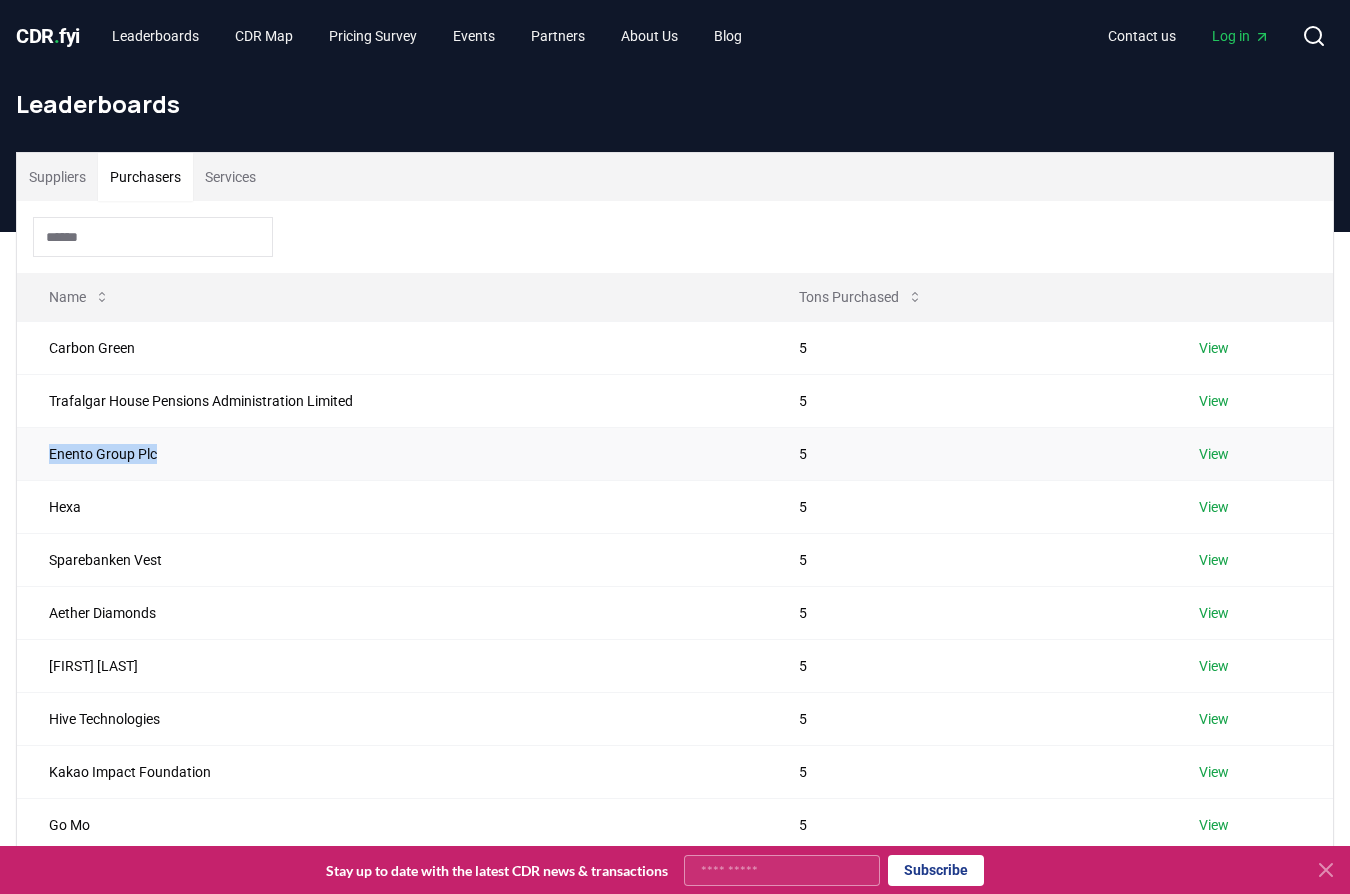 drag, startPoint x: 161, startPoint y: 455, endPoint x: 34, endPoint y: 466, distance: 127.47549 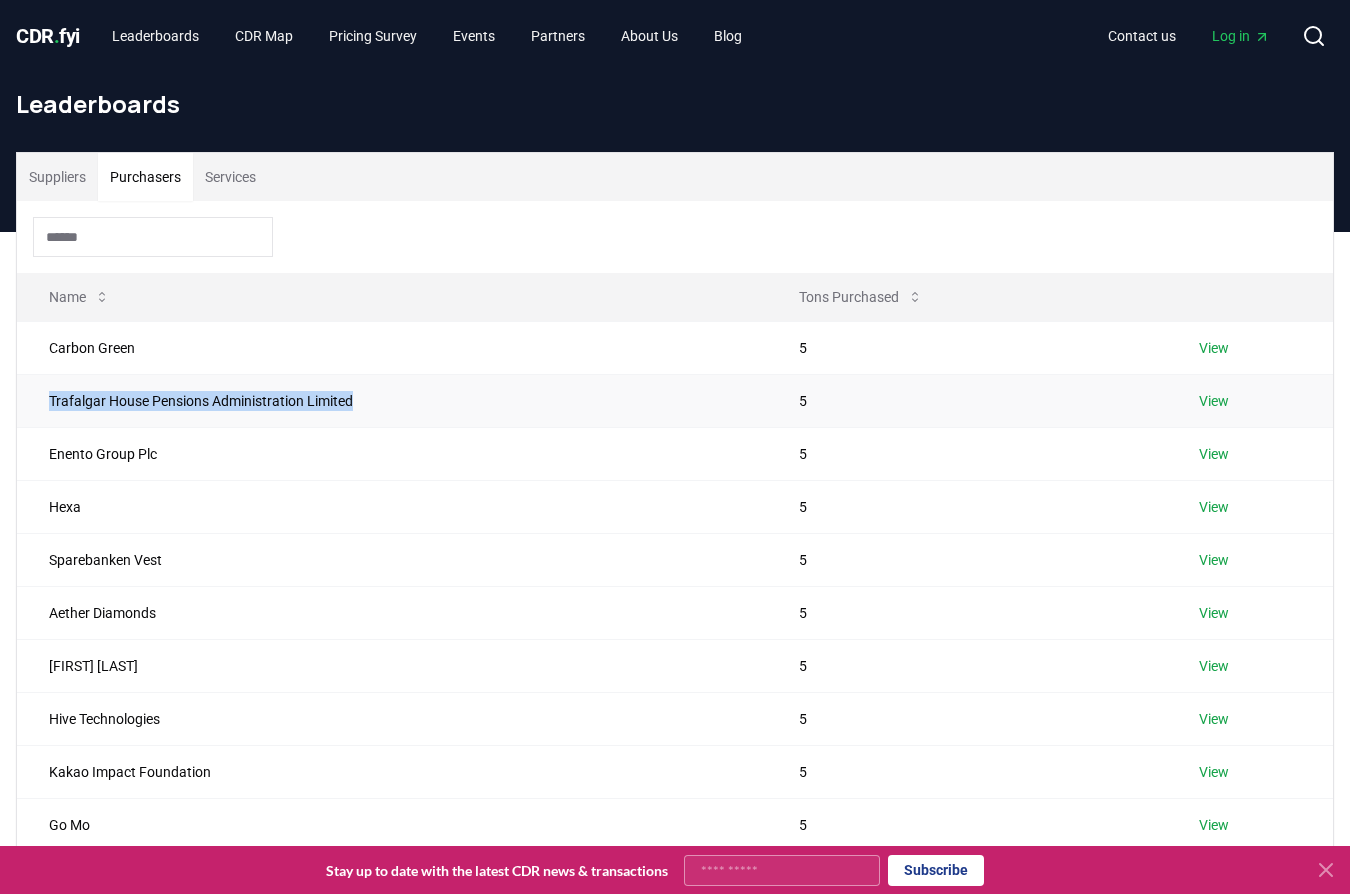 drag, startPoint x: 314, startPoint y: 408, endPoint x: 80, endPoint y: 398, distance: 234.21358 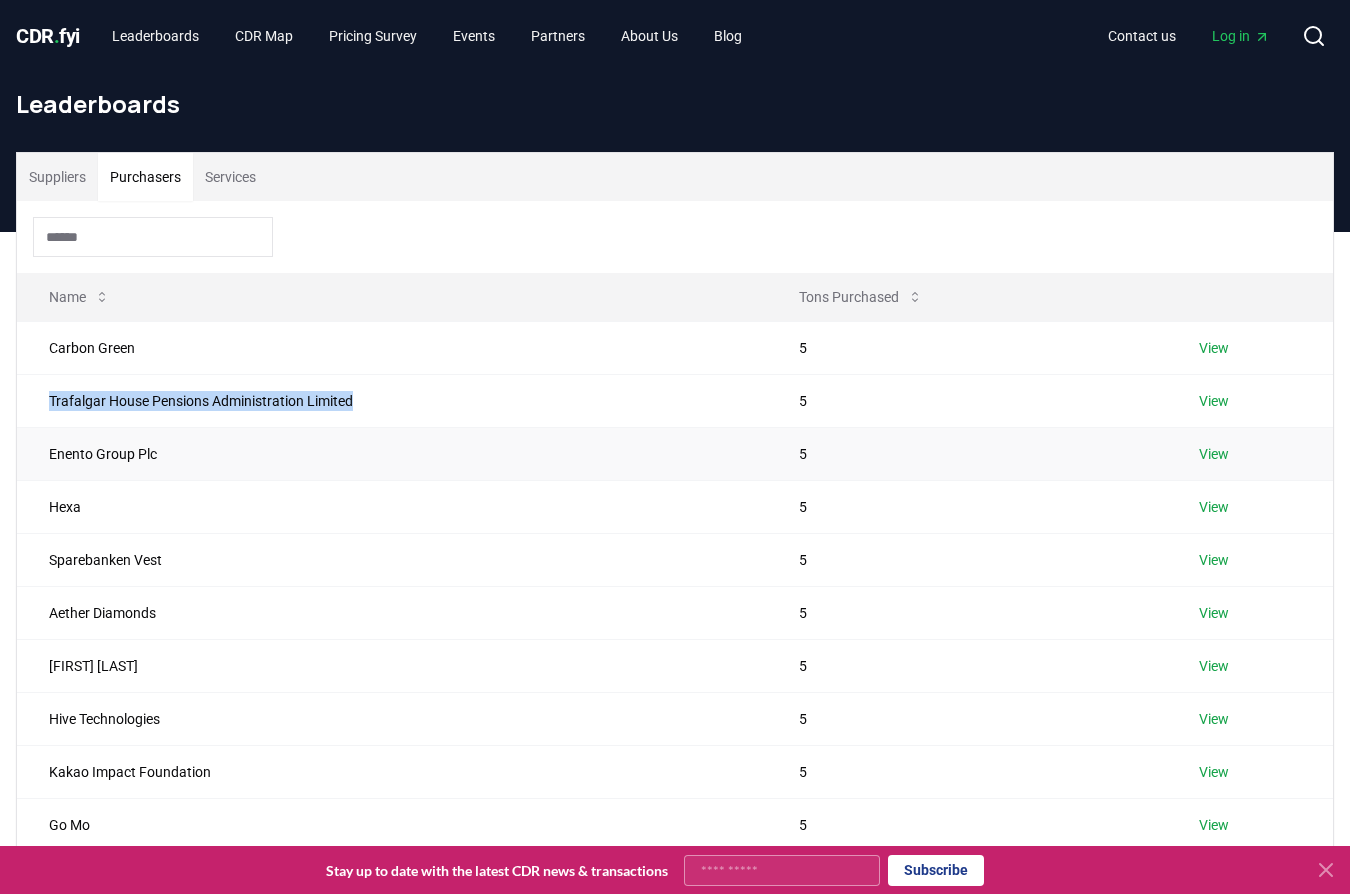 drag, startPoint x: 163, startPoint y: 425, endPoint x: 181, endPoint y: 429, distance: 18.439089 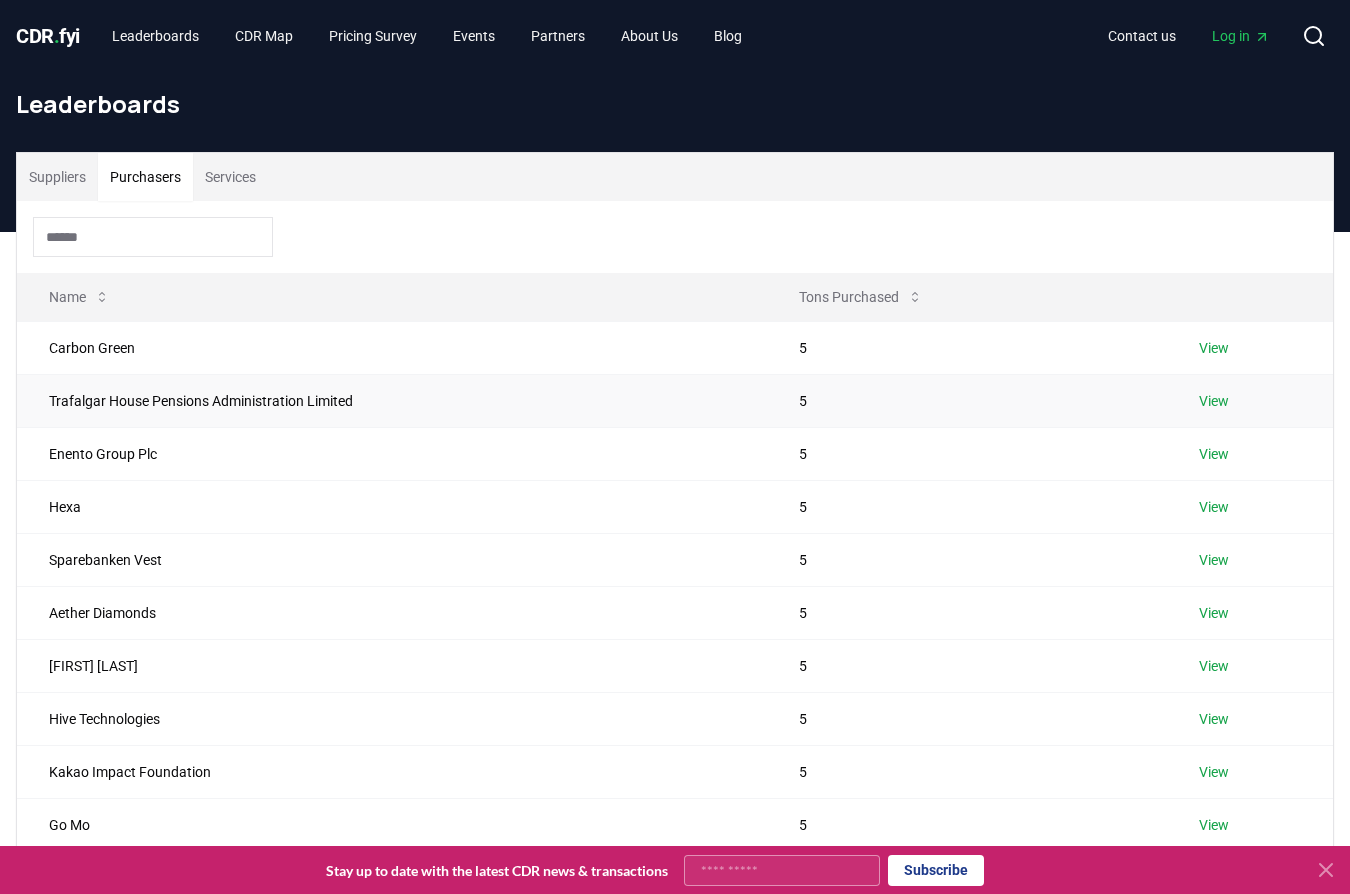 click on "Trafalgar House Pensions Administration Limited" at bounding box center (392, 400) 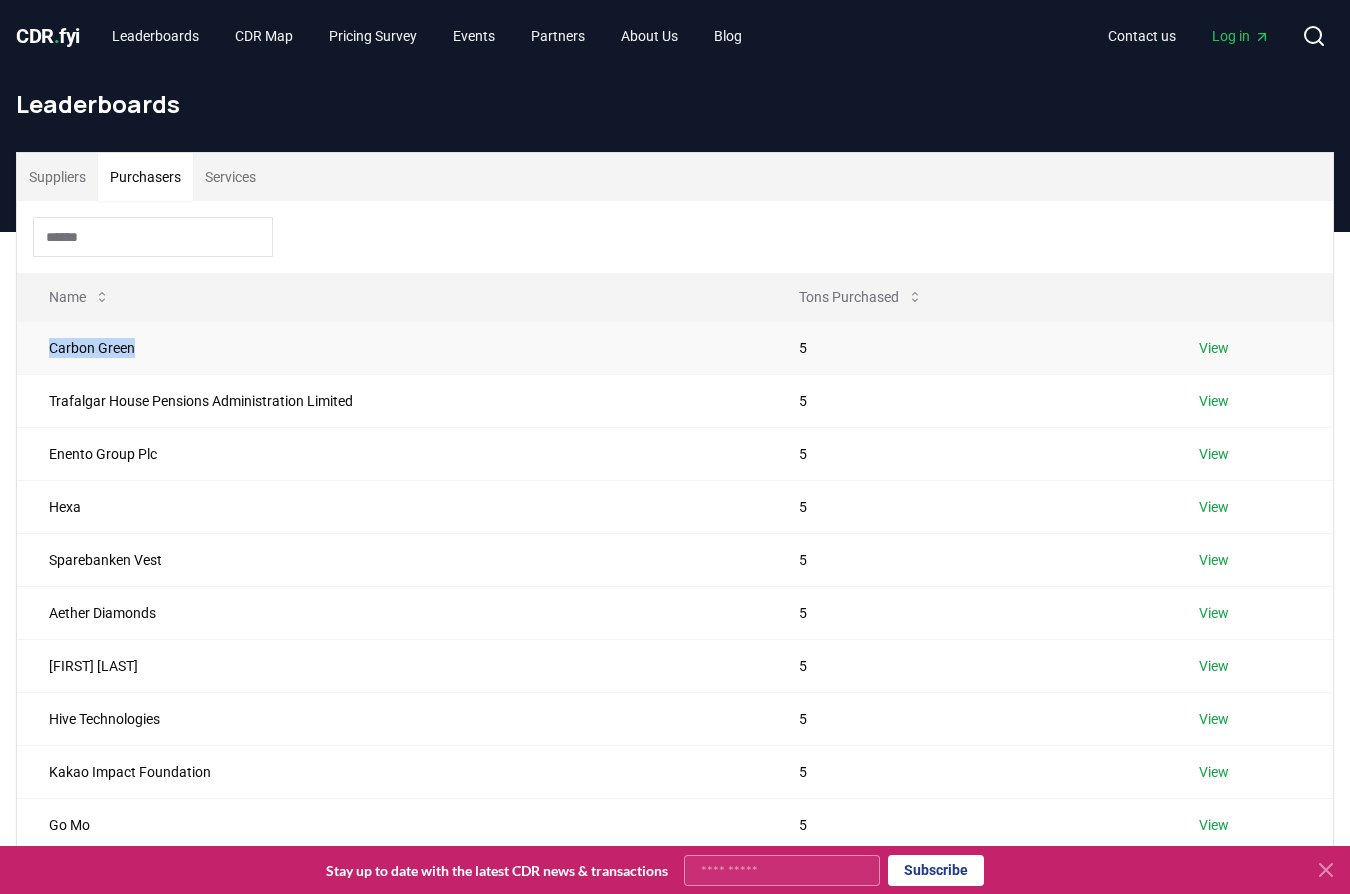 drag, startPoint x: 138, startPoint y: 340, endPoint x: 39, endPoint y: 342, distance: 99.0202 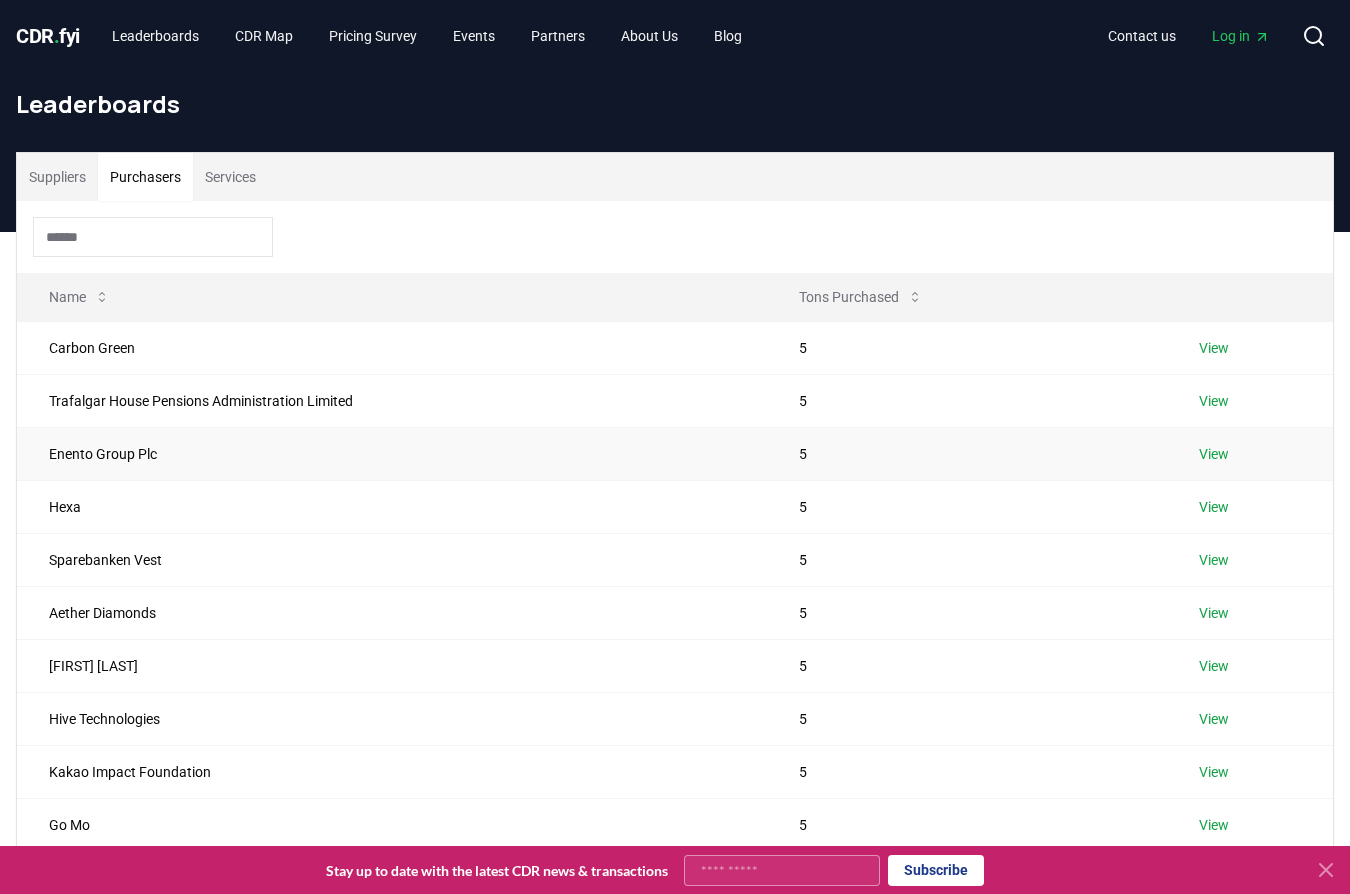 click on "Enento Group Plc" at bounding box center [392, 453] 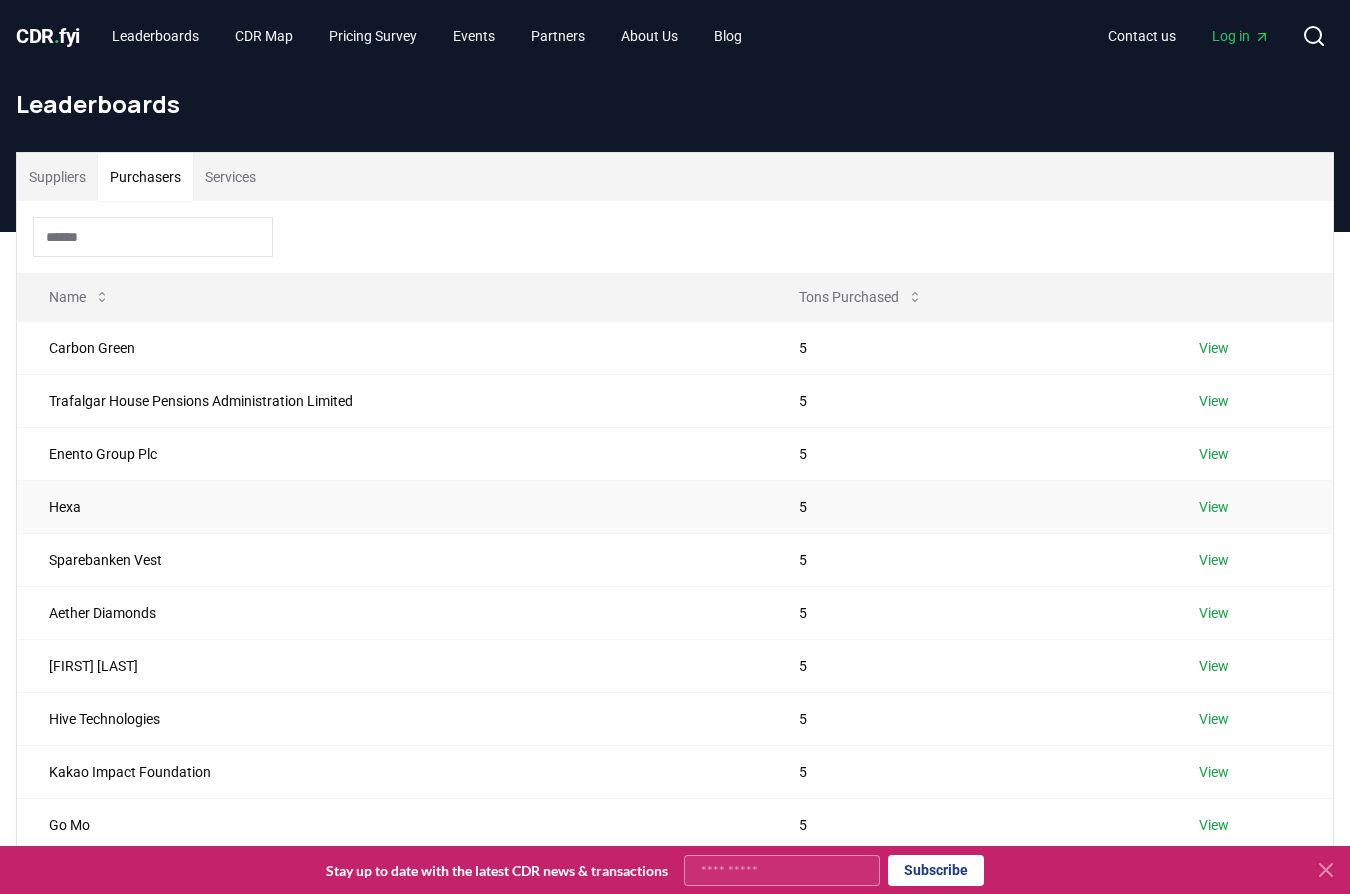 click on "Hexa" at bounding box center (392, 506) 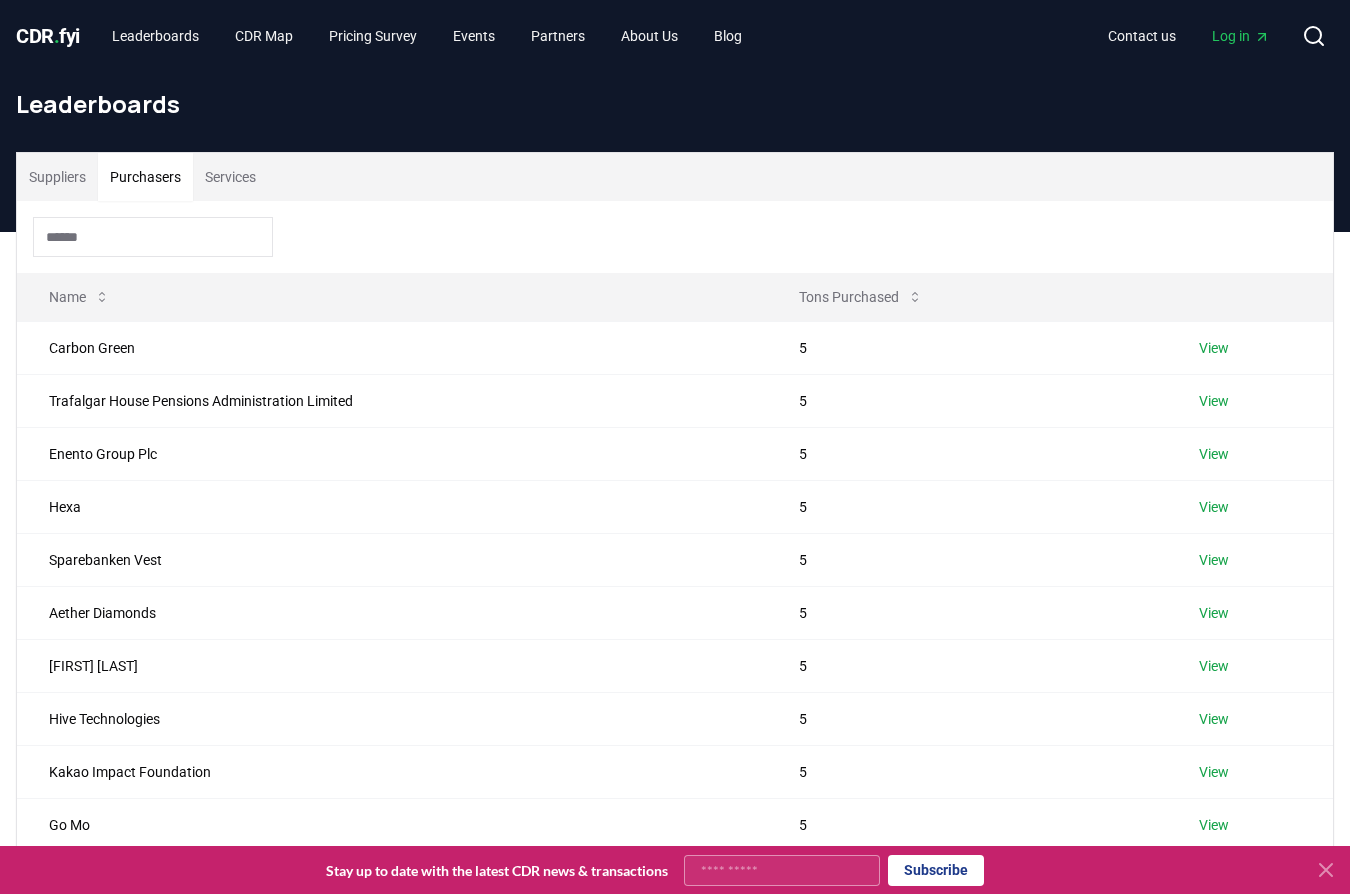 scroll, scrollTop: 524, scrollLeft: 0, axis: vertical 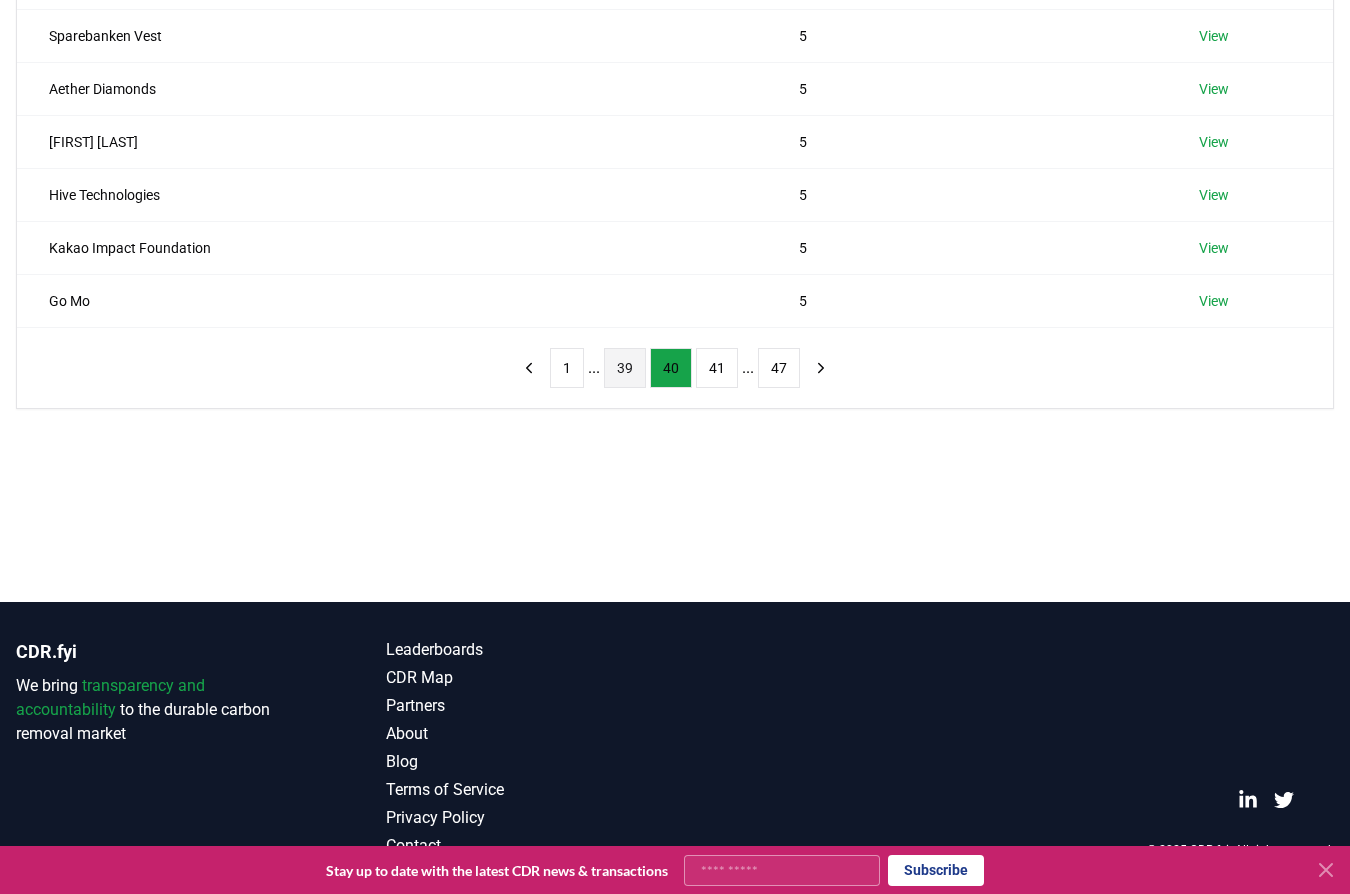 click on "39" at bounding box center (625, 368) 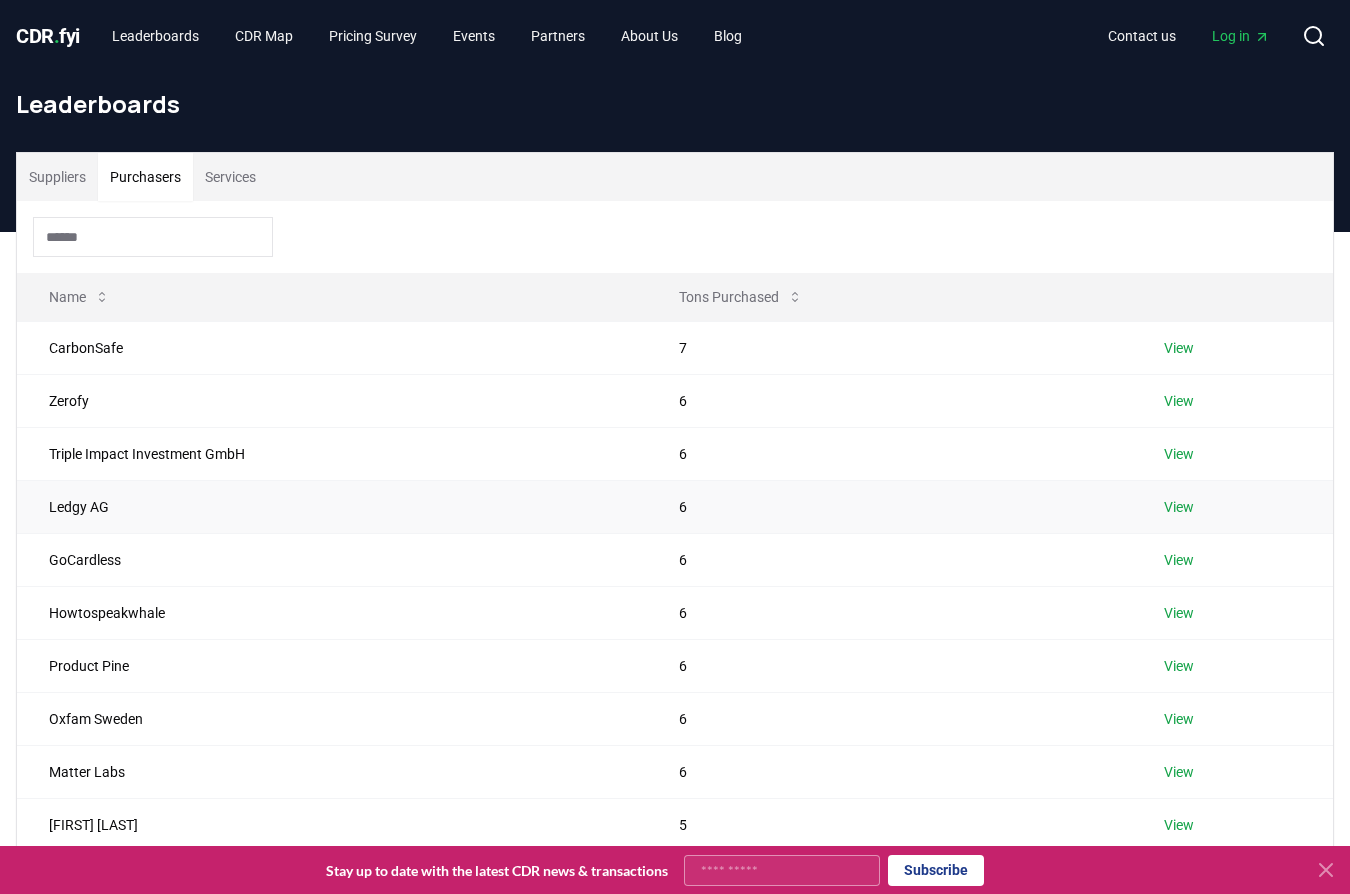 scroll, scrollTop: 524, scrollLeft: 0, axis: vertical 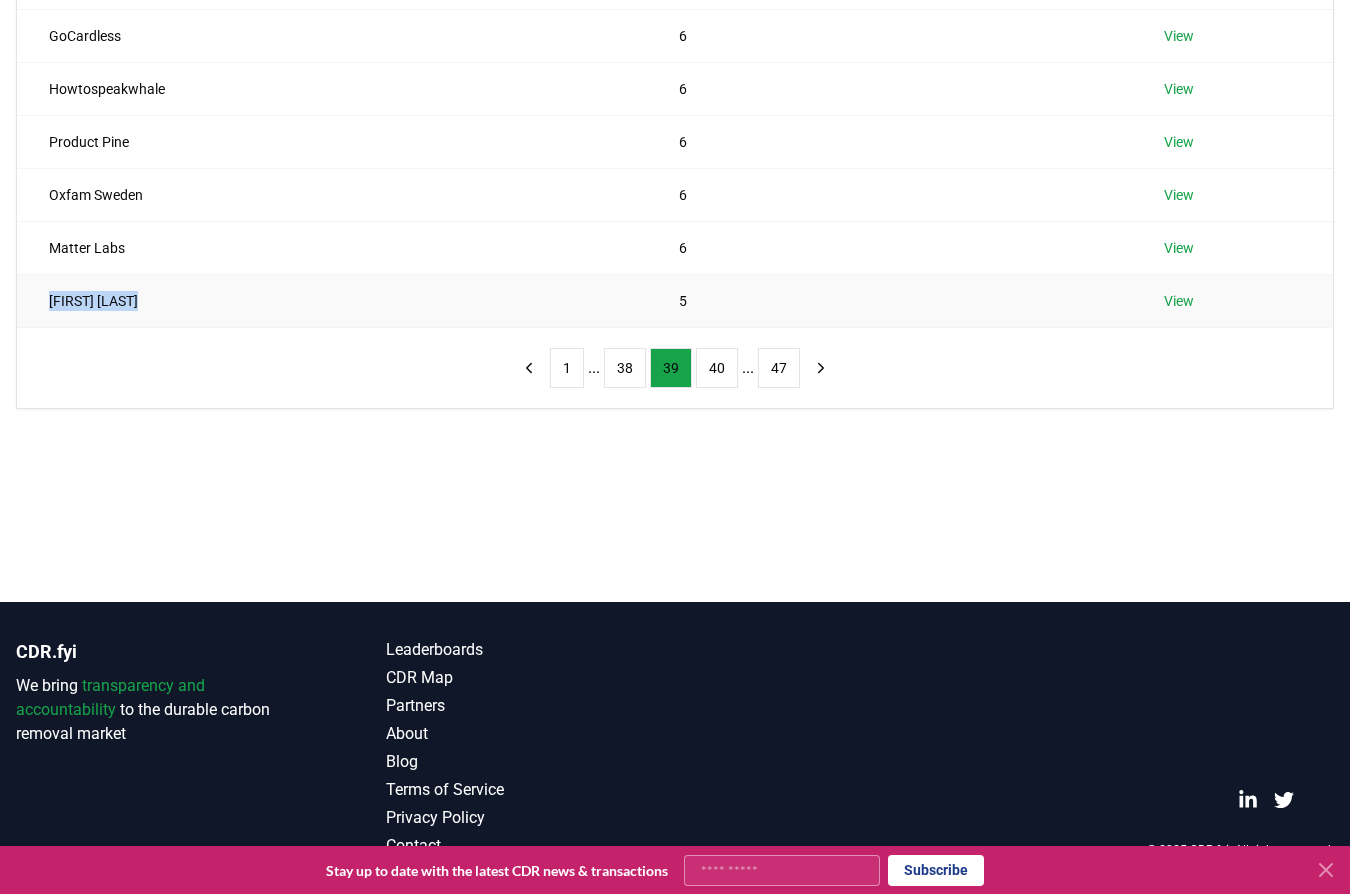 drag, startPoint x: 131, startPoint y: 295, endPoint x: 119, endPoint y: 305, distance: 15.6205 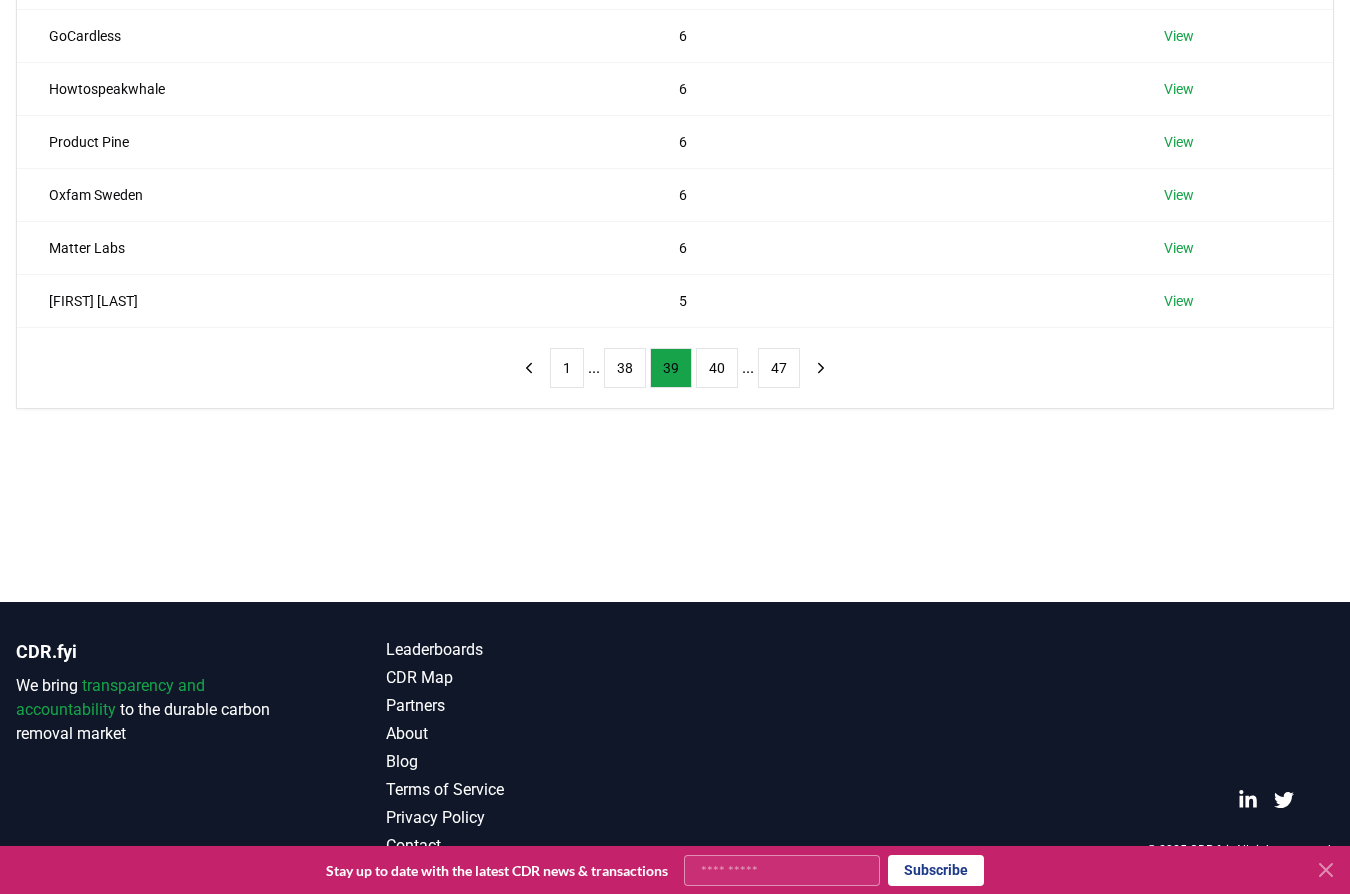 click on "Suppliers Purchasers Services Name Tons Purchased CarbonSafe 7 View Zerofy 6 View Triple Impact Investment GmbH 6 View Ledgy AG 6 View GoCardless 6 View Howtospeakwhale 6 View Product Pine 6 View Oxfam Sweden 6 View Matter Labs 6 View Joshua Haywood 5 View 1 ... 38 39 40 ... 47" at bounding box center (675, 155) 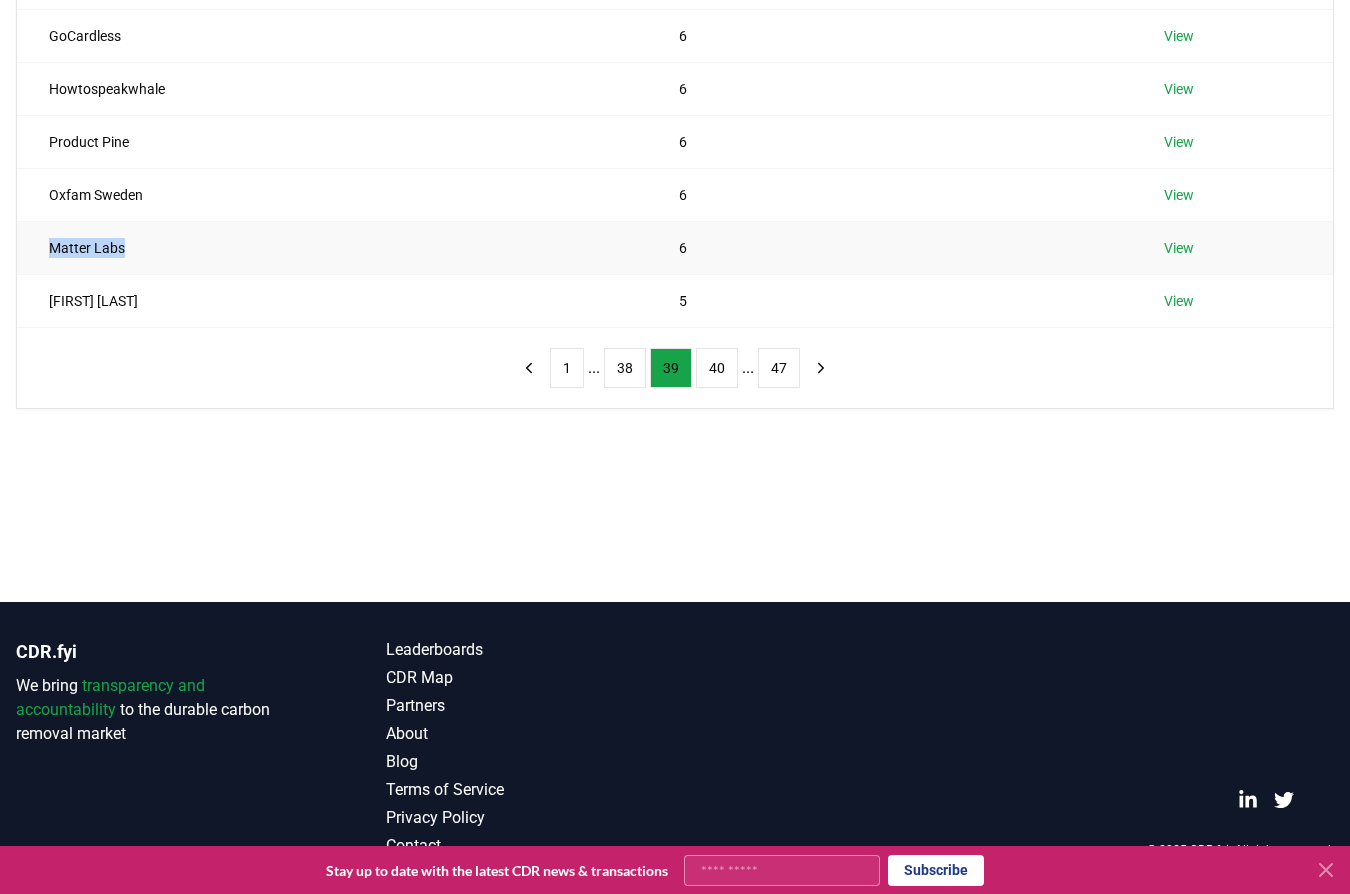 drag, startPoint x: 123, startPoint y: 239, endPoint x: 48, endPoint y: 236, distance: 75.059975 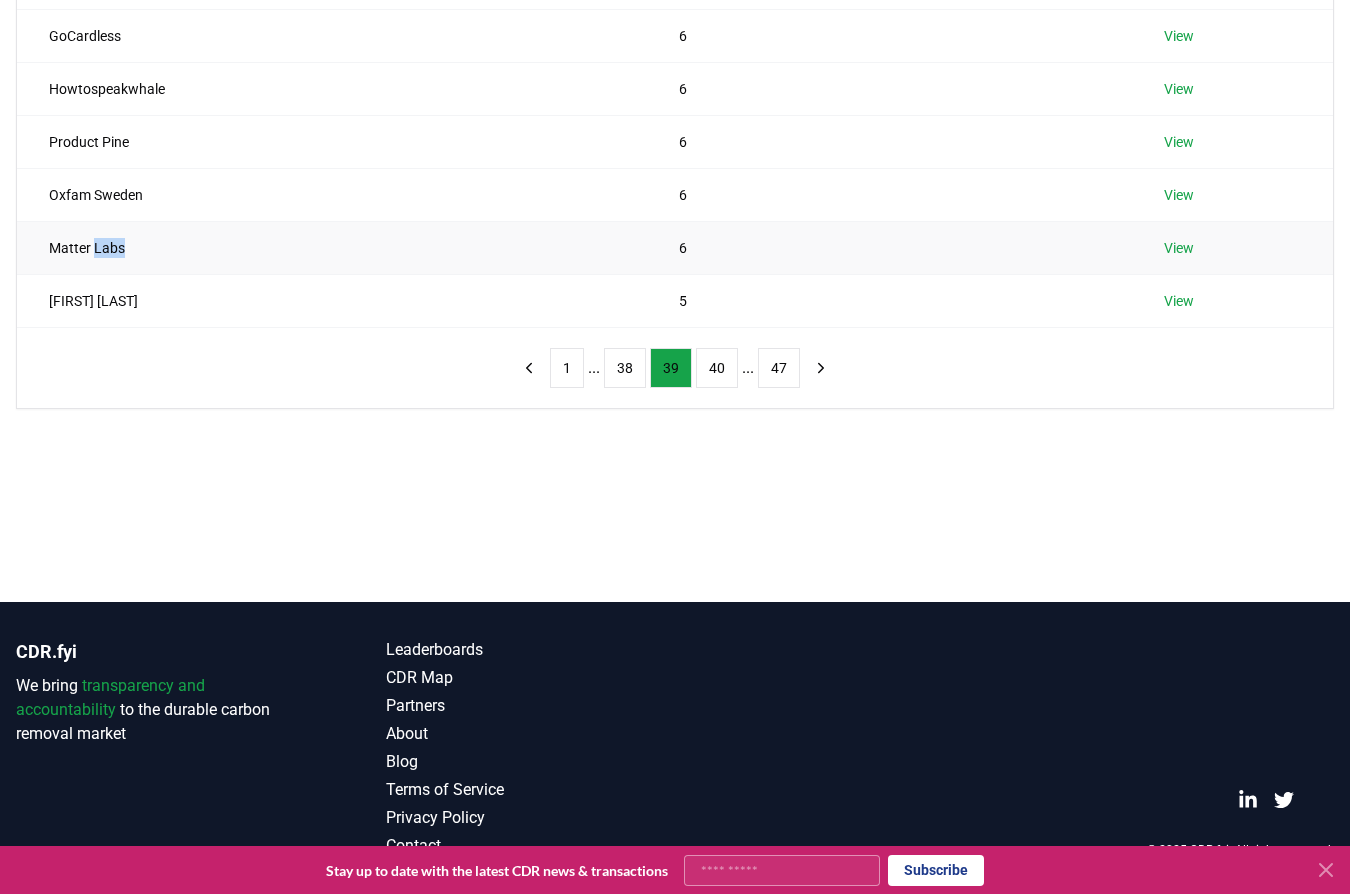 click on "Matter Labs" at bounding box center (332, 247) 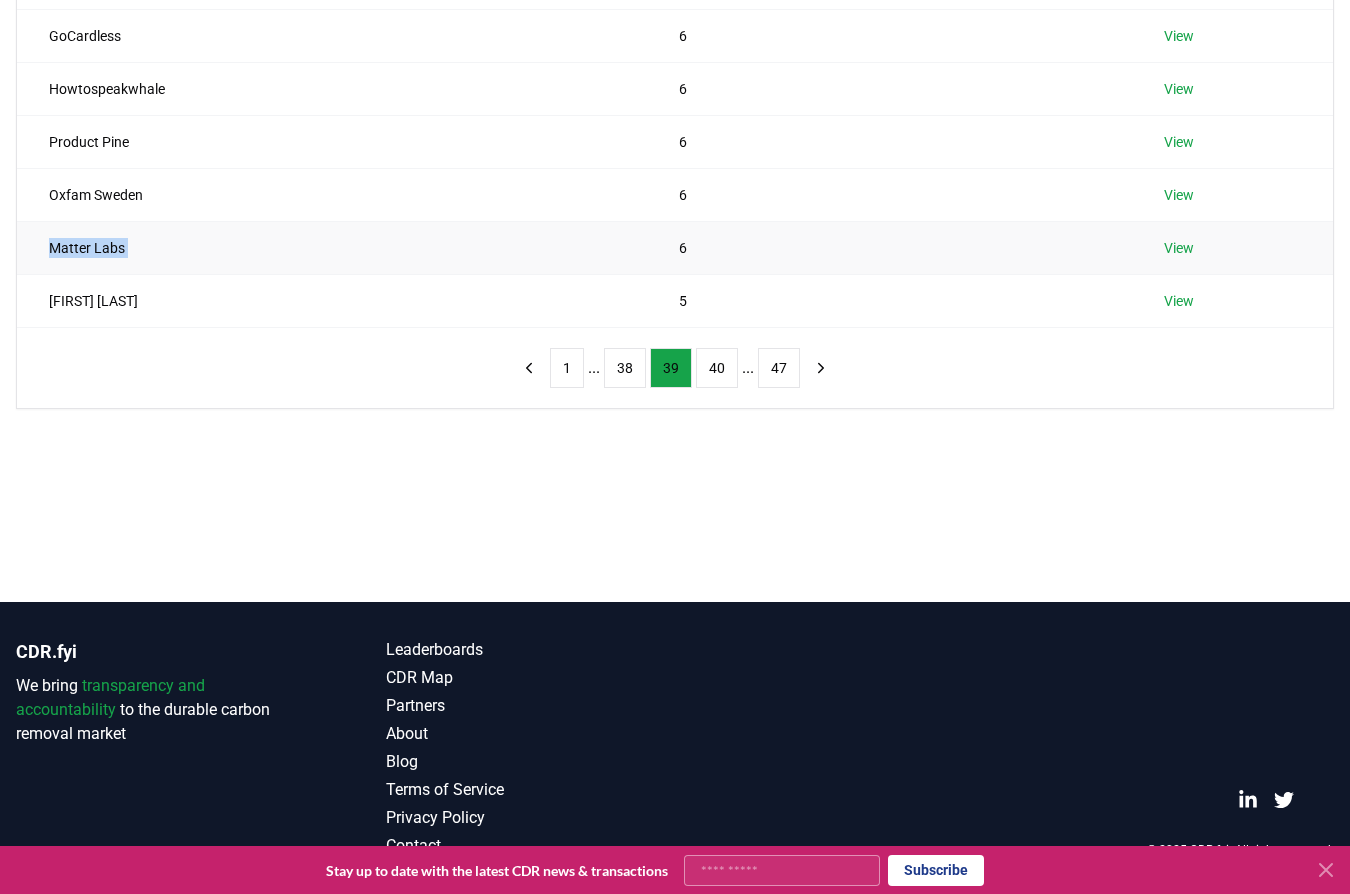 click on "Matter Labs" at bounding box center [332, 247] 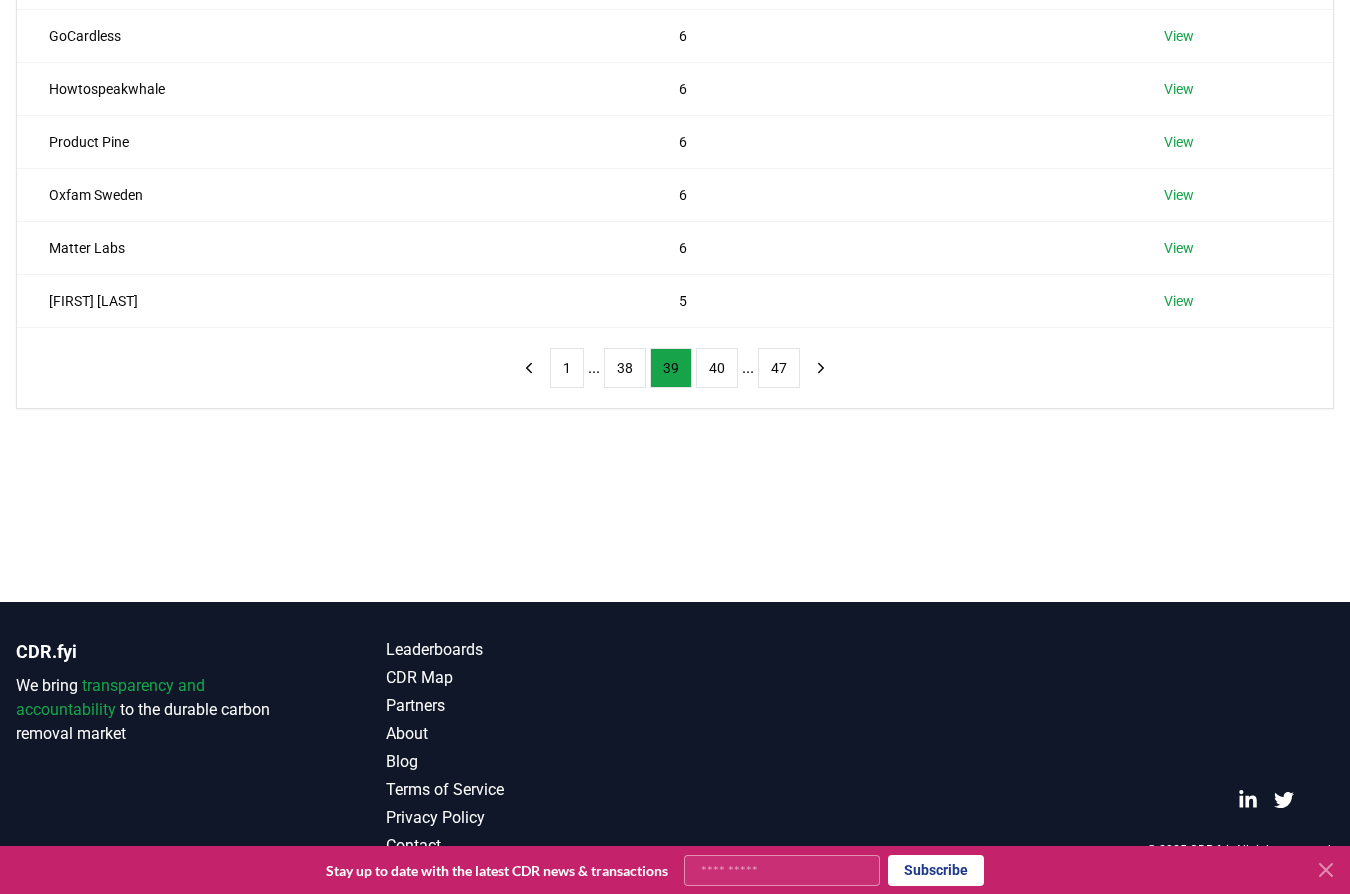 drag, startPoint x: 114, startPoint y: 432, endPoint x: 147, endPoint y: 416, distance: 36.67424 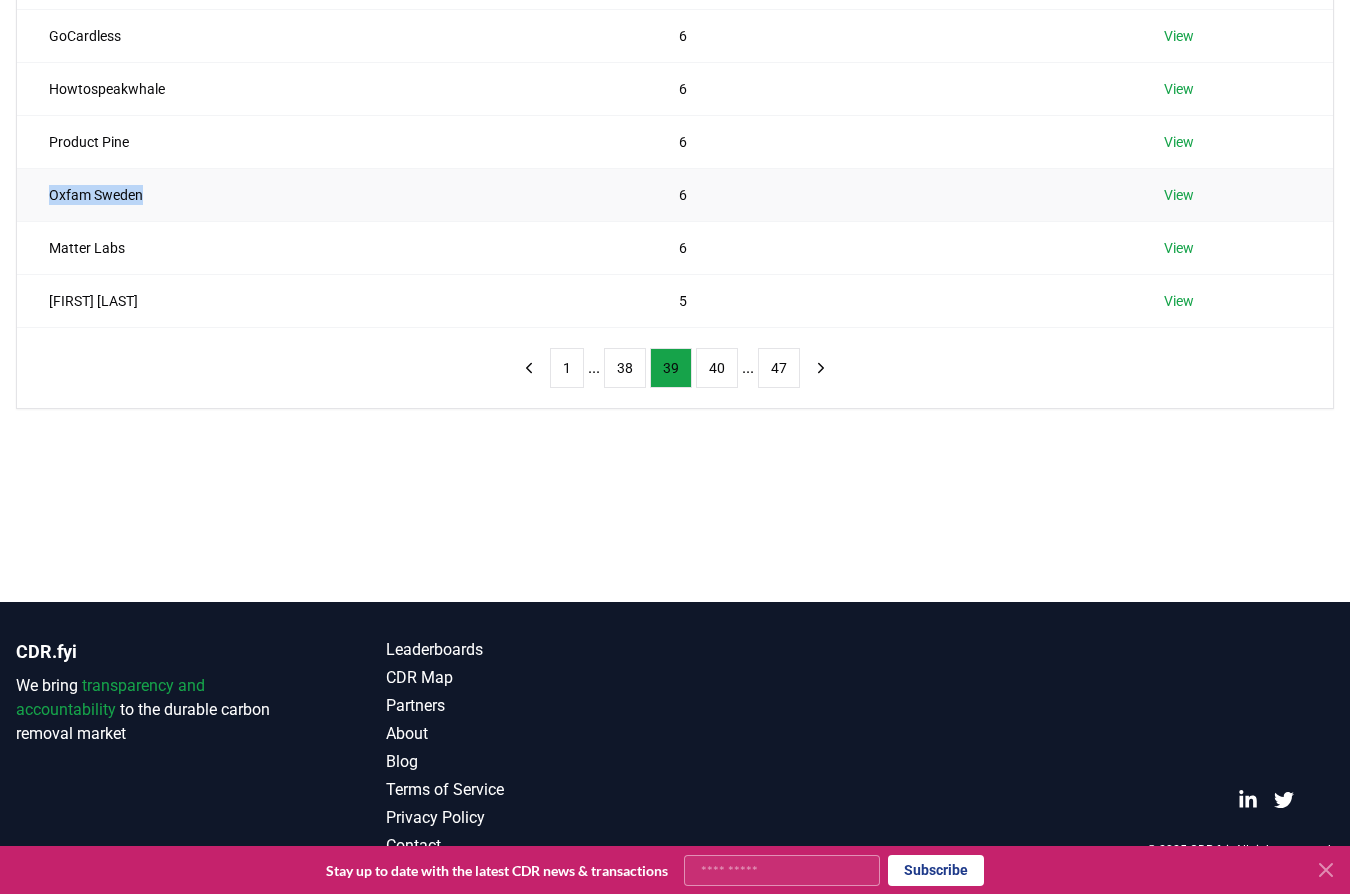 drag, startPoint x: 156, startPoint y: 192, endPoint x: 91, endPoint y: 199, distance: 65.37584 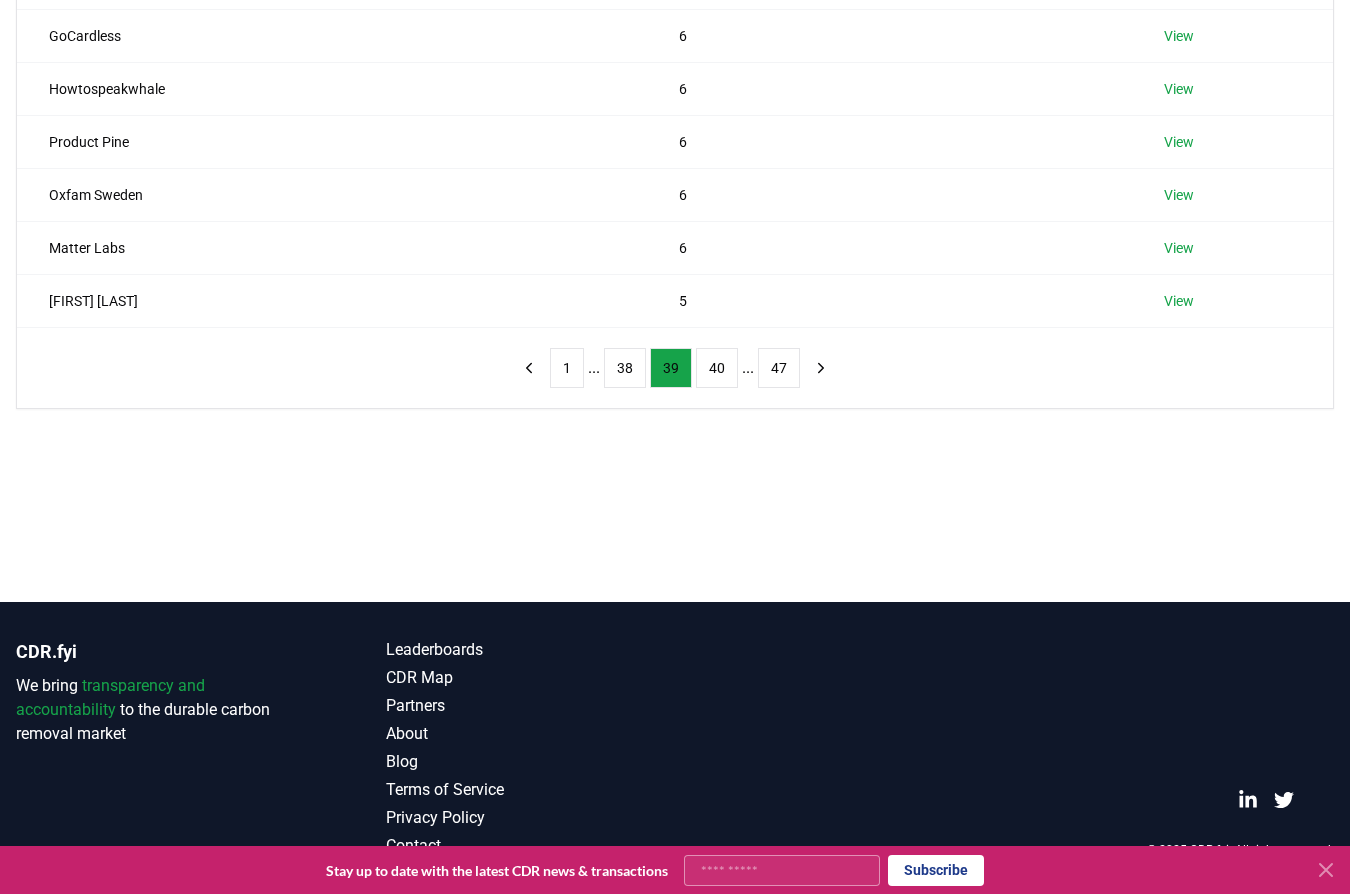 drag, startPoint x: 191, startPoint y: 429, endPoint x: 246, endPoint y: 367, distance: 82.87943 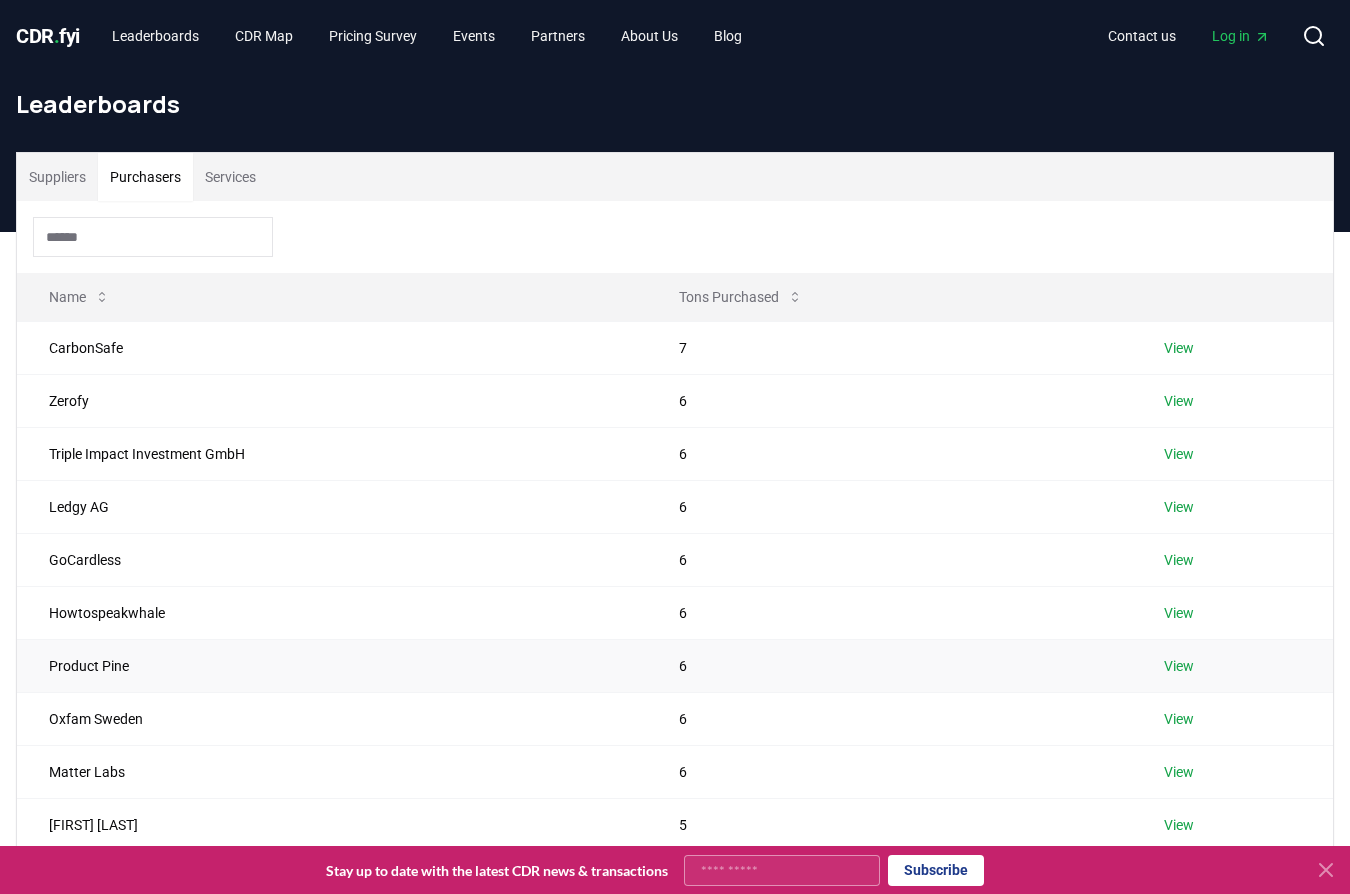scroll, scrollTop: 524, scrollLeft: 0, axis: vertical 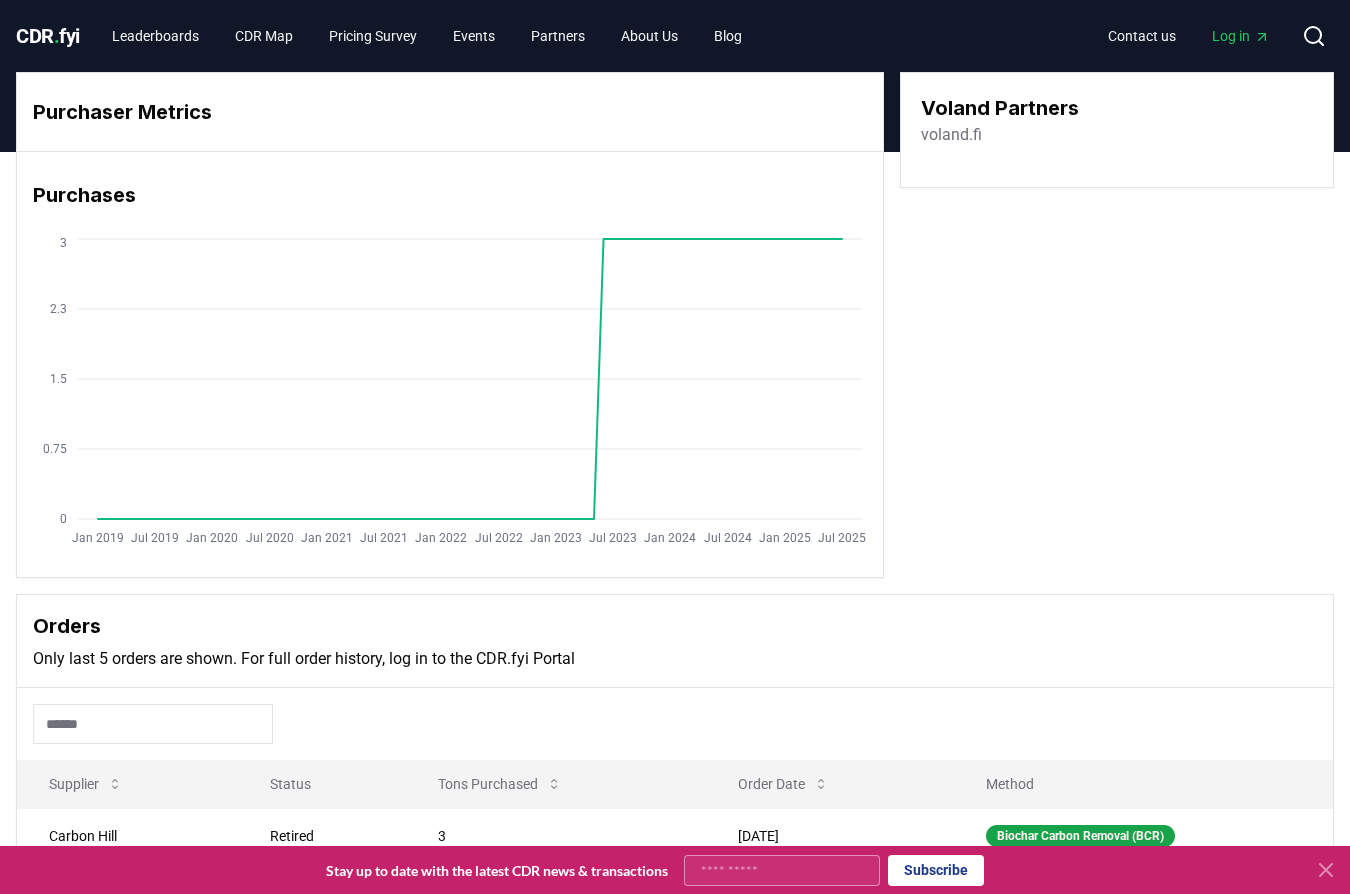 click on "Voland Partners" at bounding box center [1000, 108] 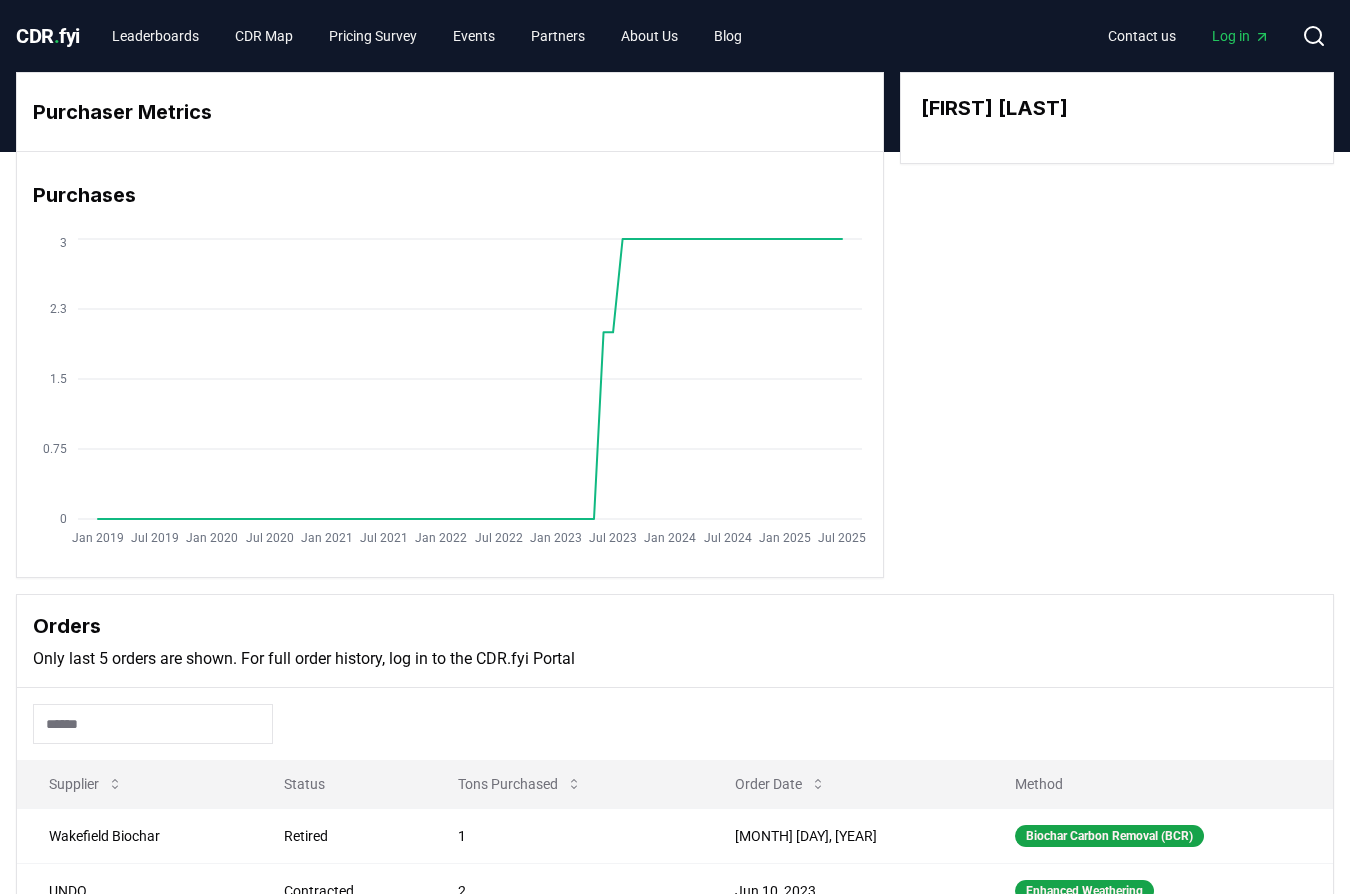 scroll, scrollTop: 0, scrollLeft: 0, axis: both 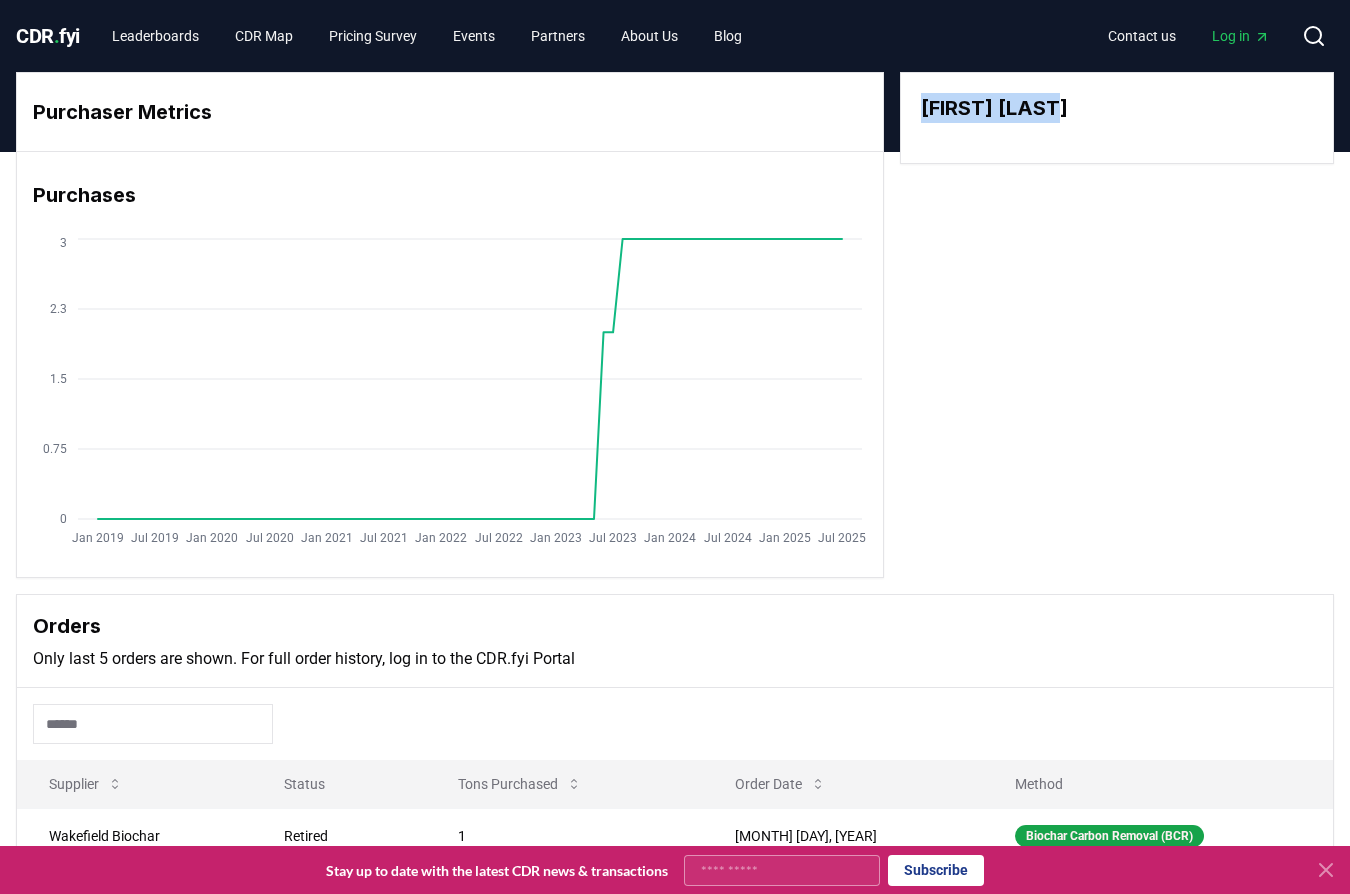 drag, startPoint x: 1070, startPoint y: 105, endPoint x: 924, endPoint y: 104, distance: 146.00342 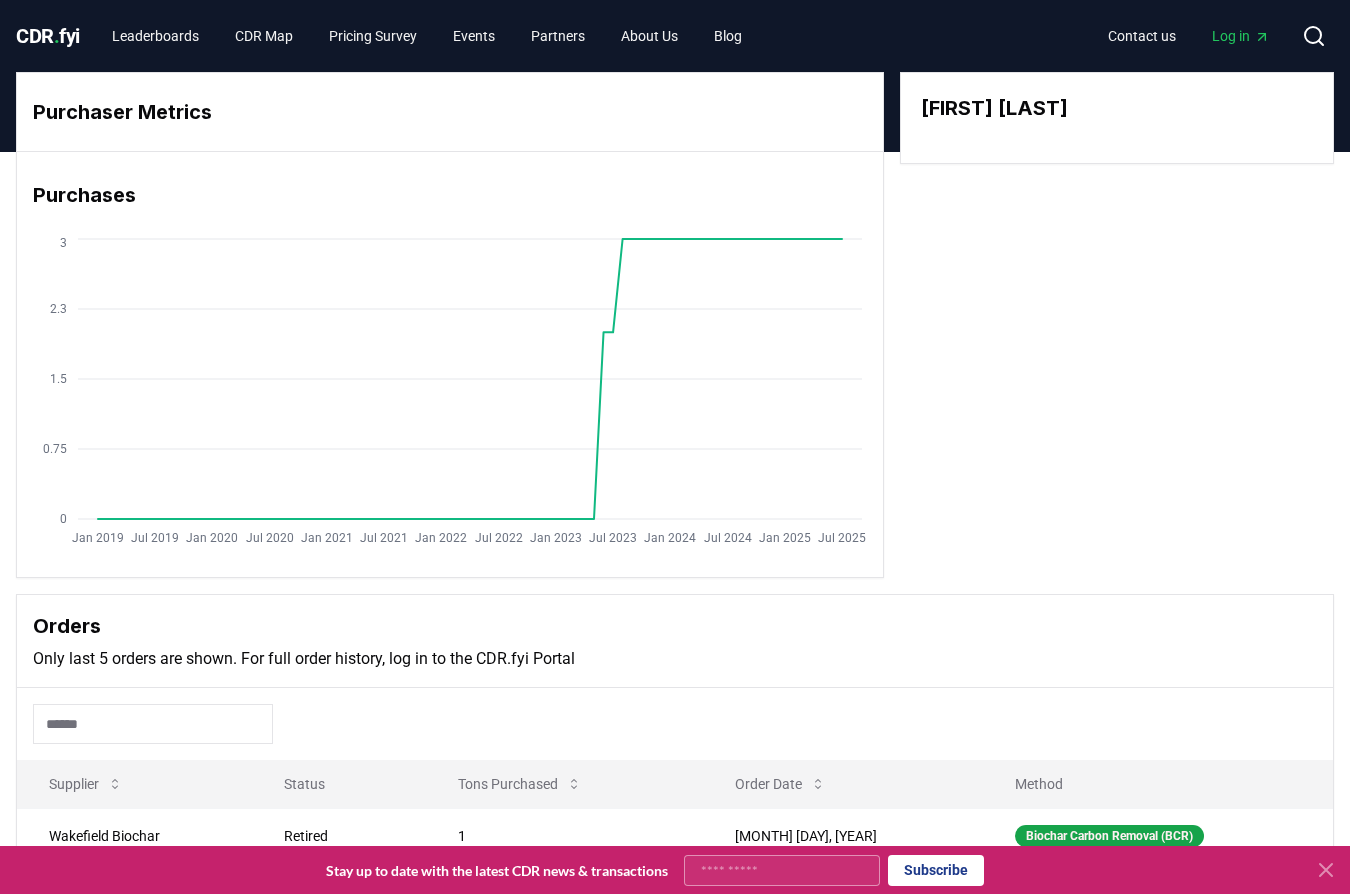 click on "Purchases" at bounding box center (450, 195) 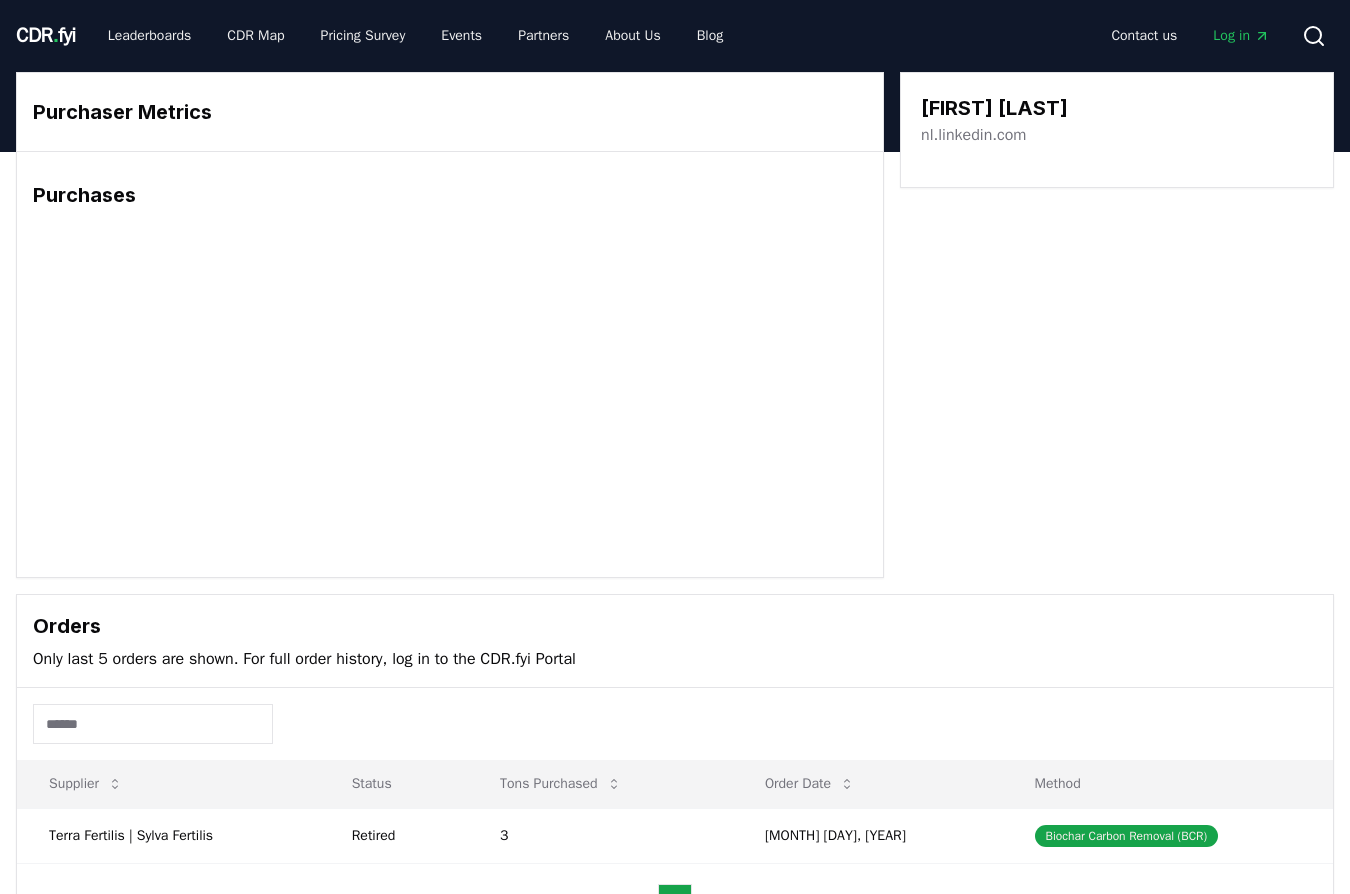 scroll, scrollTop: 0, scrollLeft: 0, axis: both 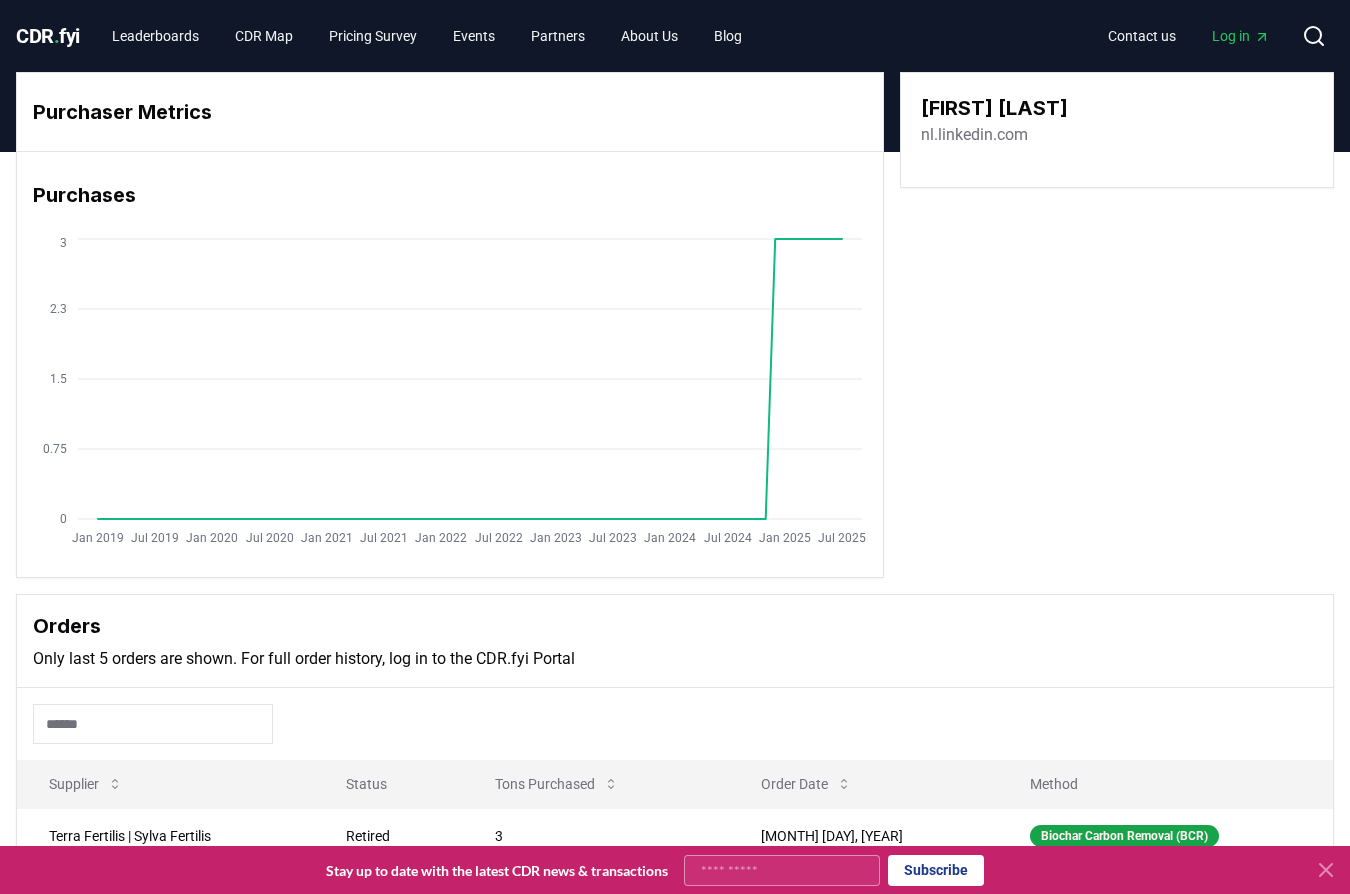 click on "nl.linkedin.com" at bounding box center [974, 135] 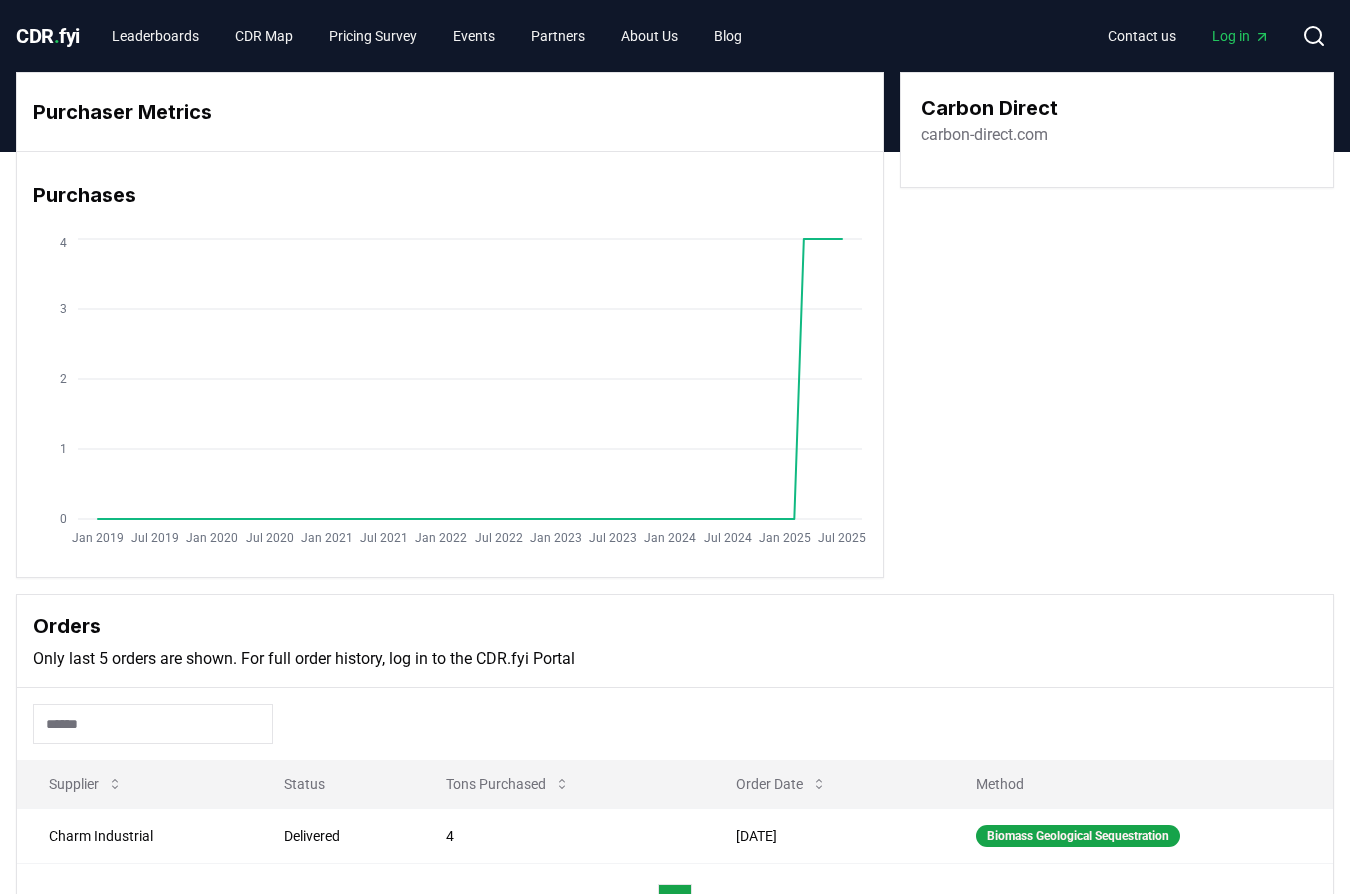 scroll, scrollTop: 0, scrollLeft: 0, axis: both 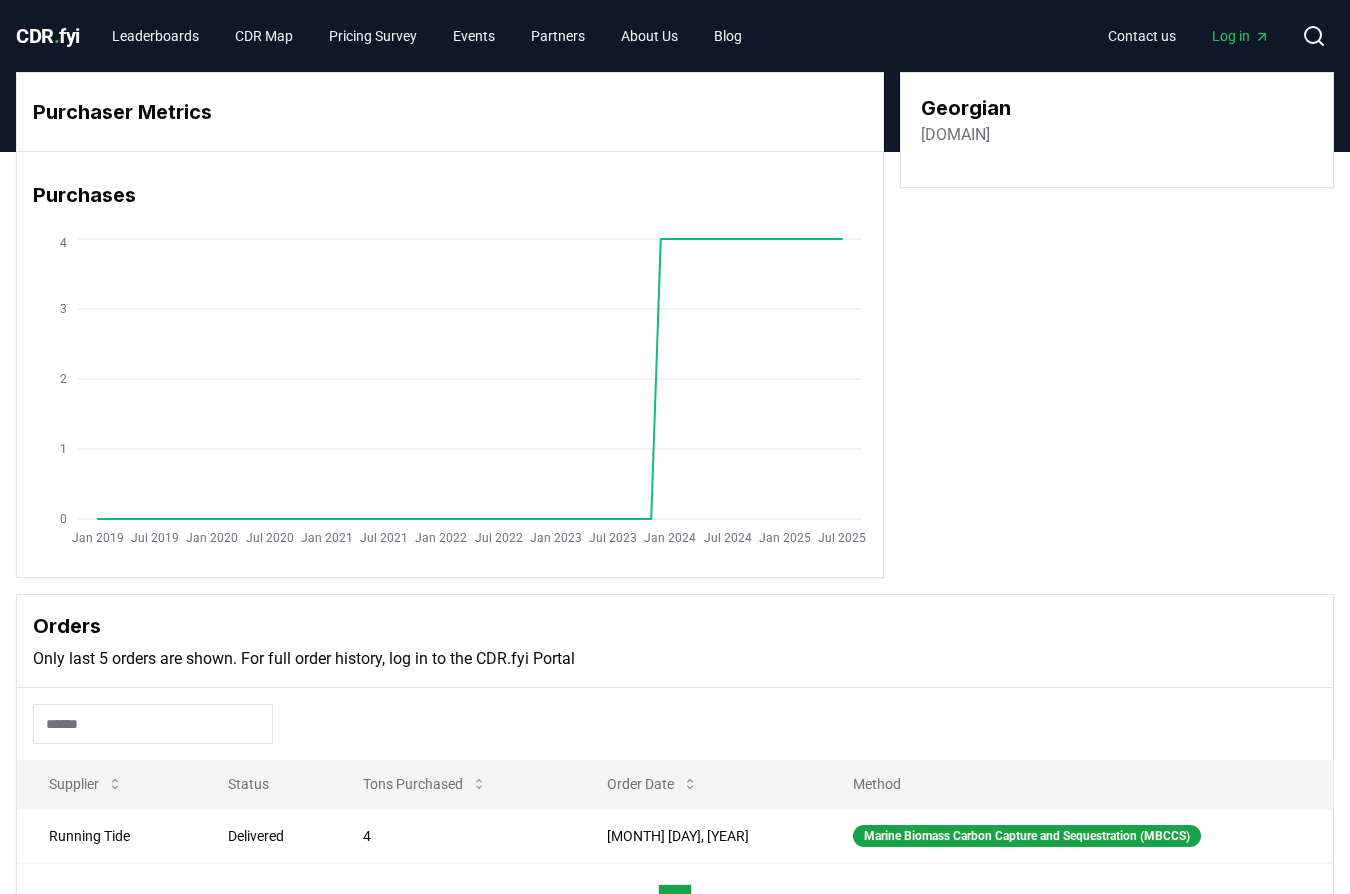 click on "[DOMAIN]" at bounding box center [955, 135] 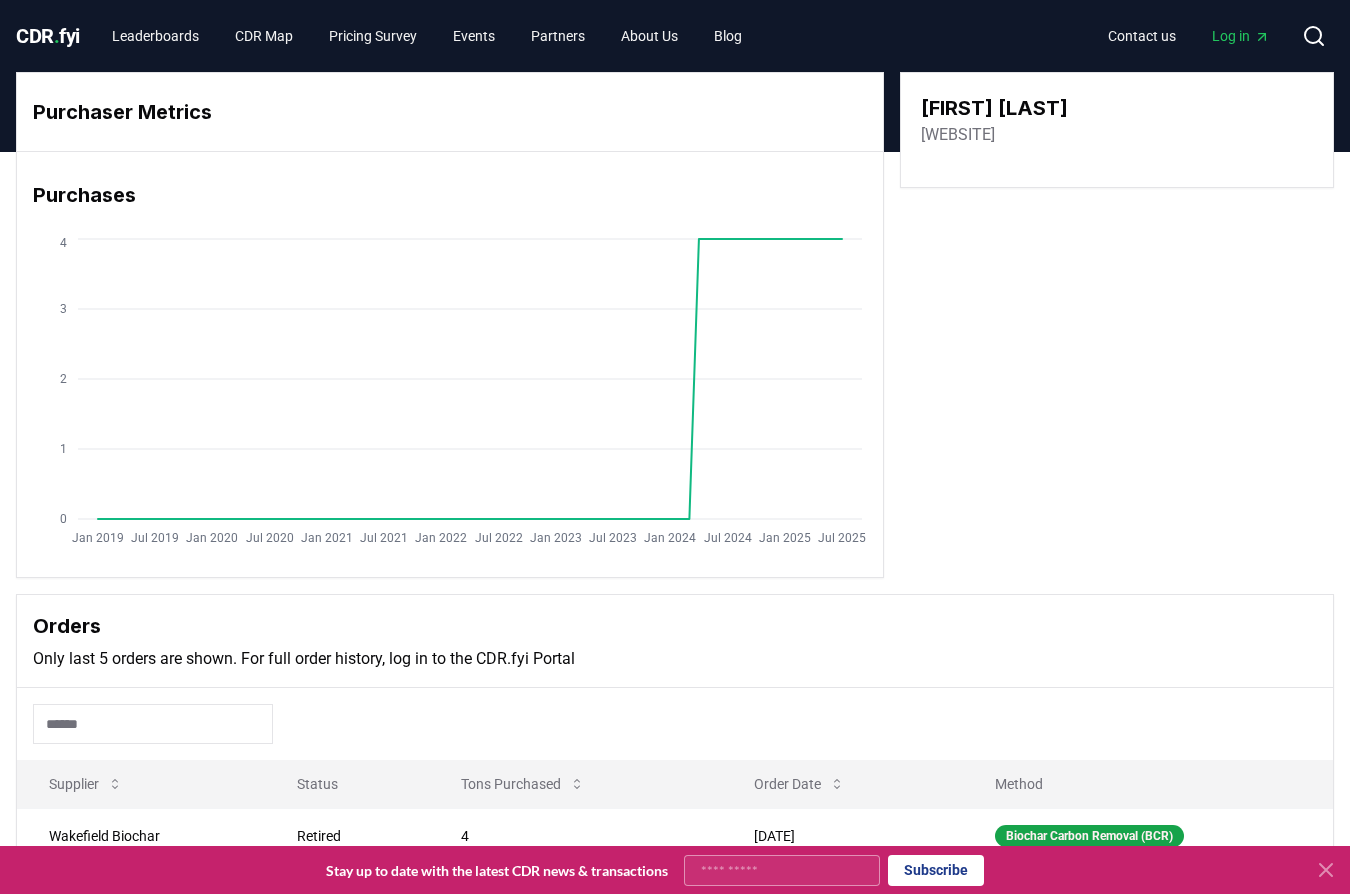 scroll, scrollTop: 0, scrollLeft: 0, axis: both 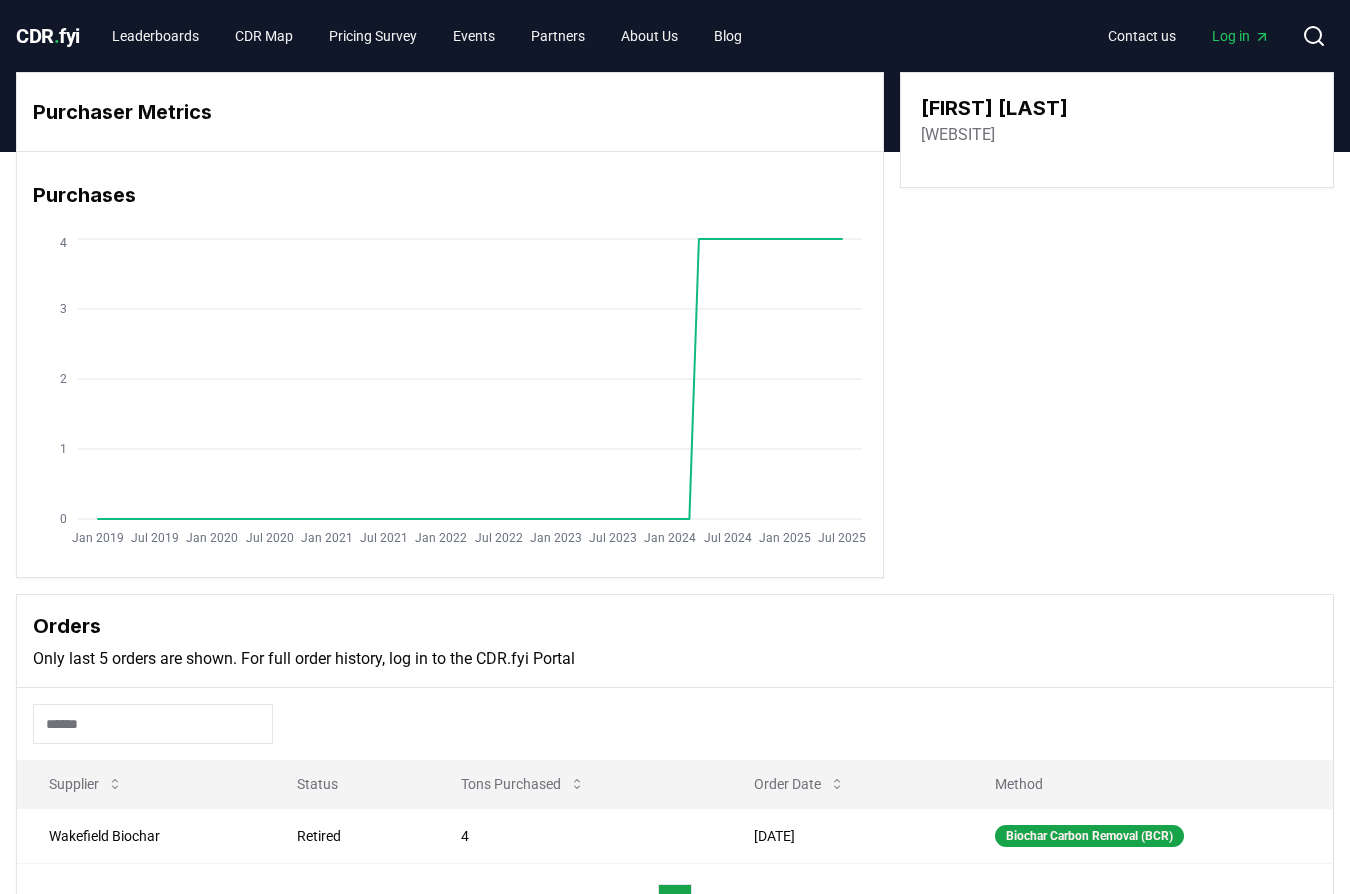 click on "[WEBSITE]" at bounding box center [958, 135] 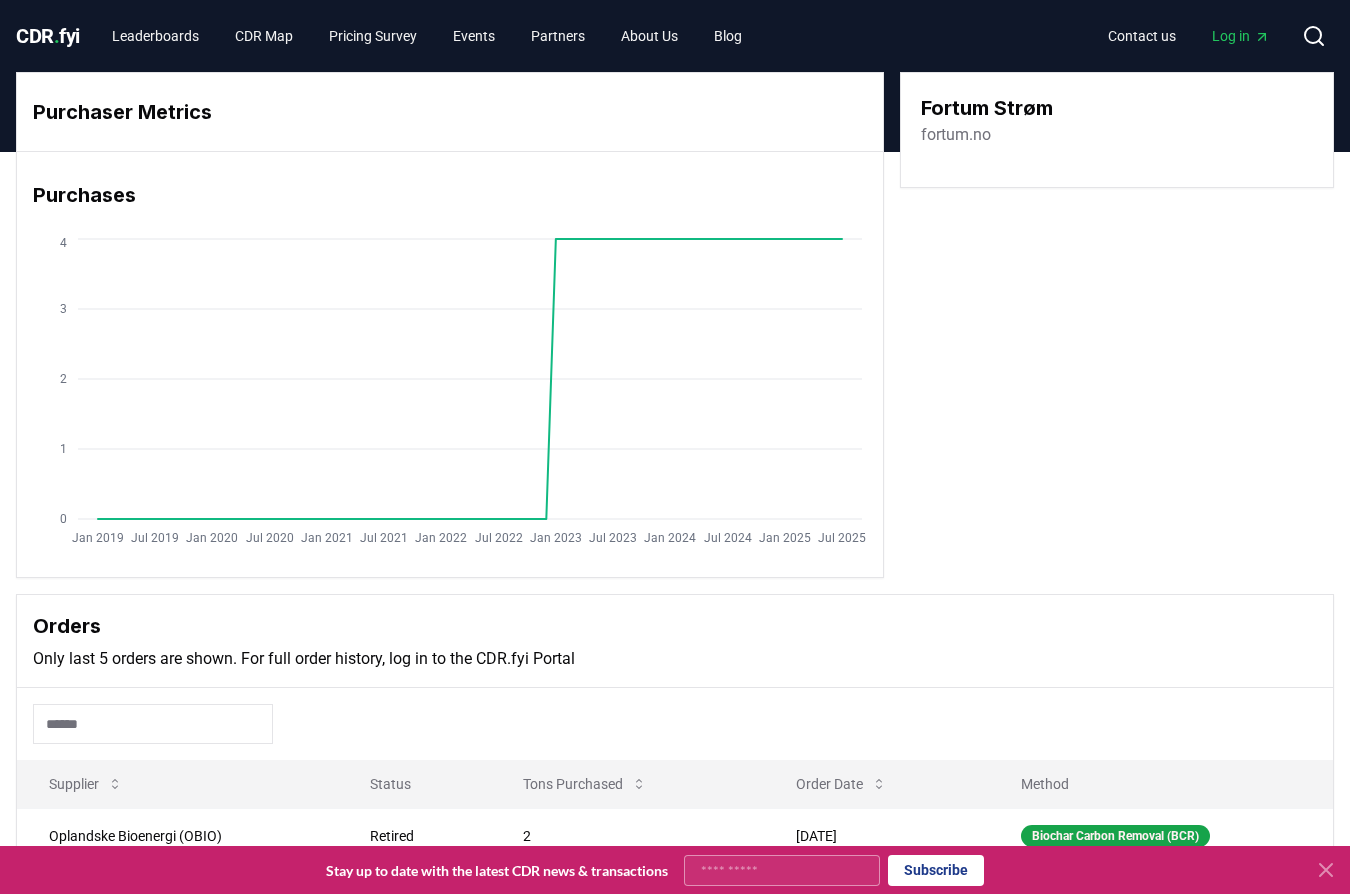 scroll, scrollTop: 0, scrollLeft: 0, axis: both 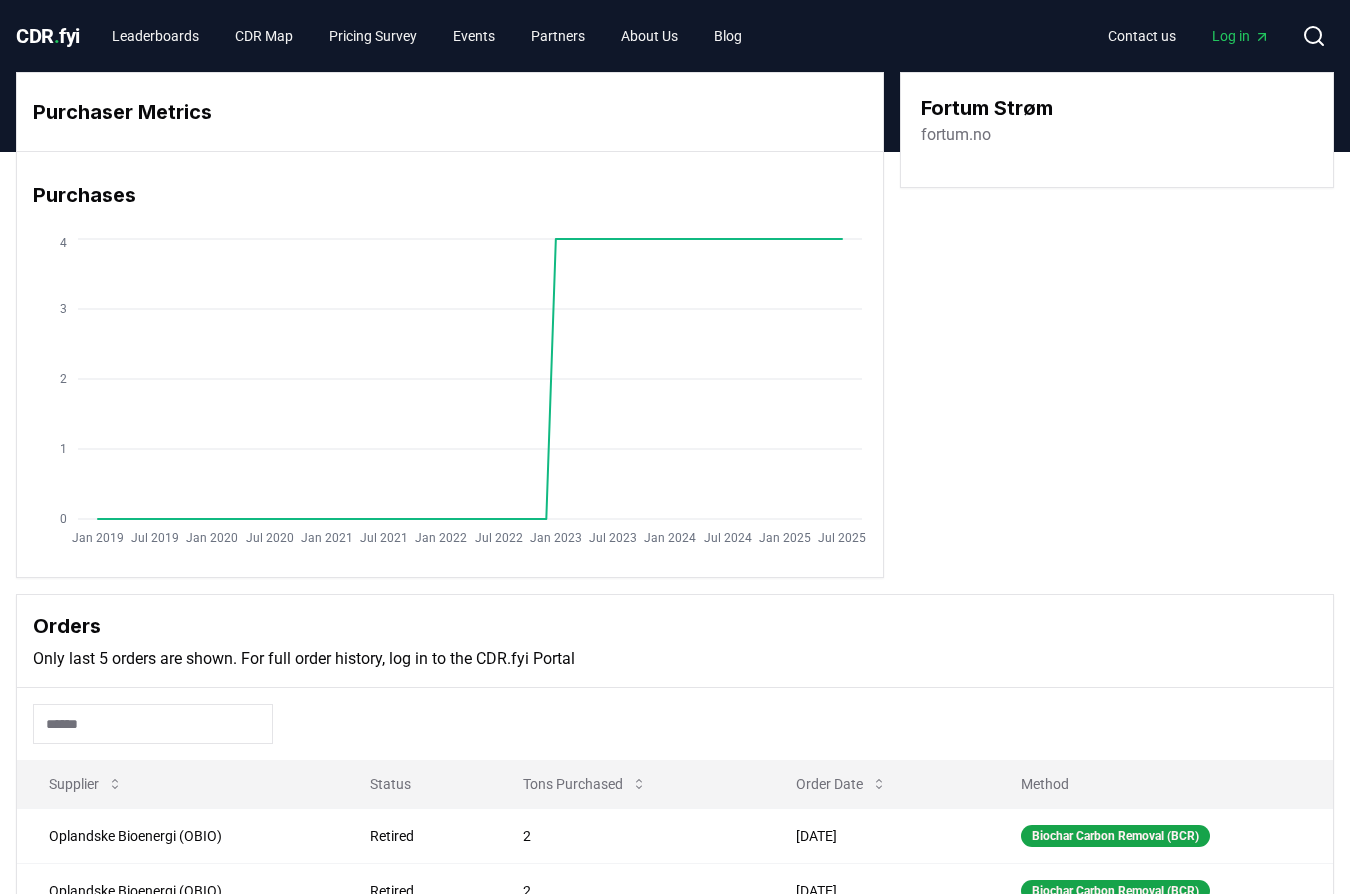 click on "fortum.no" at bounding box center [956, 135] 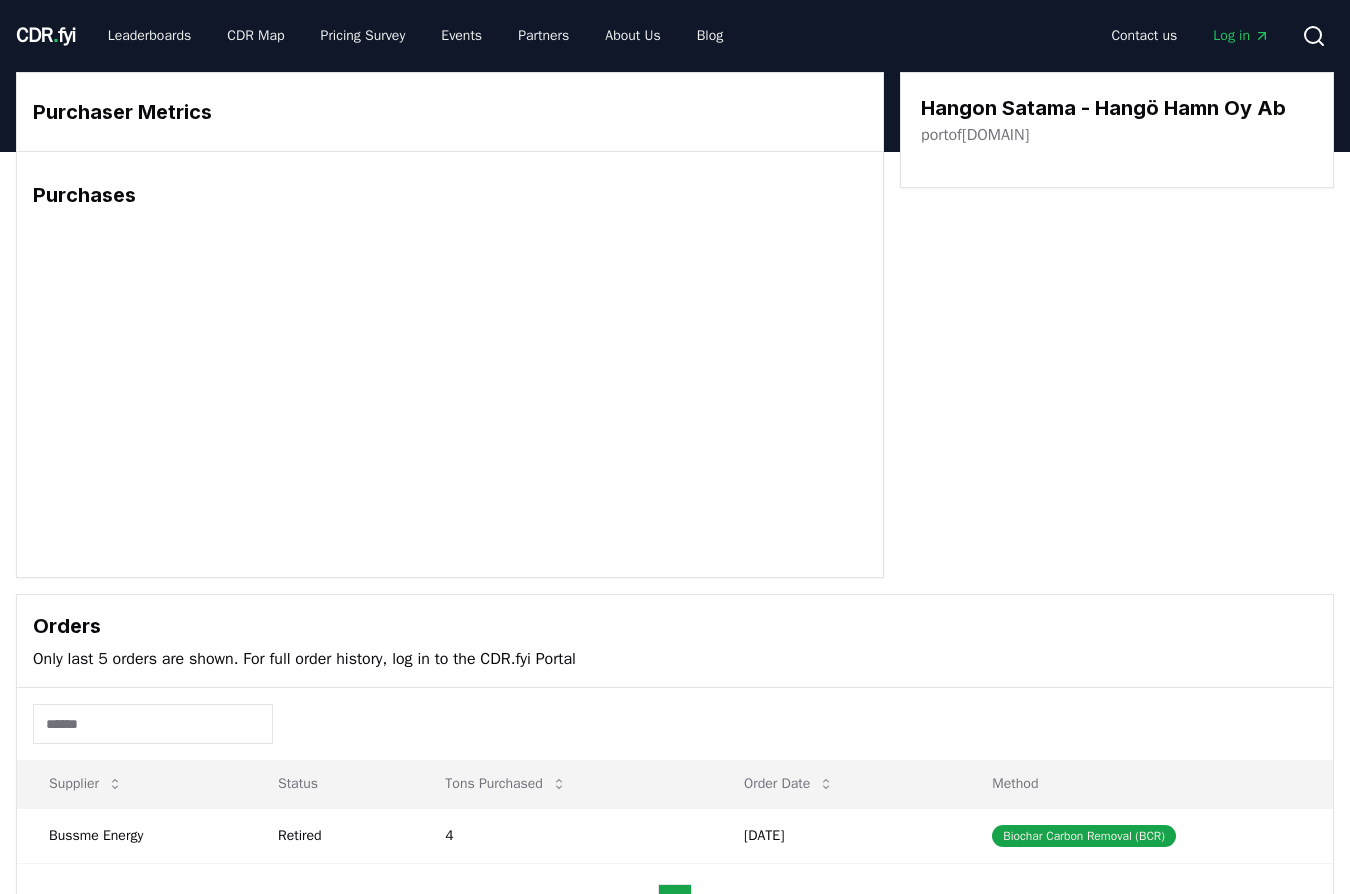 scroll, scrollTop: 0, scrollLeft: 0, axis: both 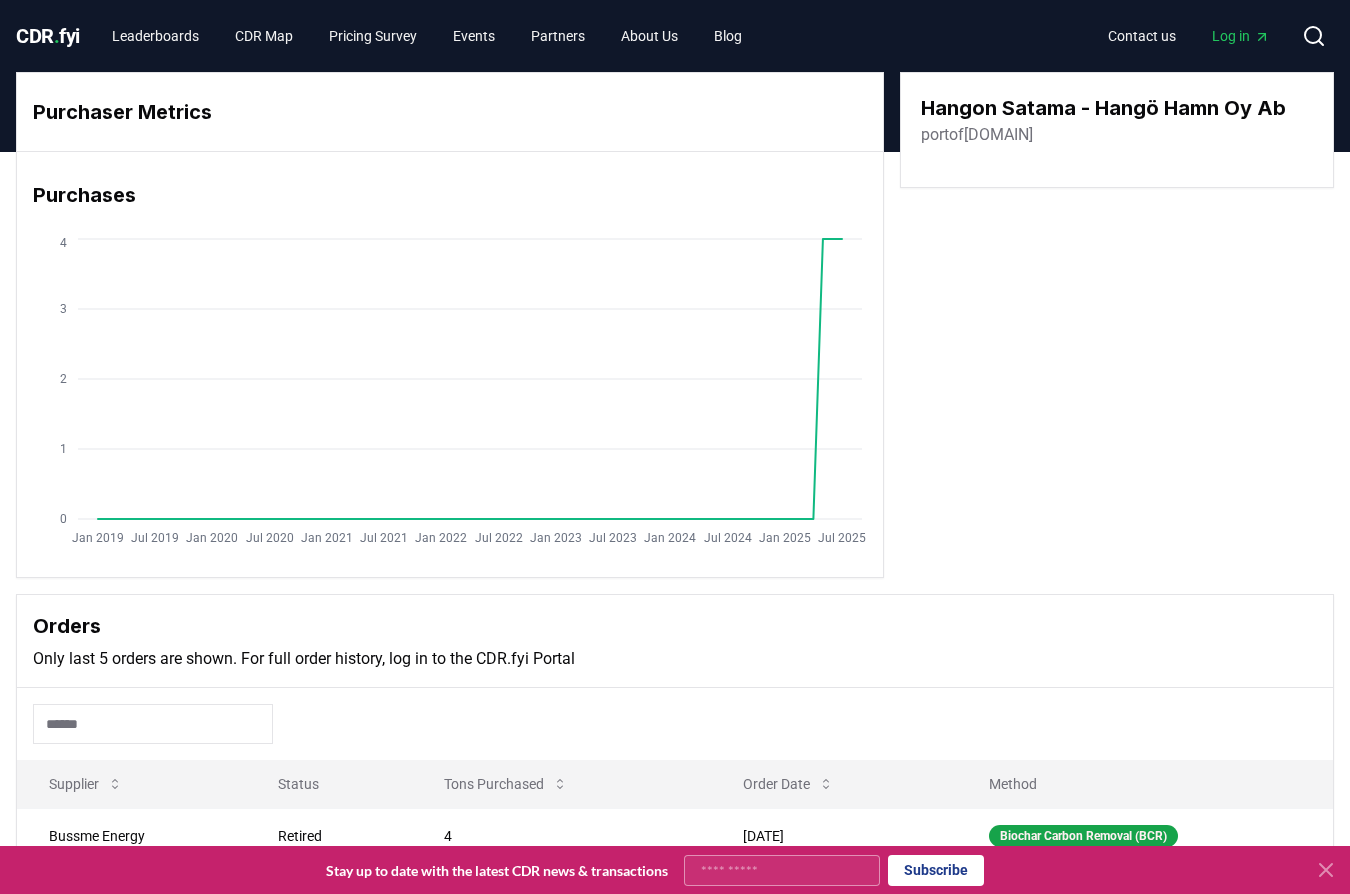 click on "portof[DOMAIN]" at bounding box center [977, 135] 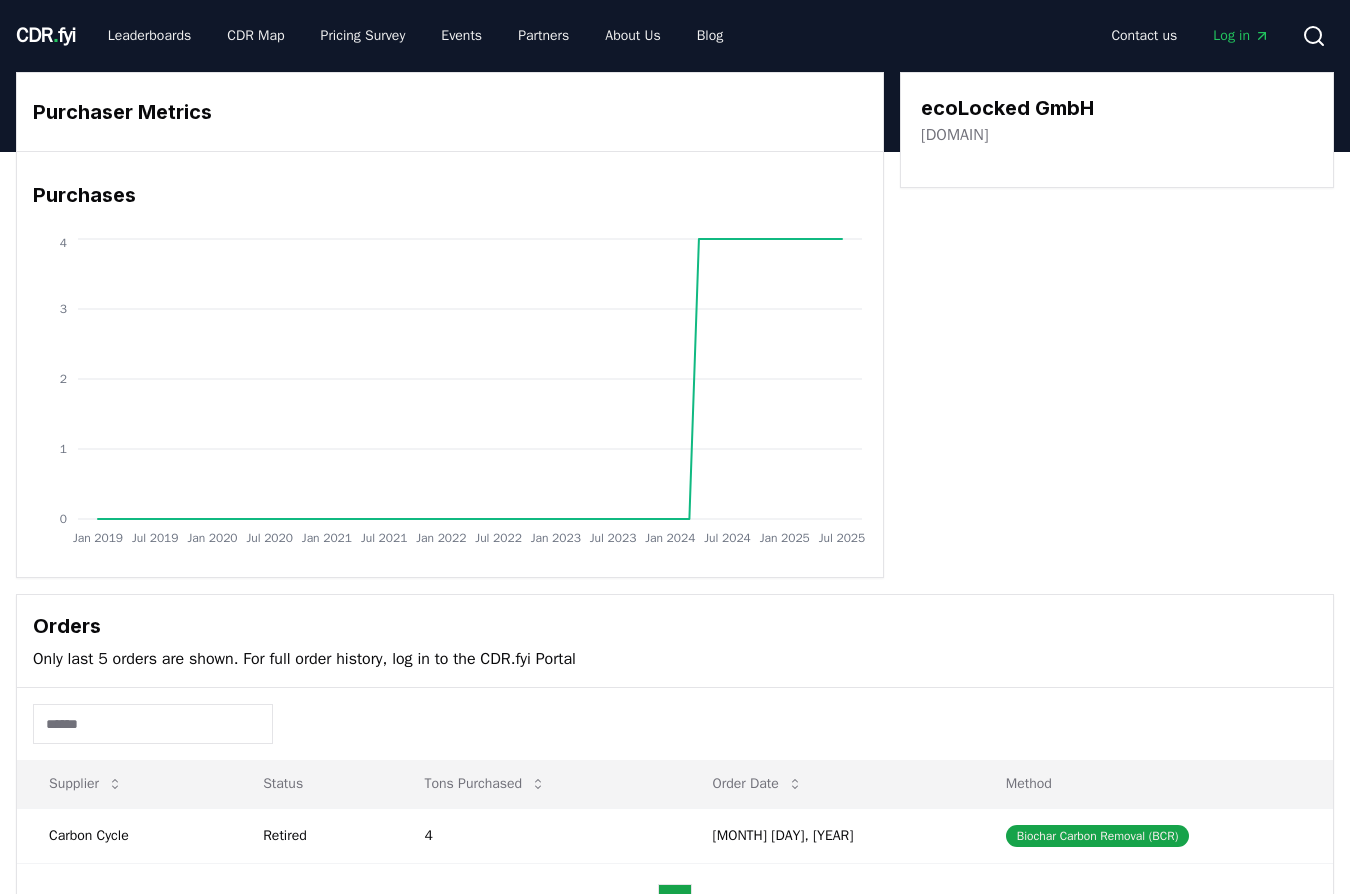 scroll, scrollTop: 0, scrollLeft: 0, axis: both 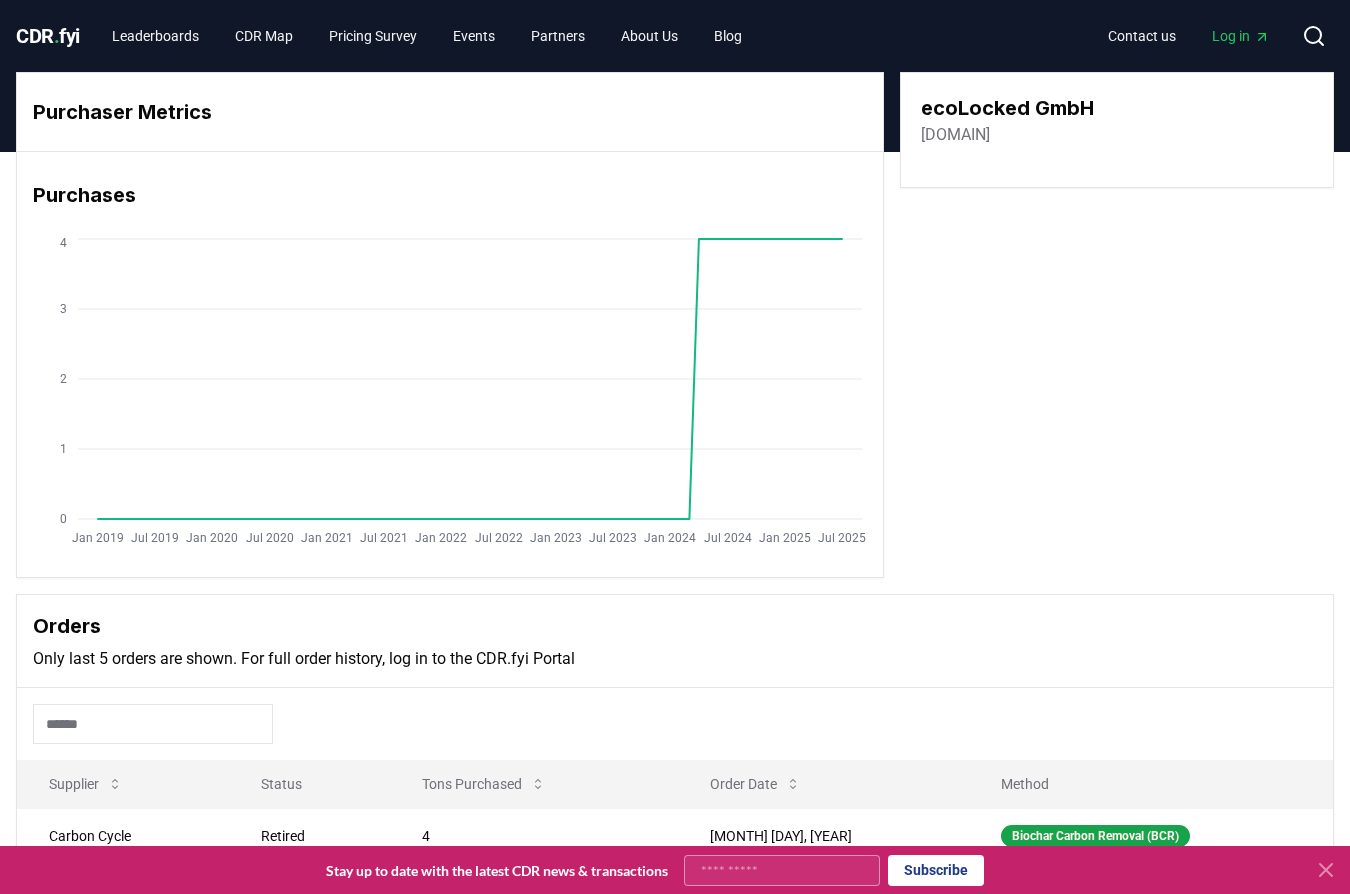 click on "[DOMAIN]" at bounding box center [955, 135] 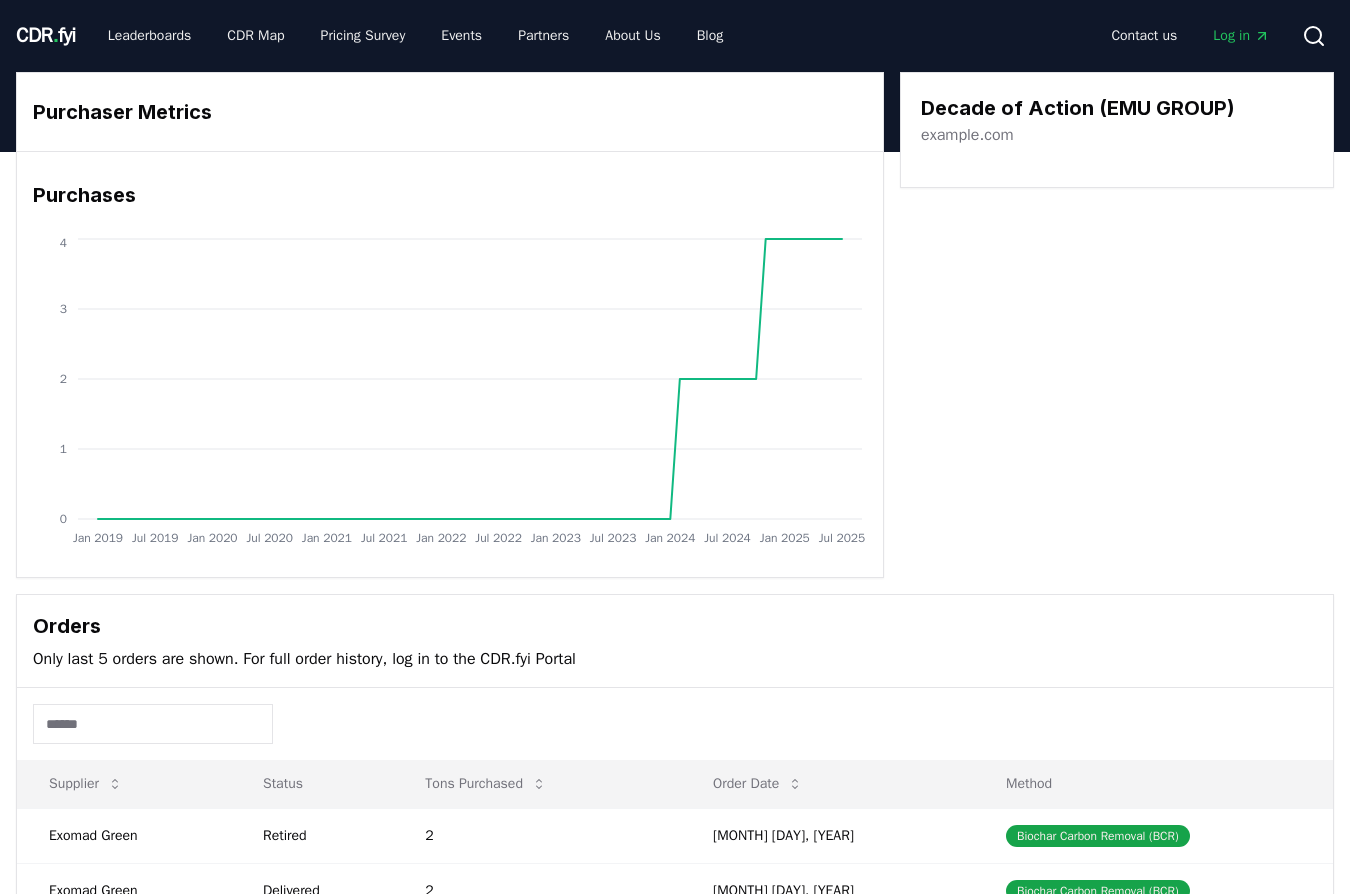 scroll, scrollTop: 0, scrollLeft: 0, axis: both 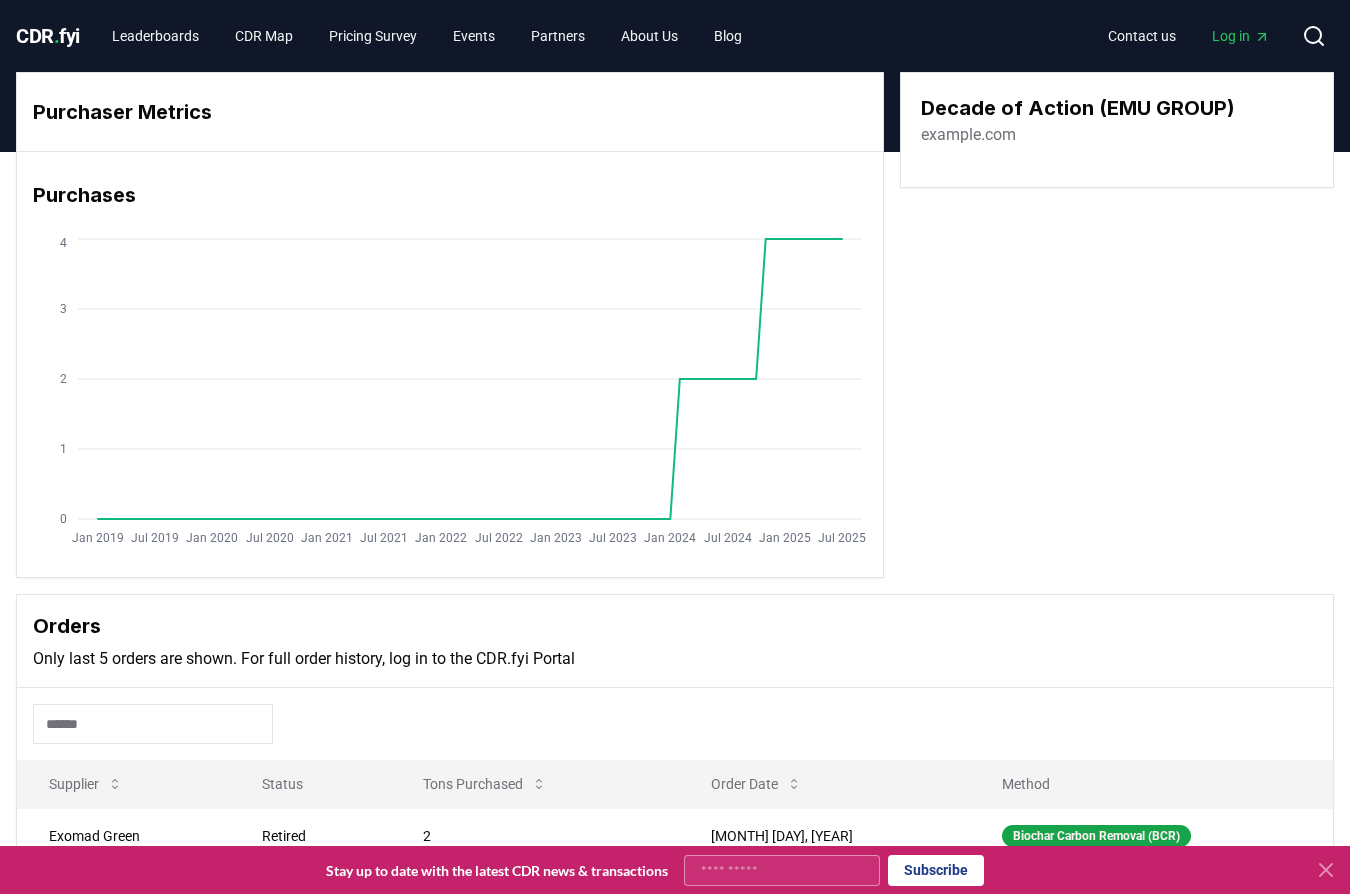 click on "example.com" at bounding box center (968, 135) 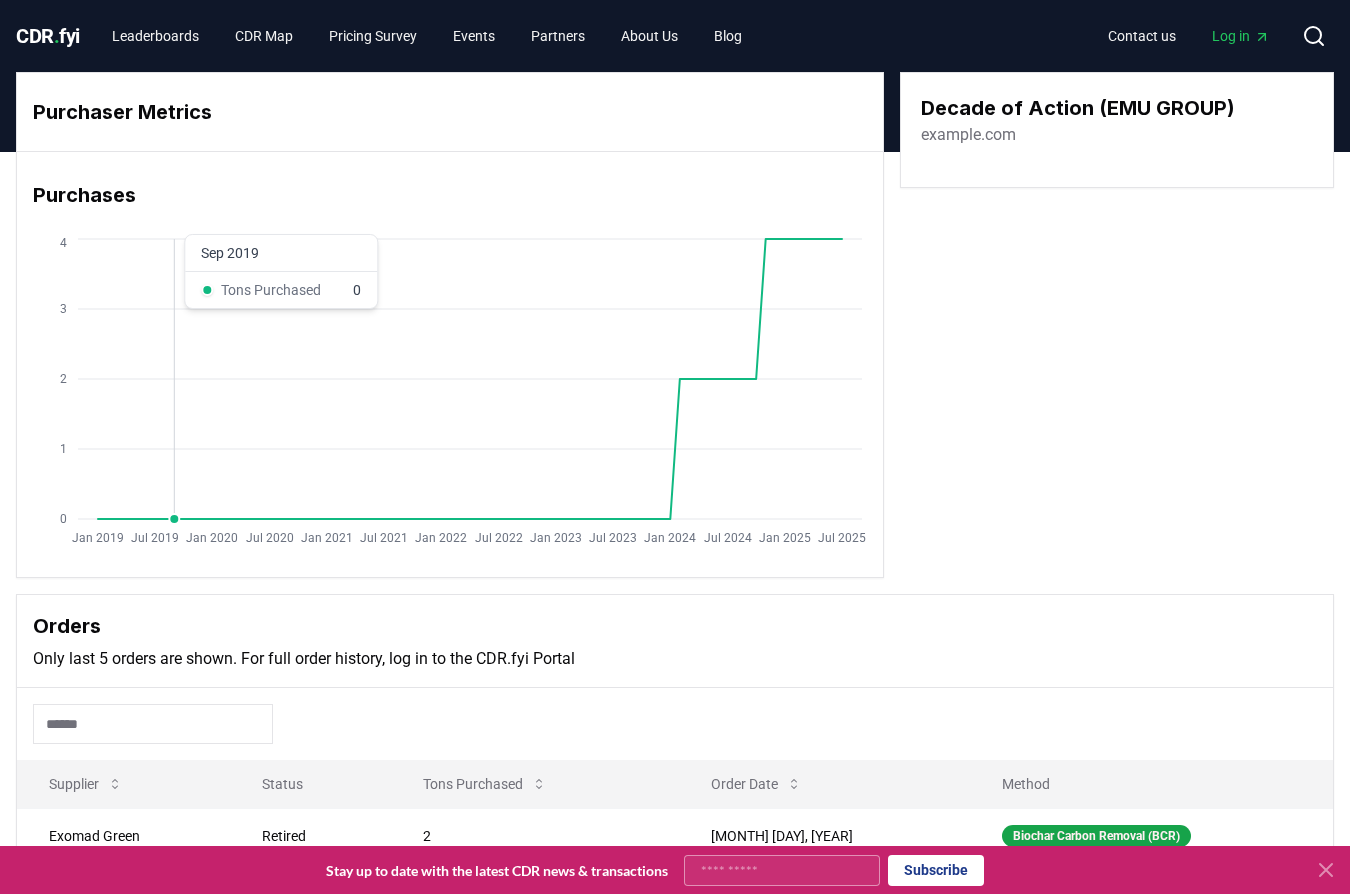 click on "Jan 2019 Jul 2019 Jan 2020 Jul 2020 Jan 2021 Jul 2021 Jan 2022 Jul 2022 Jan 2023 Jul 2023 Jan 2024 Jul 2024 Jan 2025 Jul 2025 0 1 2 3 4" 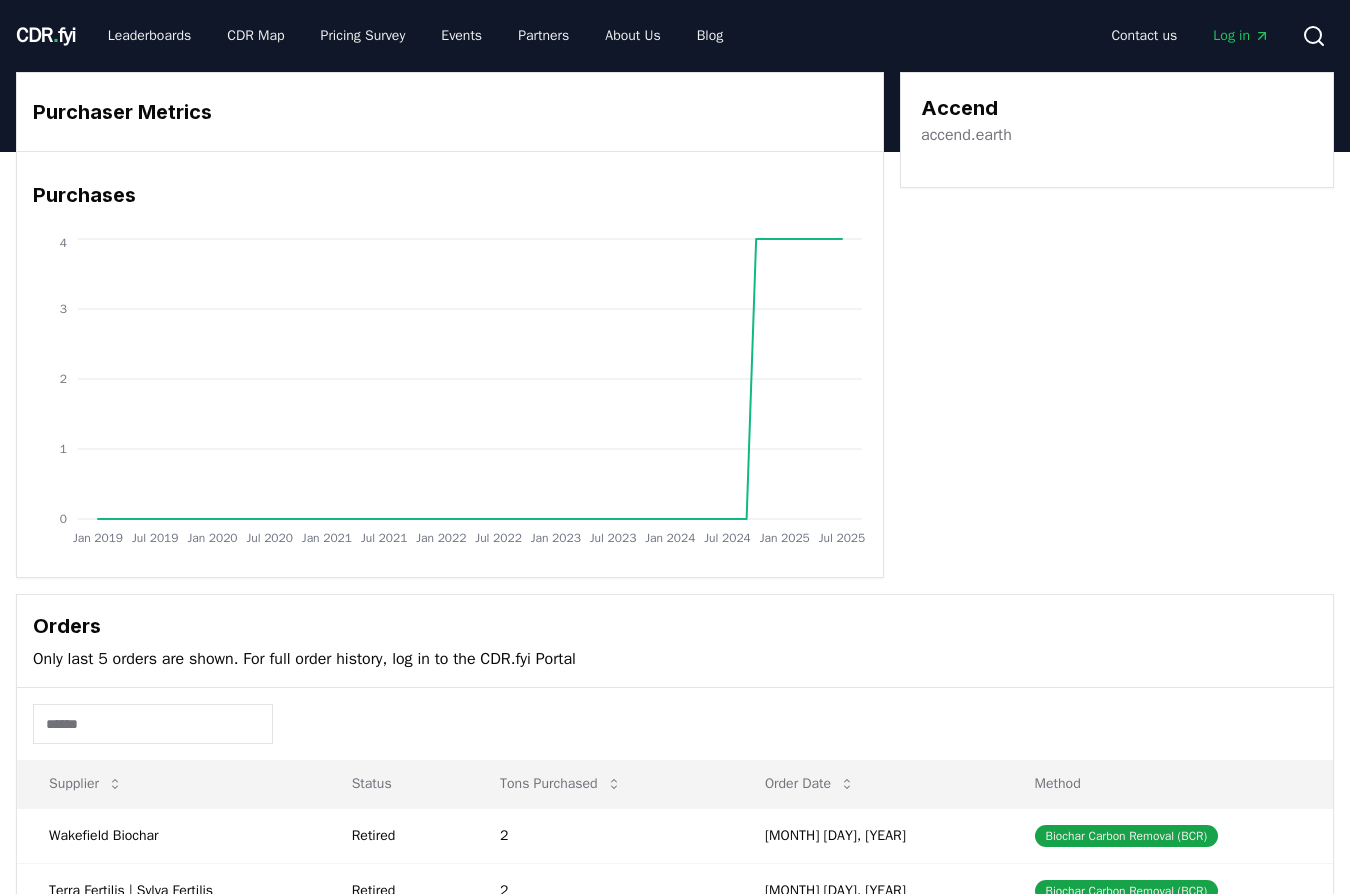 scroll, scrollTop: 0, scrollLeft: 0, axis: both 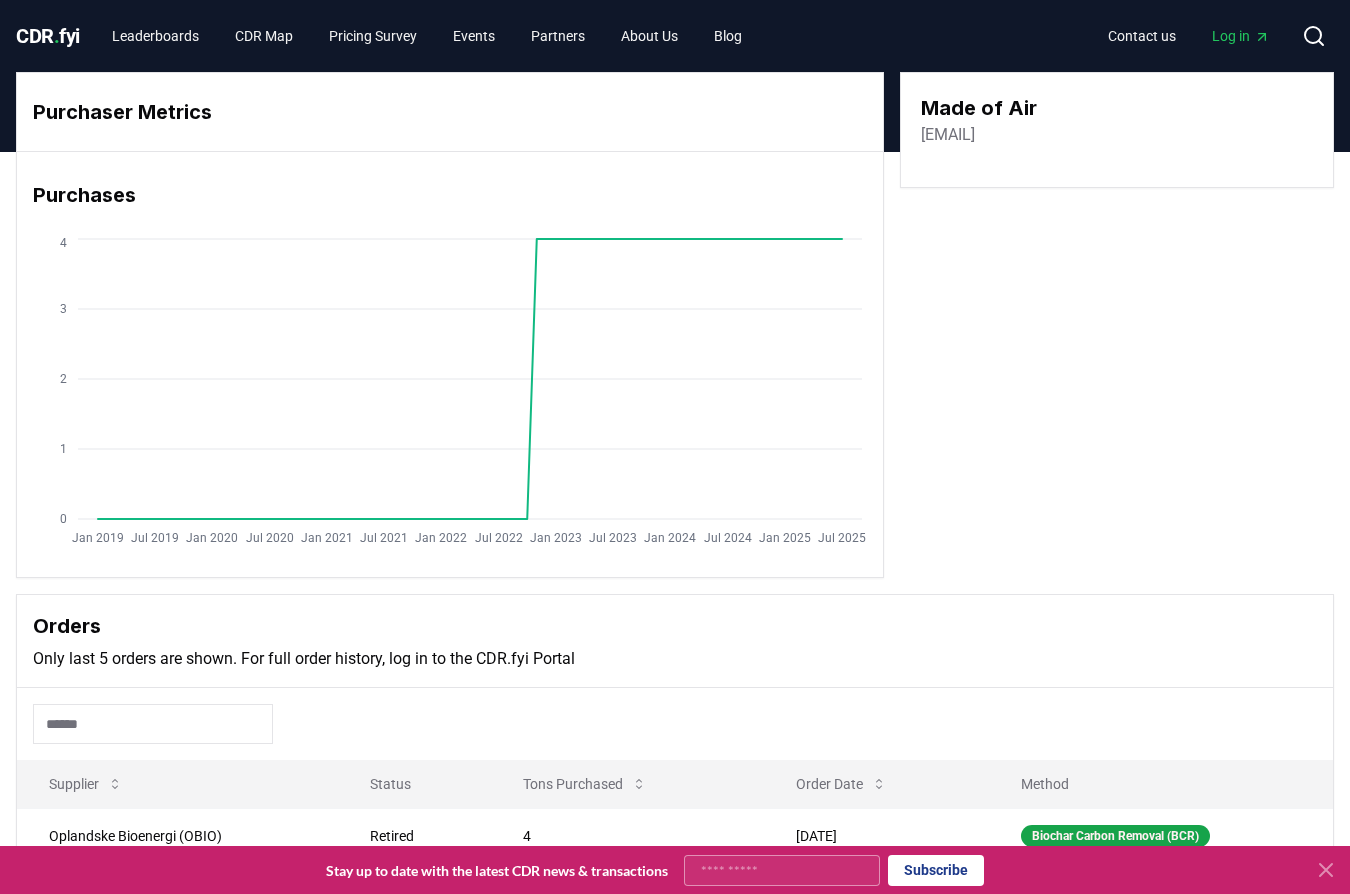 click on "[EMAIL]" at bounding box center (948, 135) 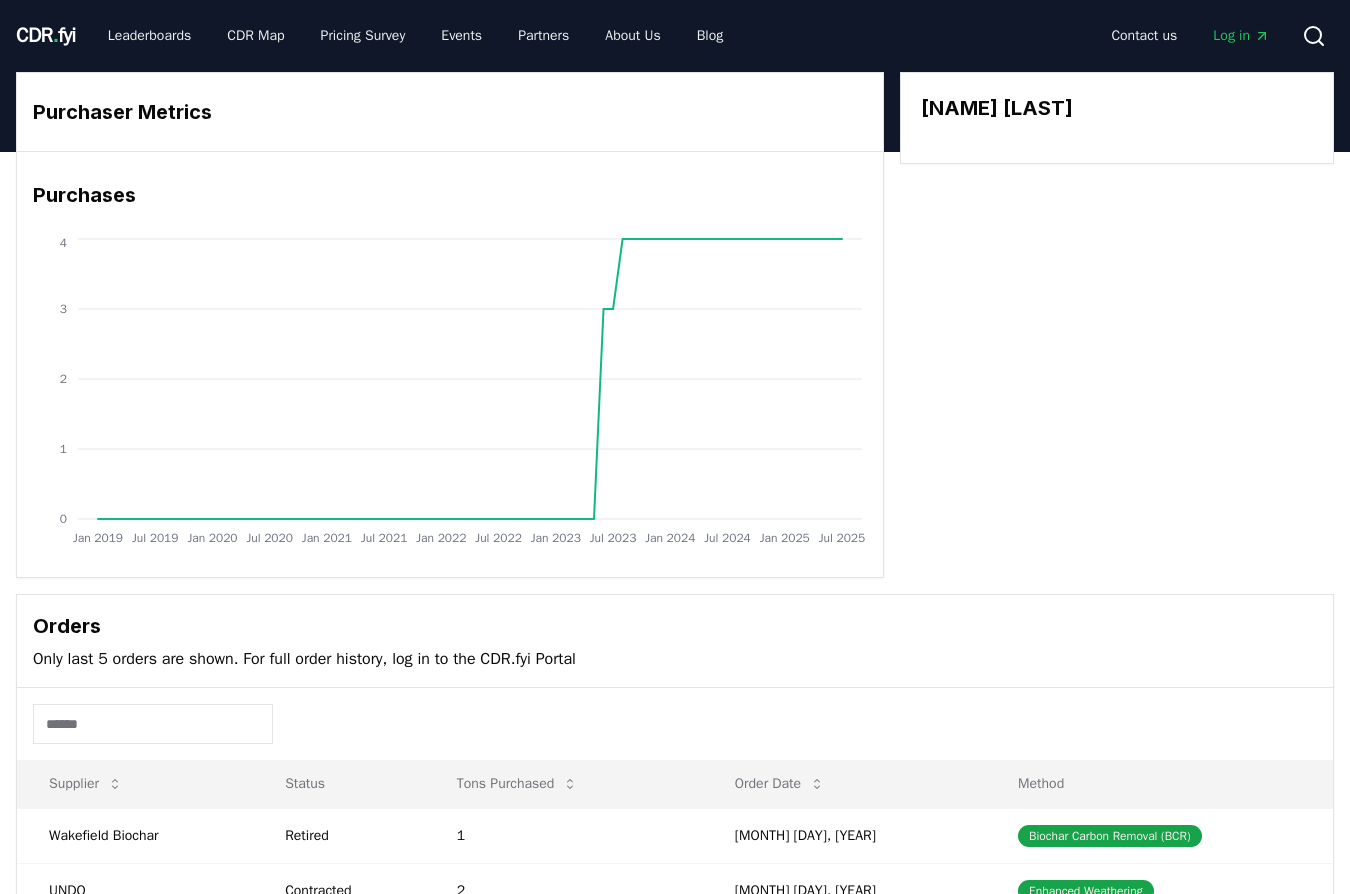 scroll, scrollTop: 0, scrollLeft: 0, axis: both 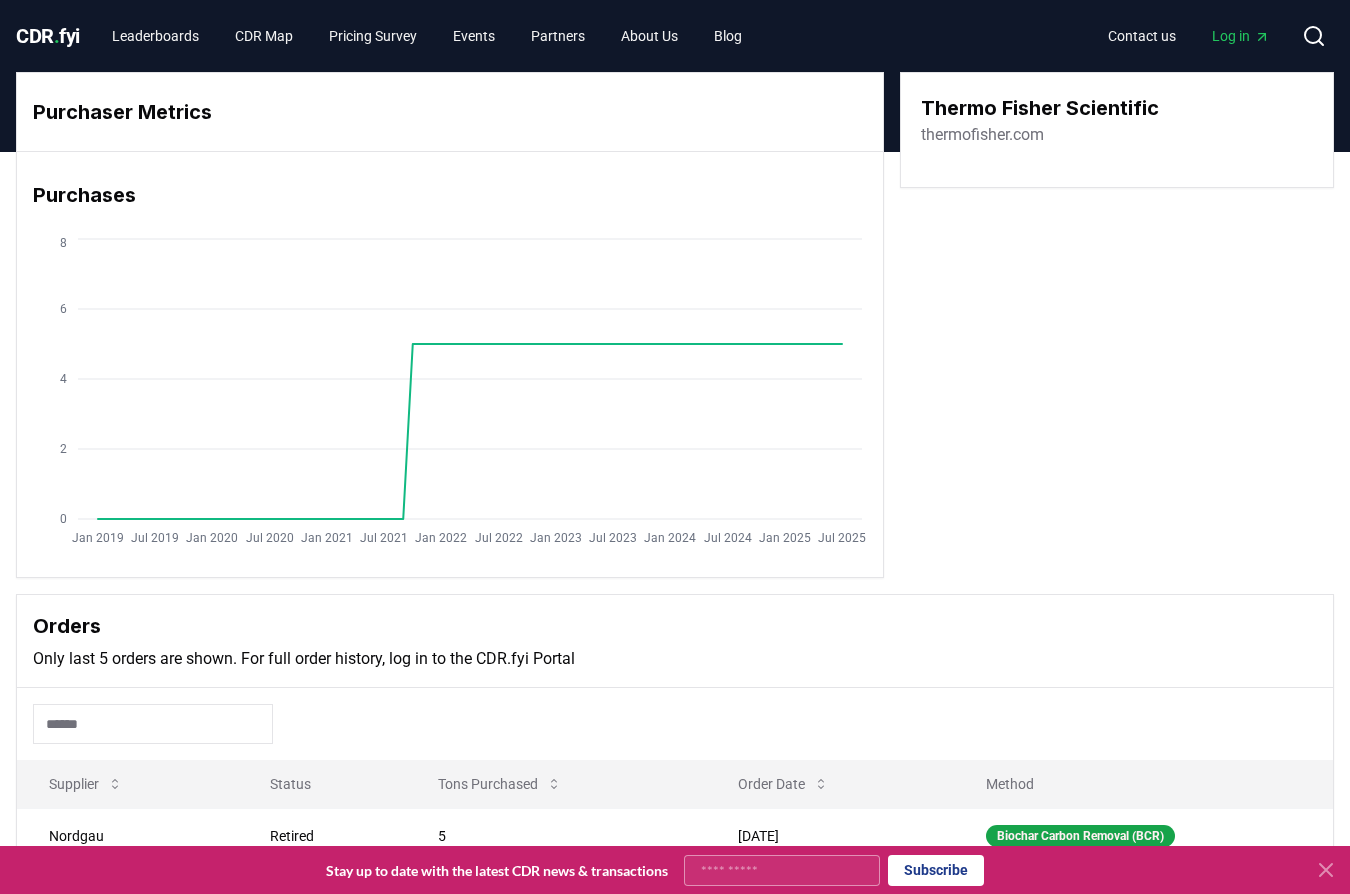 click on "thermofisher.com" at bounding box center [982, 135] 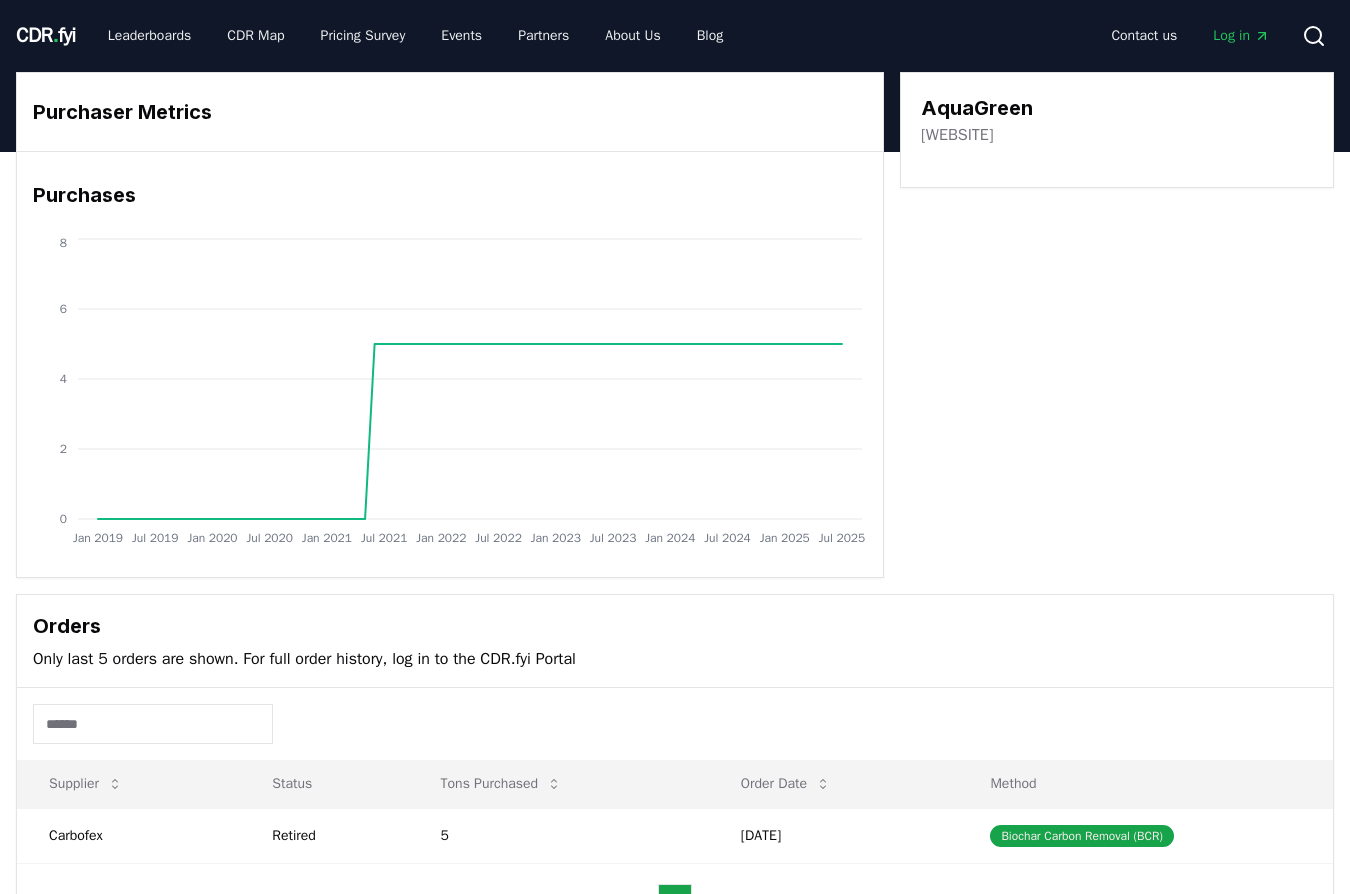 scroll, scrollTop: 0, scrollLeft: 0, axis: both 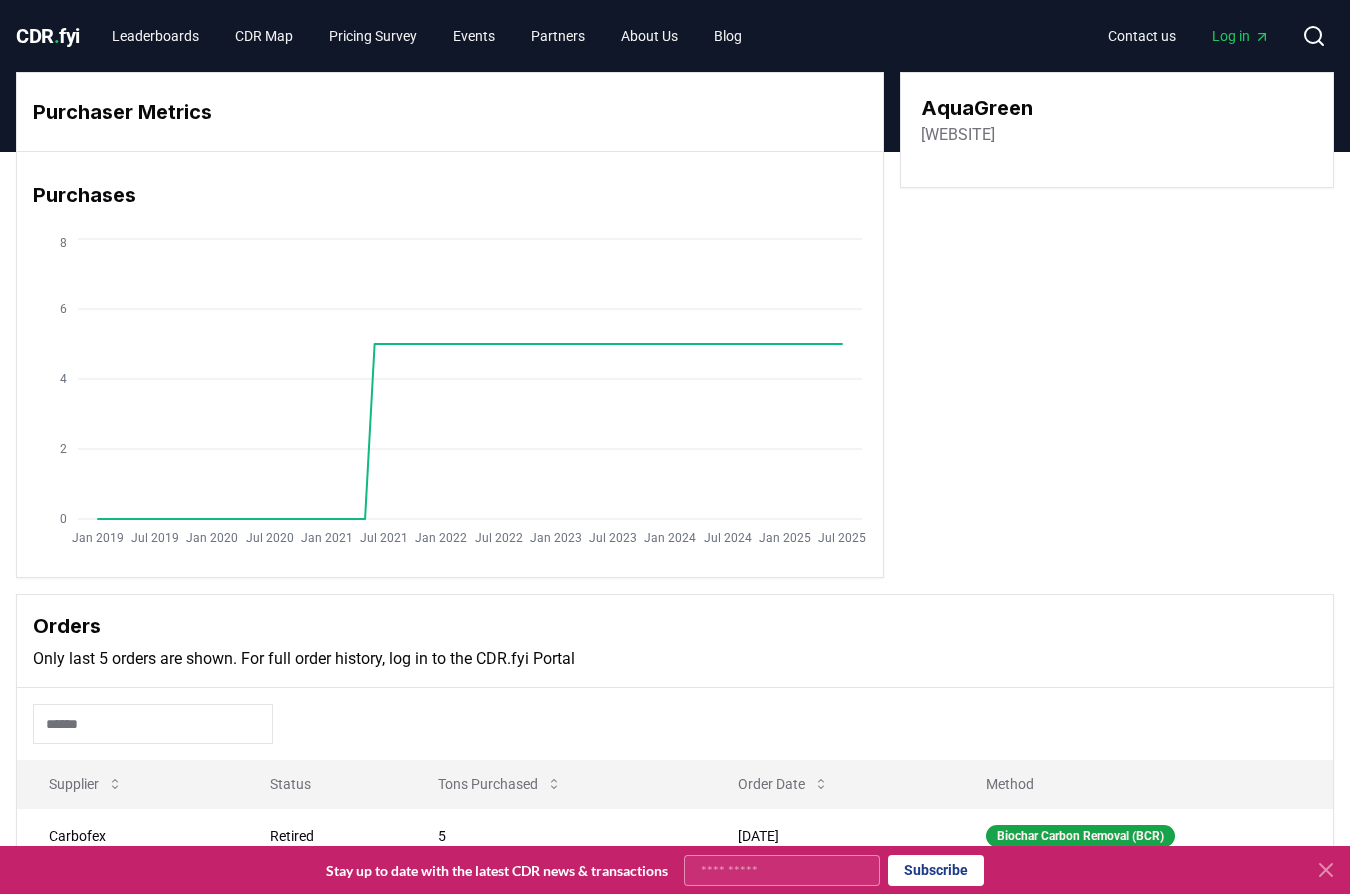 click on "[WEBSITE]" at bounding box center (958, 135) 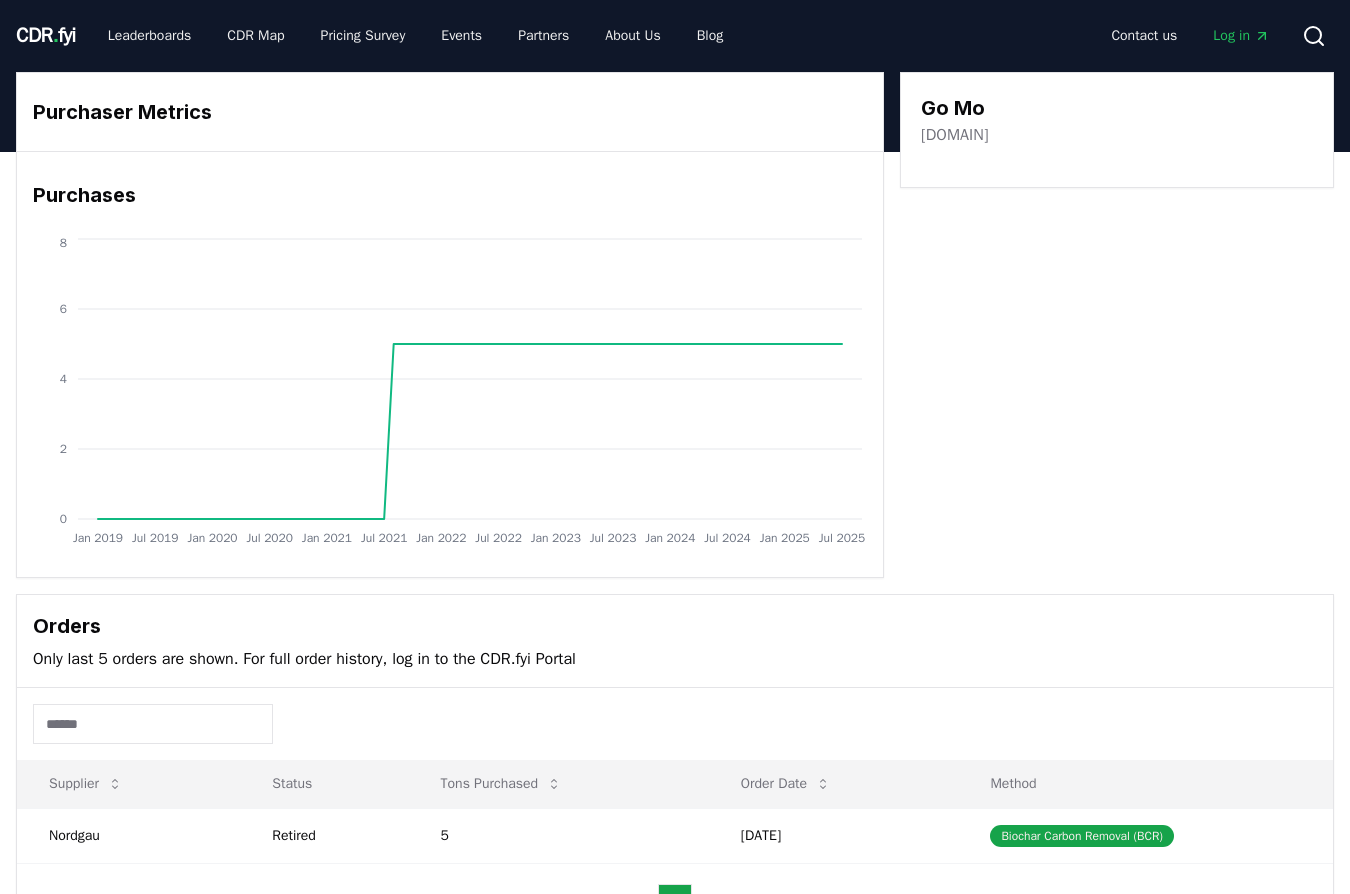 scroll, scrollTop: 0, scrollLeft: 0, axis: both 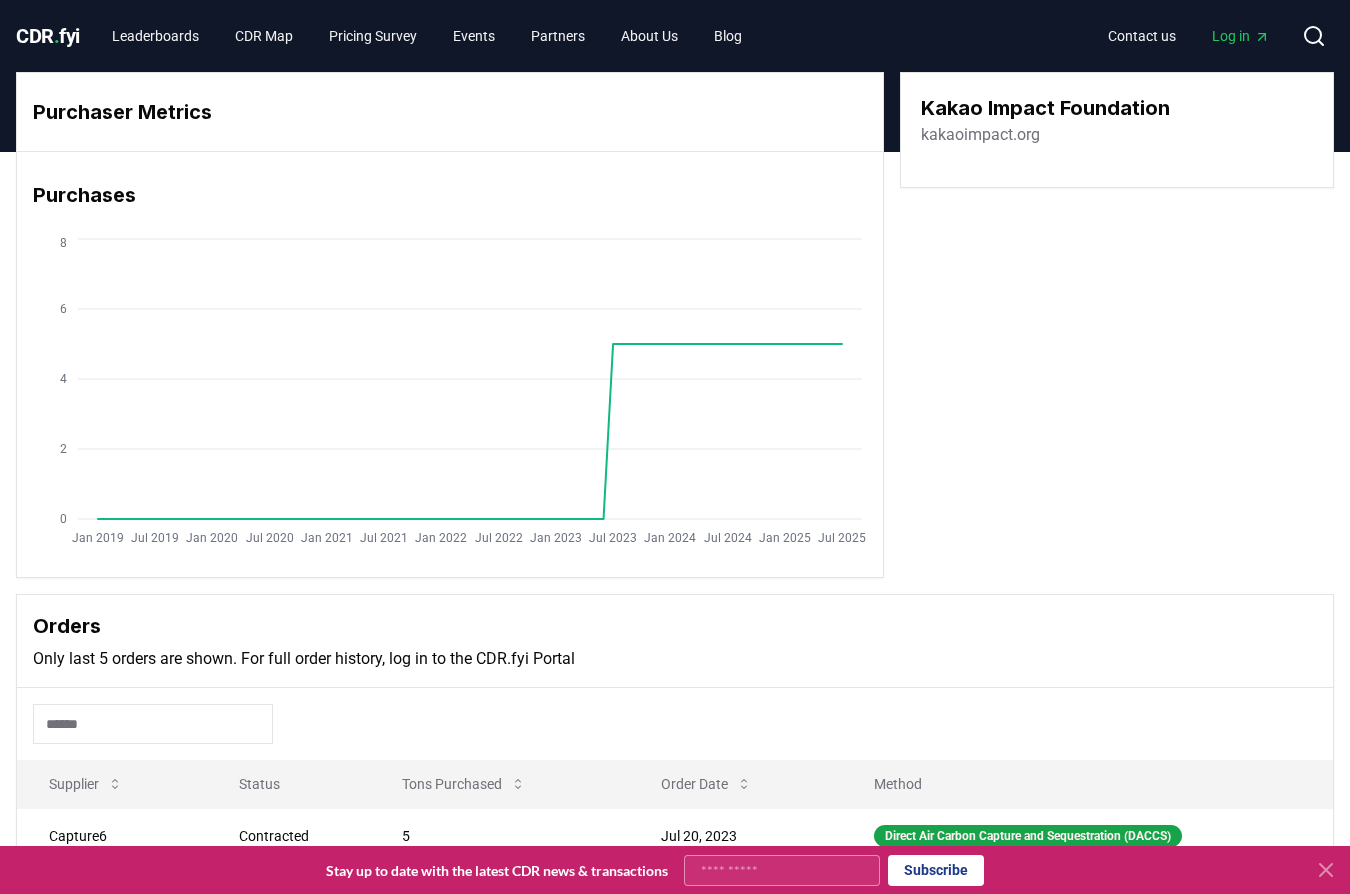 click on "kakaoimpact.org" at bounding box center (980, 135) 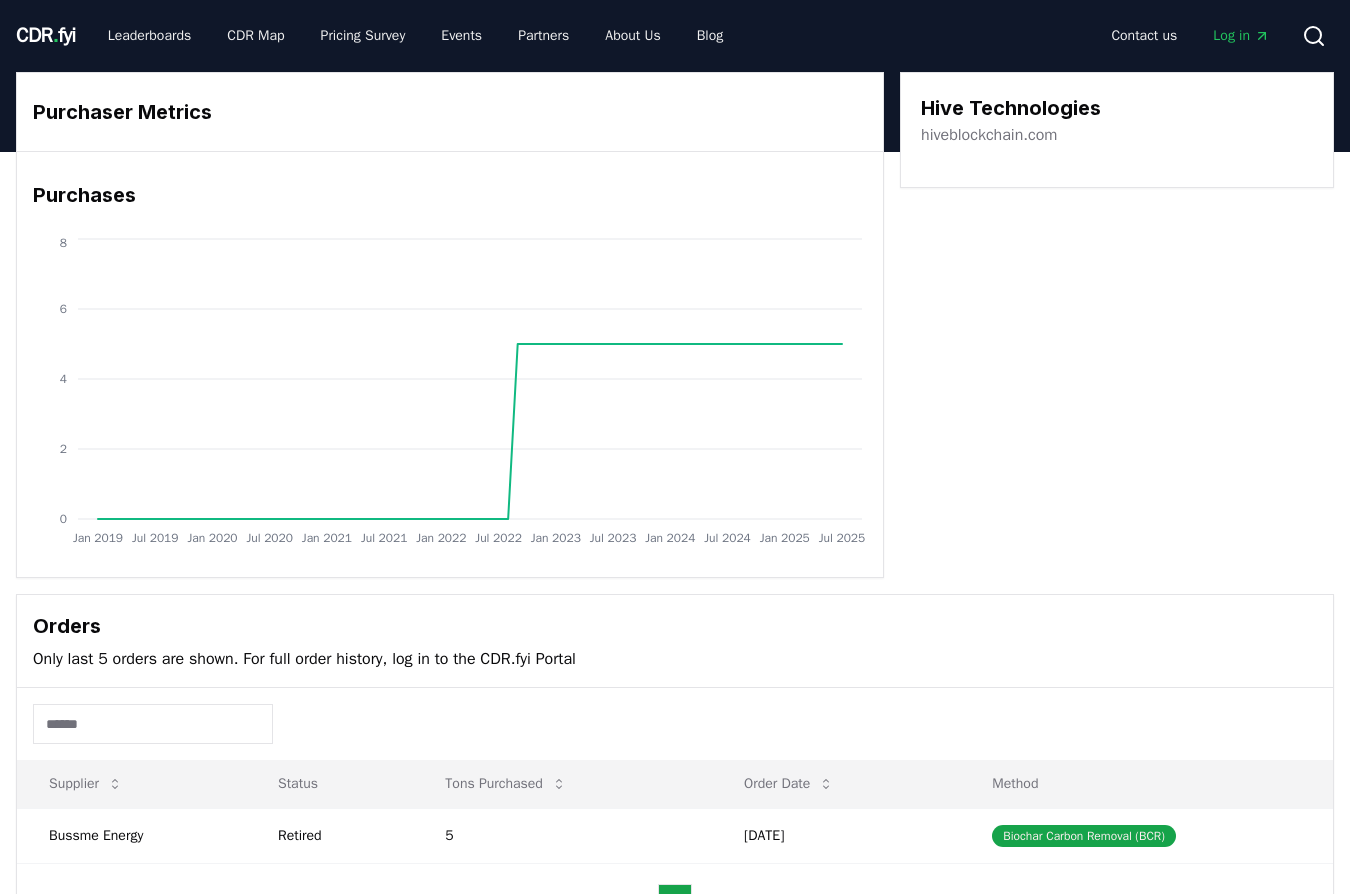 scroll, scrollTop: 0, scrollLeft: 0, axis: both 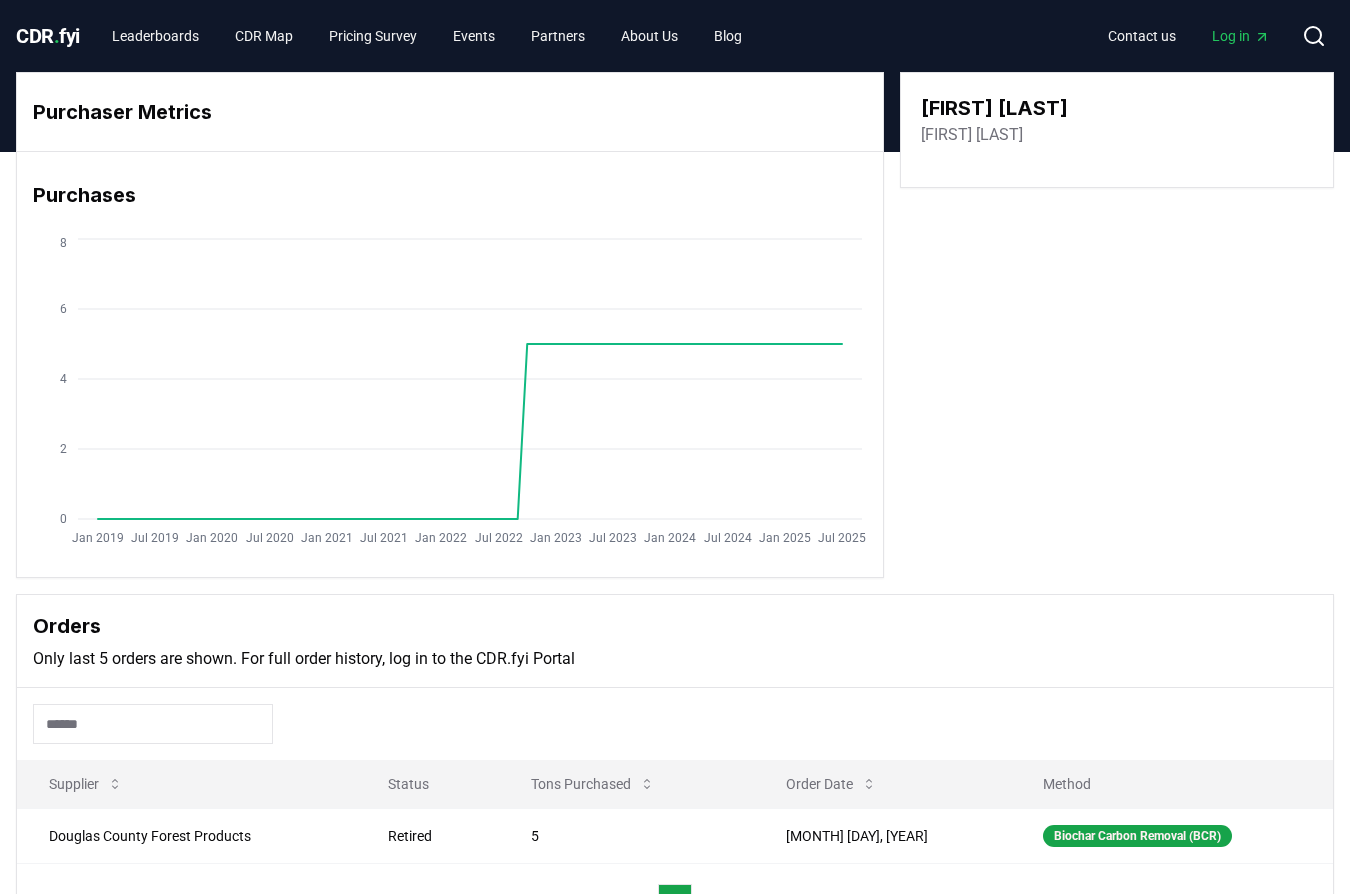 click on "[FIRST] [LAST]" at bounding box center (972, 135) 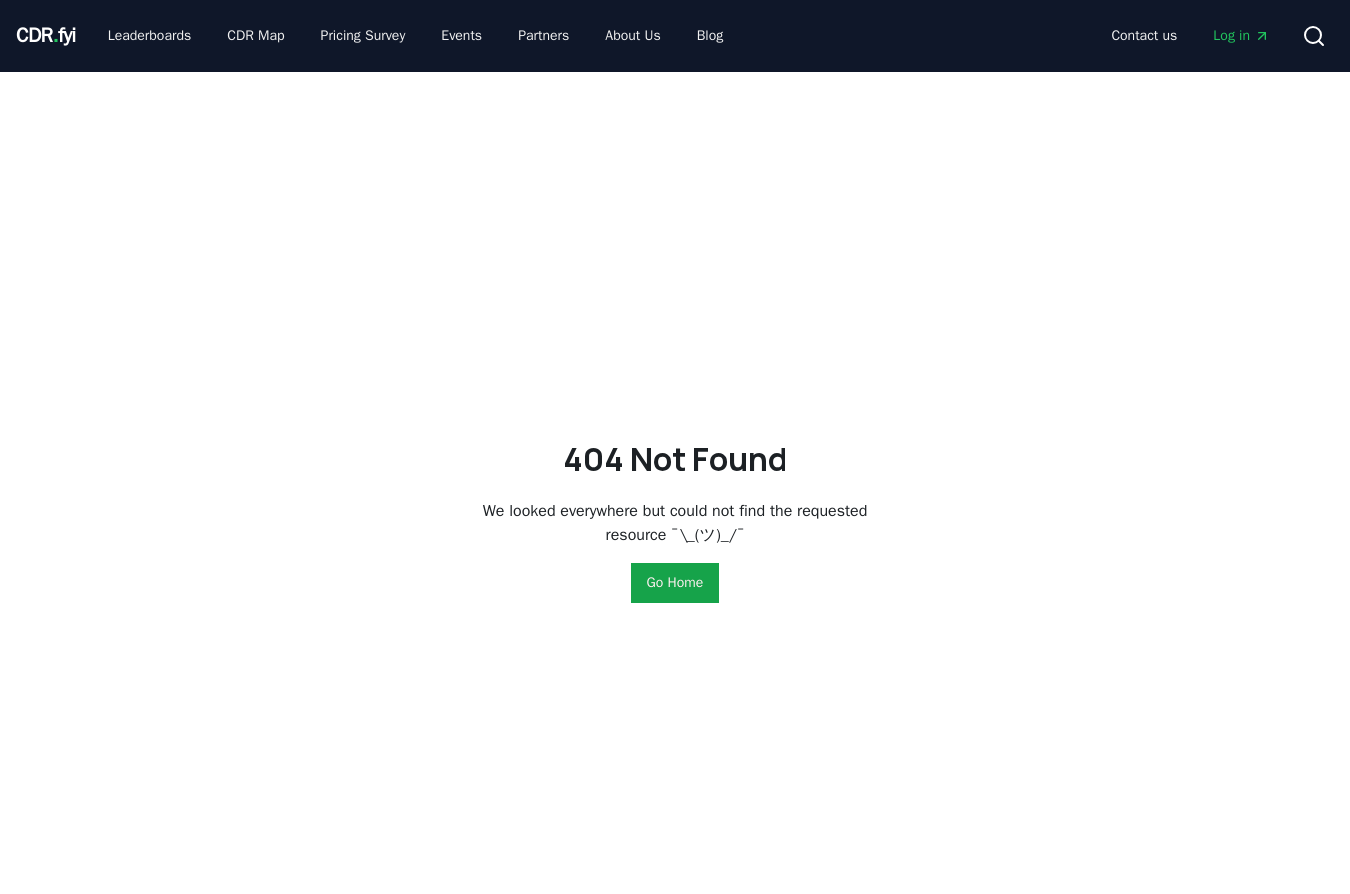 scroll, scrollTop: 0, scrollLeft: 0, axis: both 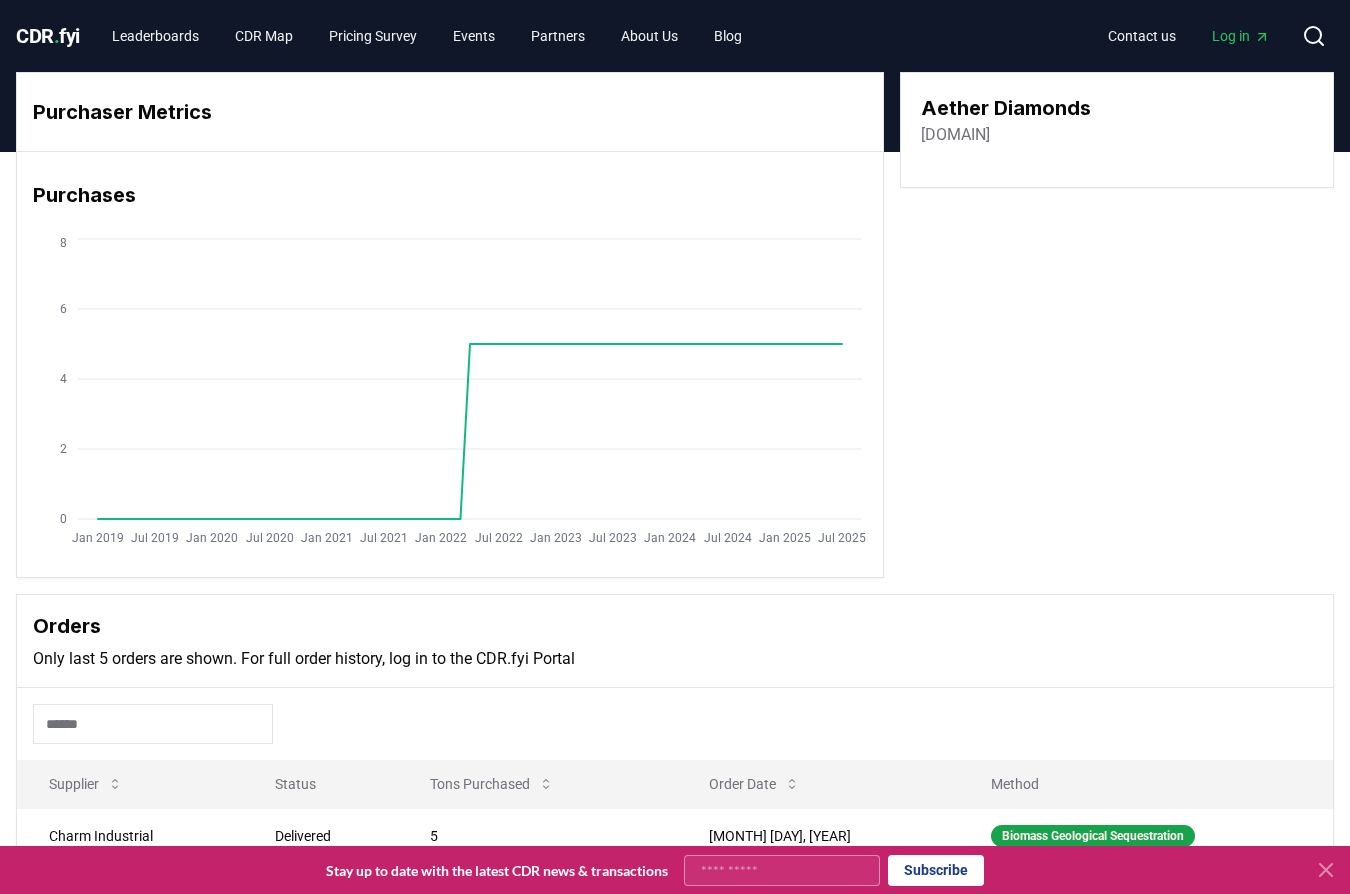 click on "aetherdiamonds.com" at bounding box center [955, 135] 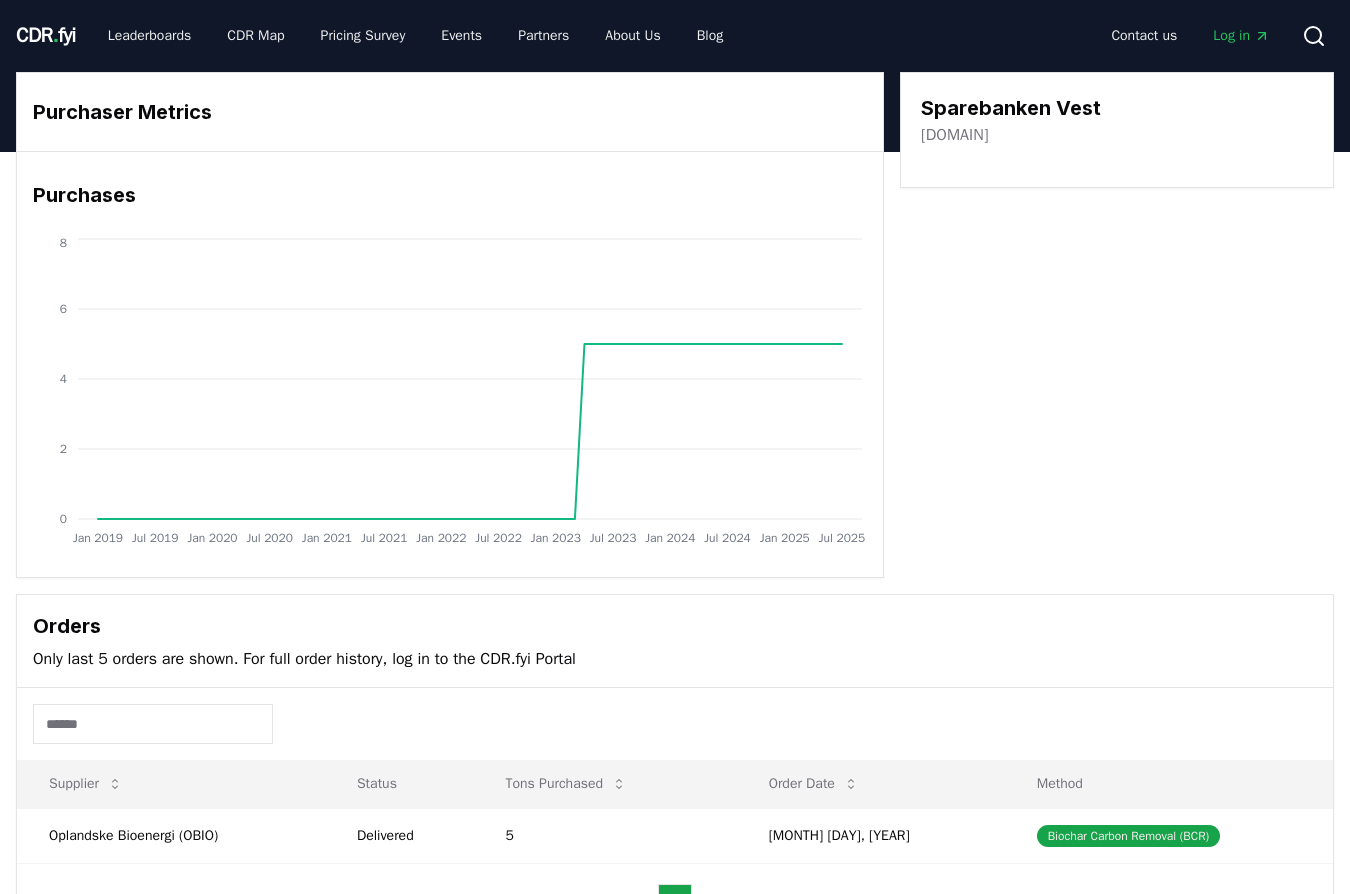 scroll, scrollTop: 0, scrollLeft: 0, axis: both 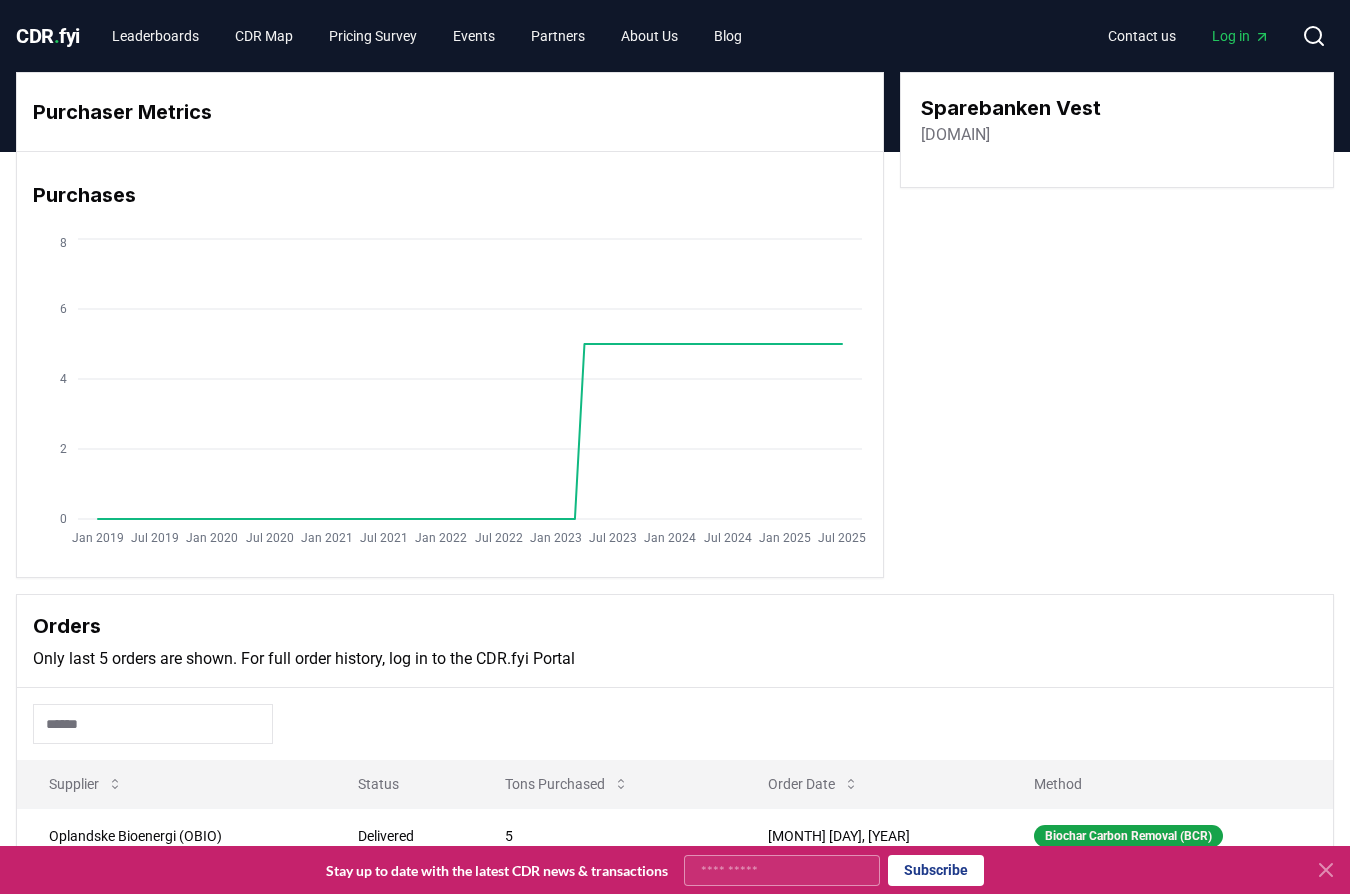 click on "spv.no" at bounding box center (955, 135) 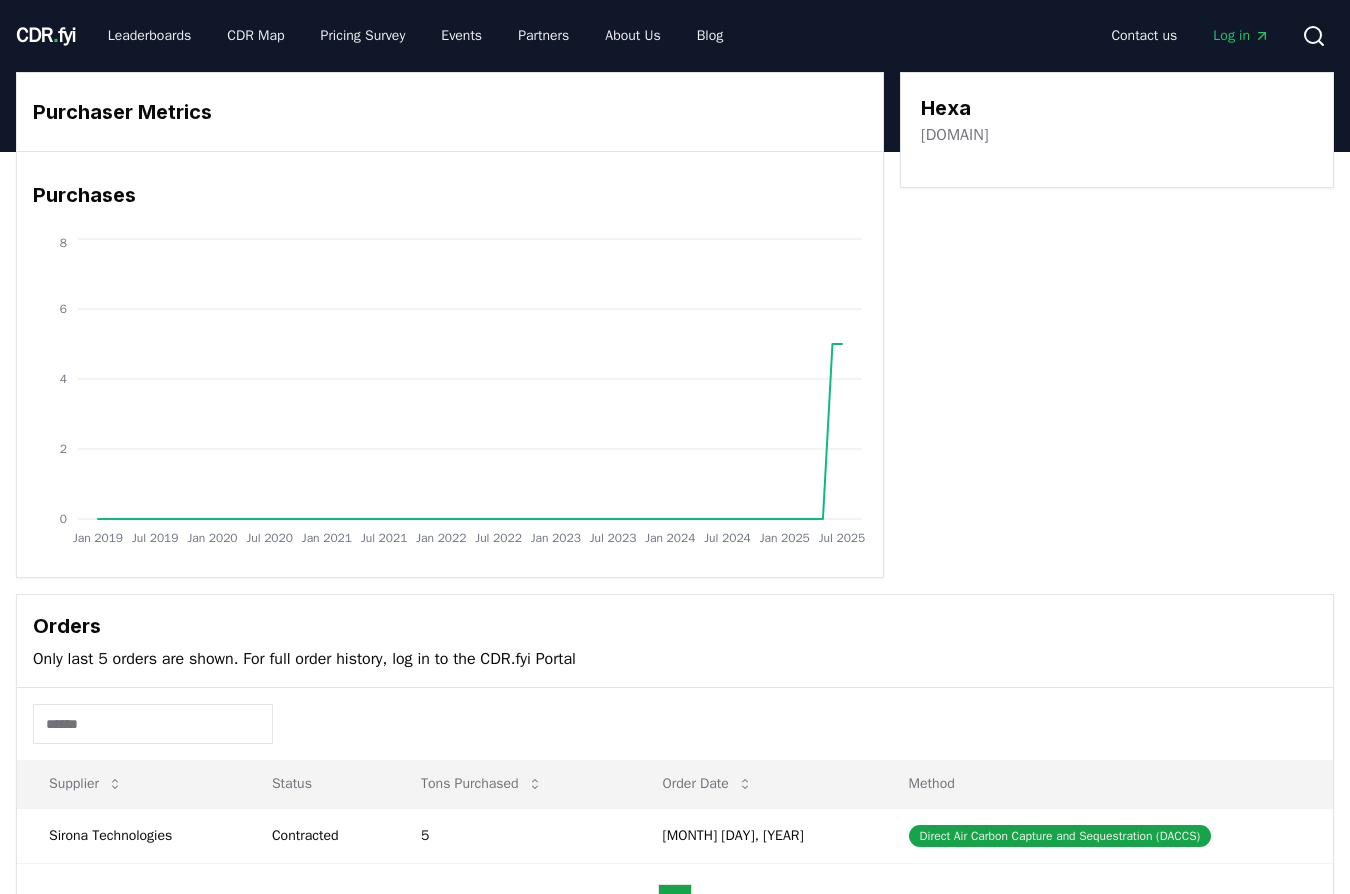scroll, scrollTop: 0, scrollLeft: 0, axis: both 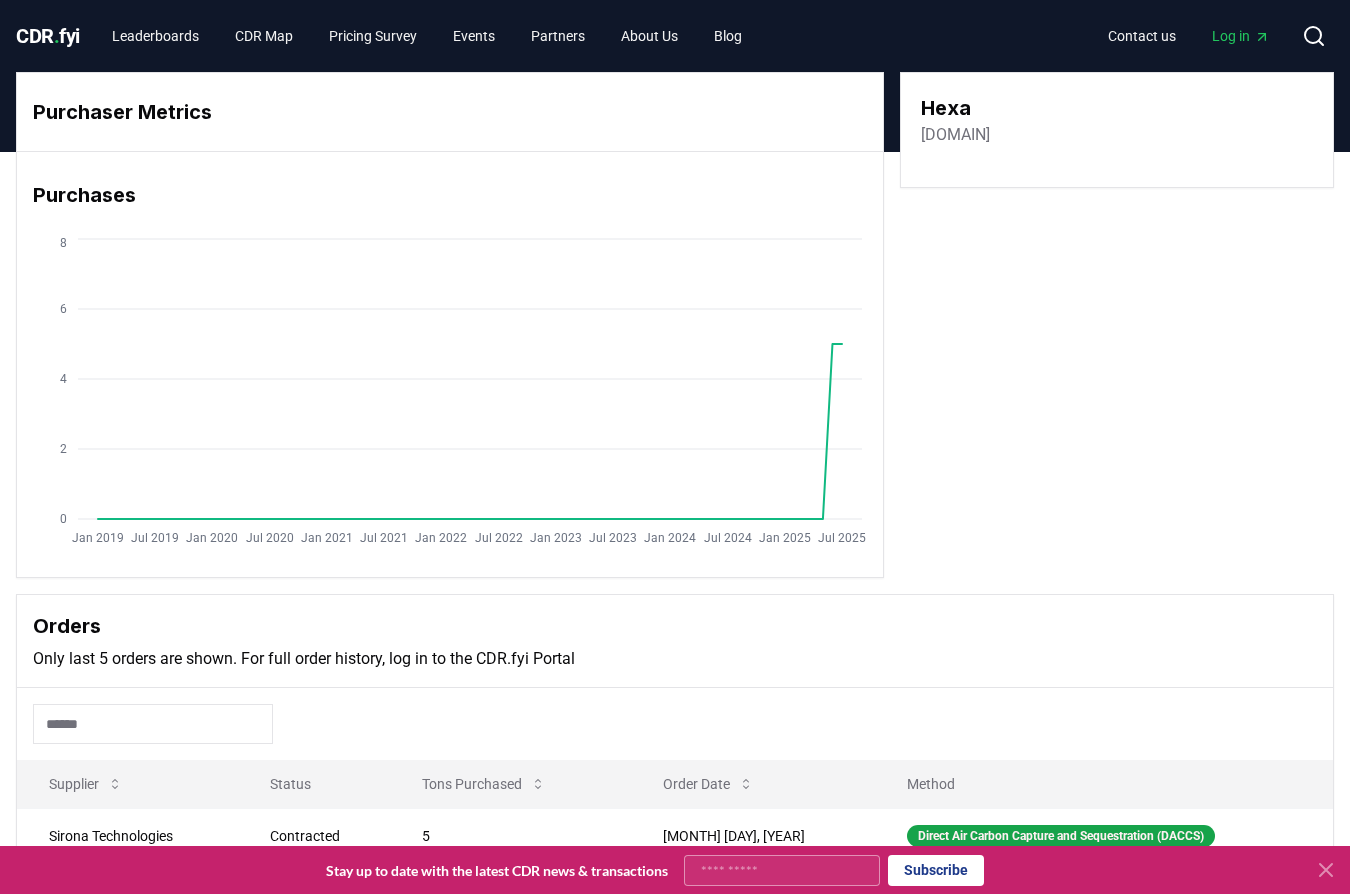 click on "[DOMAIN]" at bounding box center (955, 135) 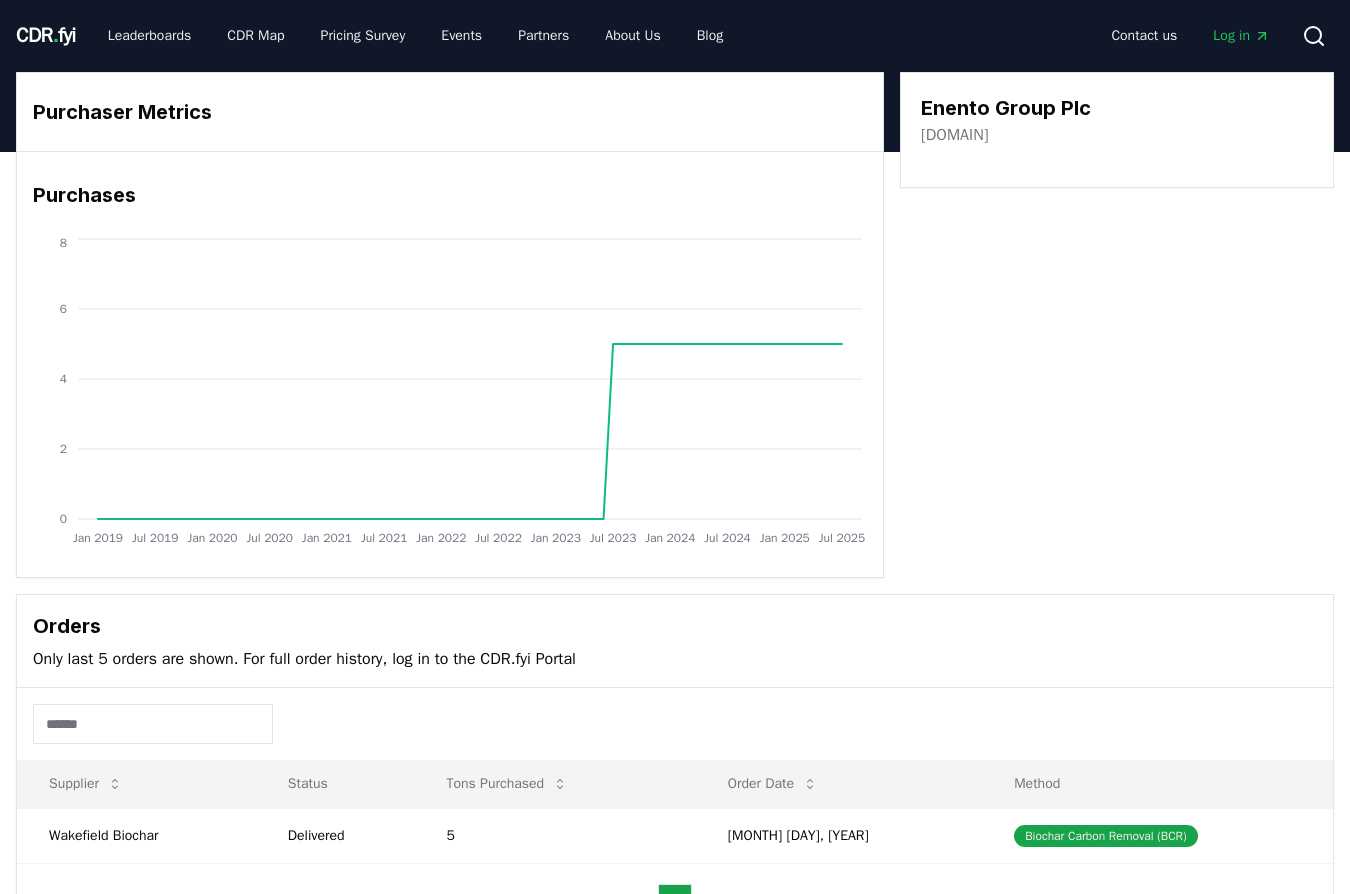 scroll, scrollTop: 0, scrollLeft: 0, axis: both 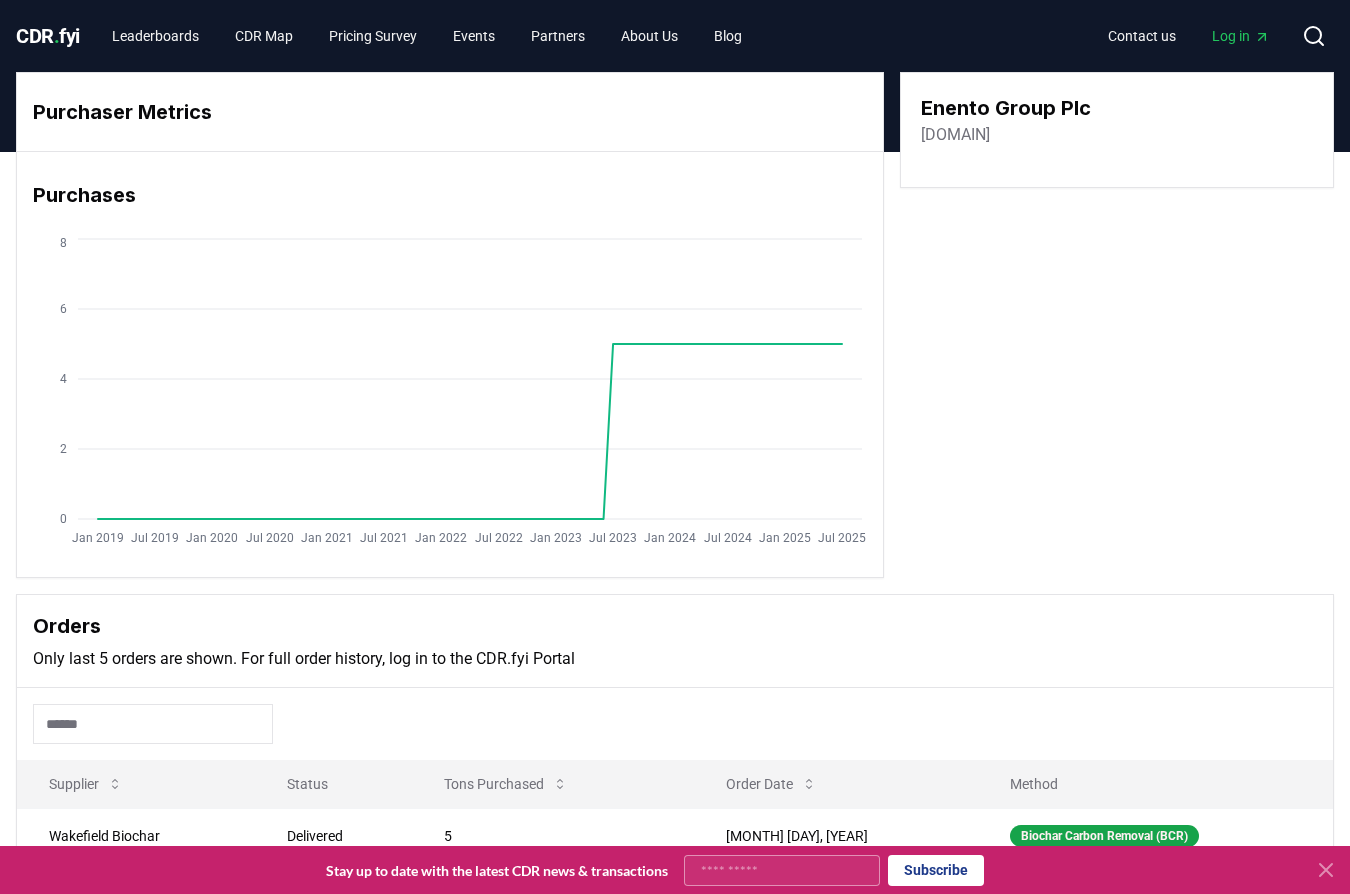 click on "[DOMAIN]" at bounding box center (955, 135) 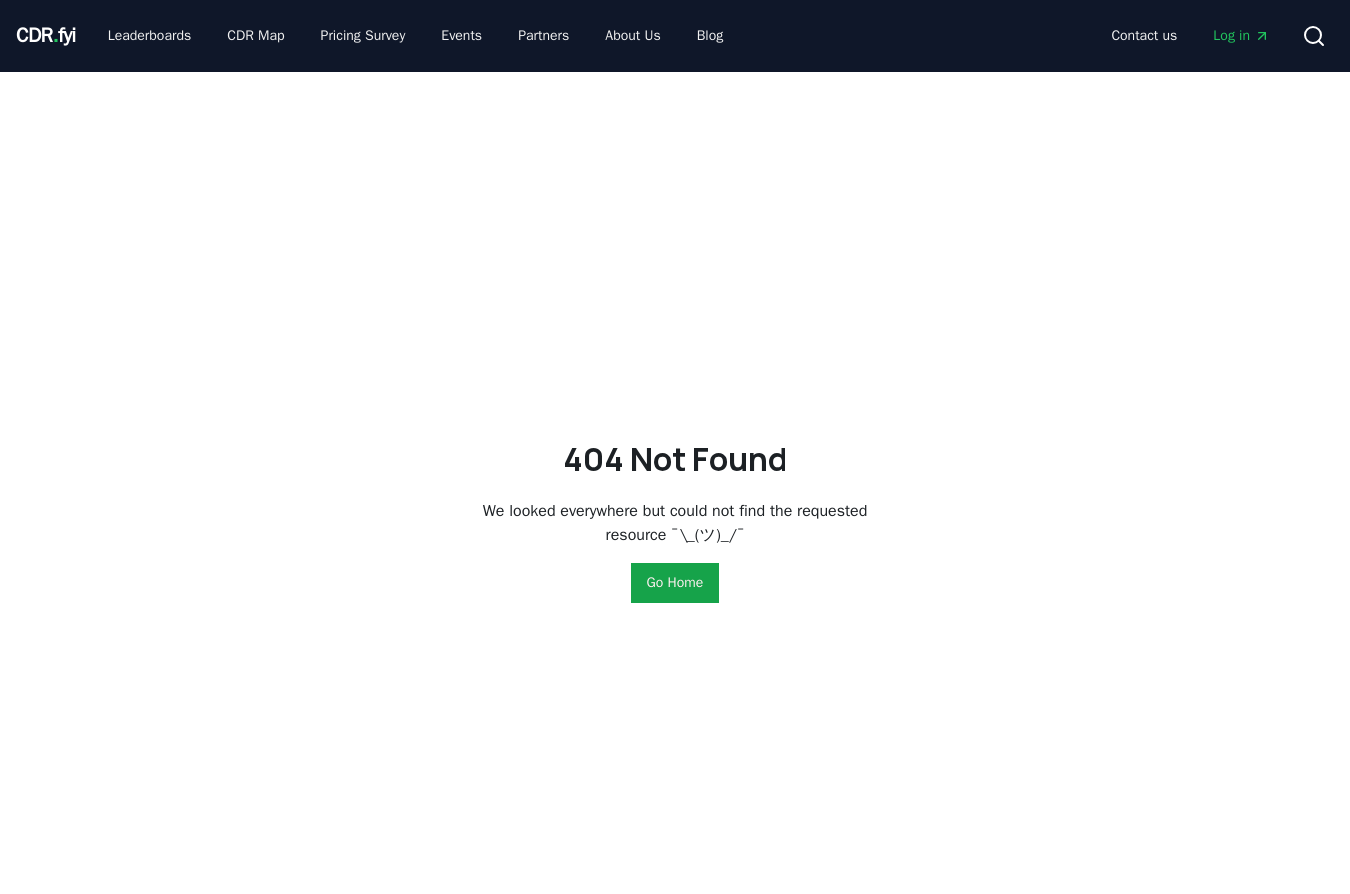 scroll, scrollTop: 0, scrollLeft: 0, axis: both 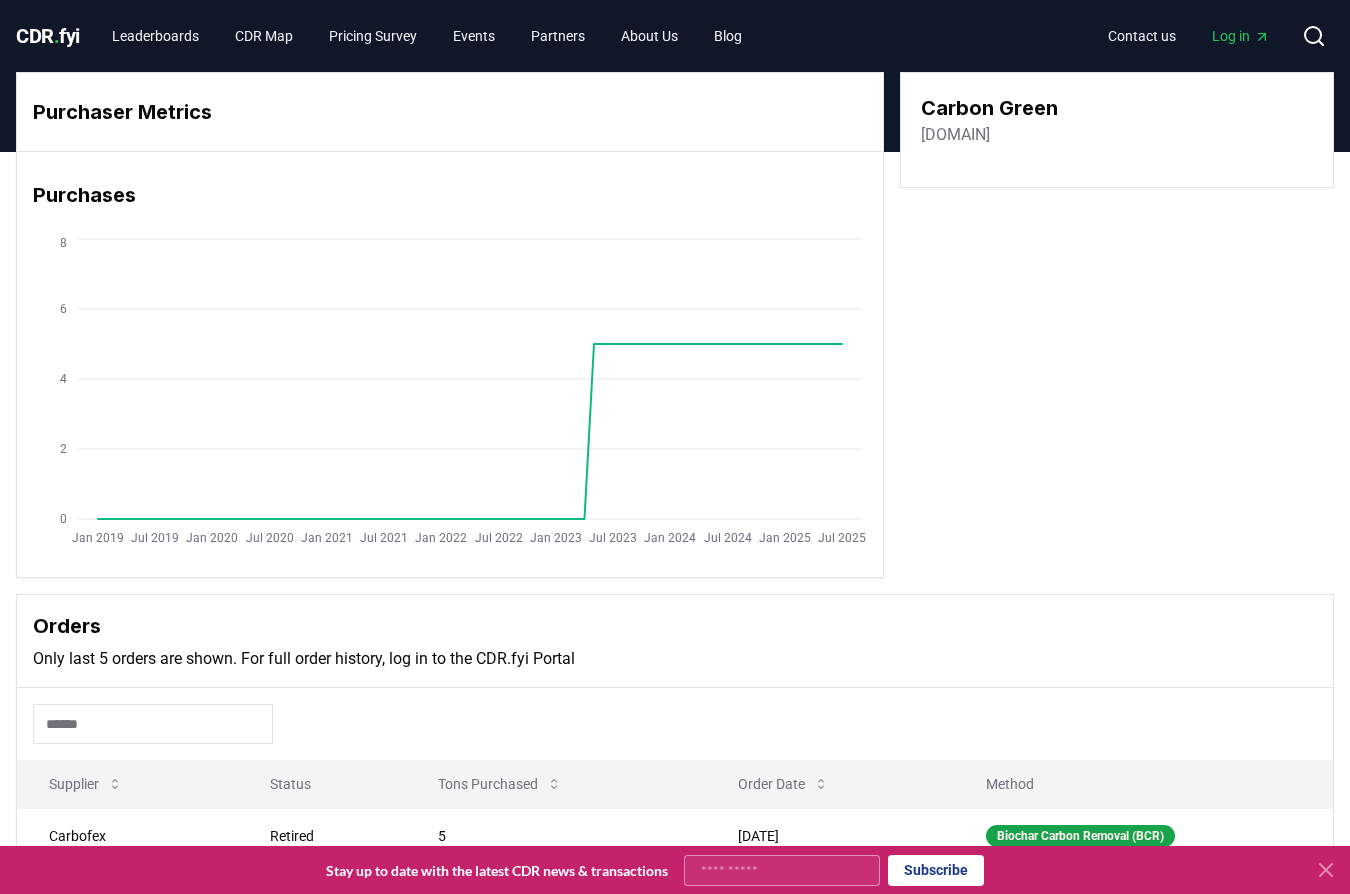 click on "[DOMAIN]" at bounding box center [955, 135] 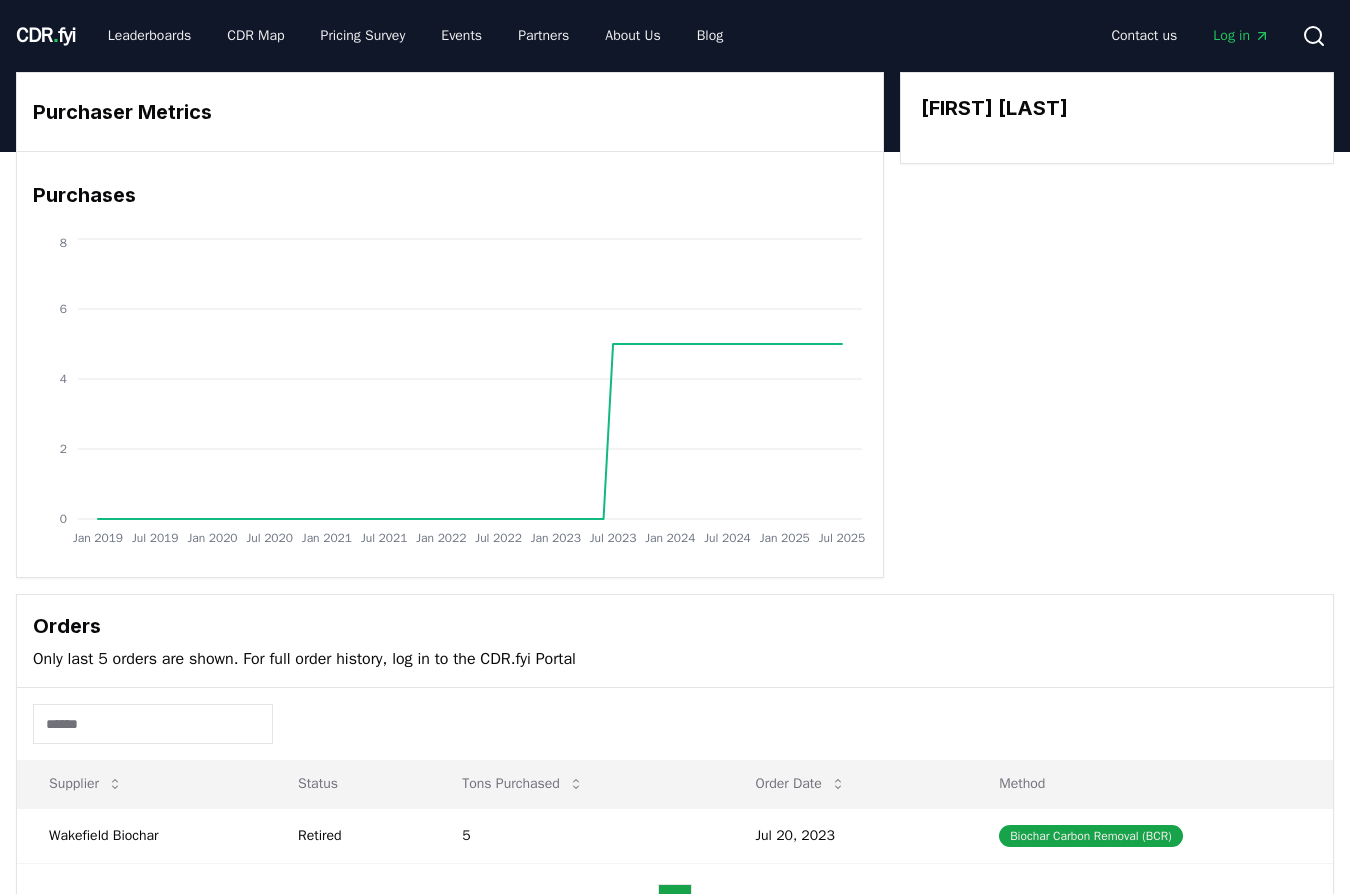 scroll, scrollTop: 0, scrollLeft: 0, axis: both 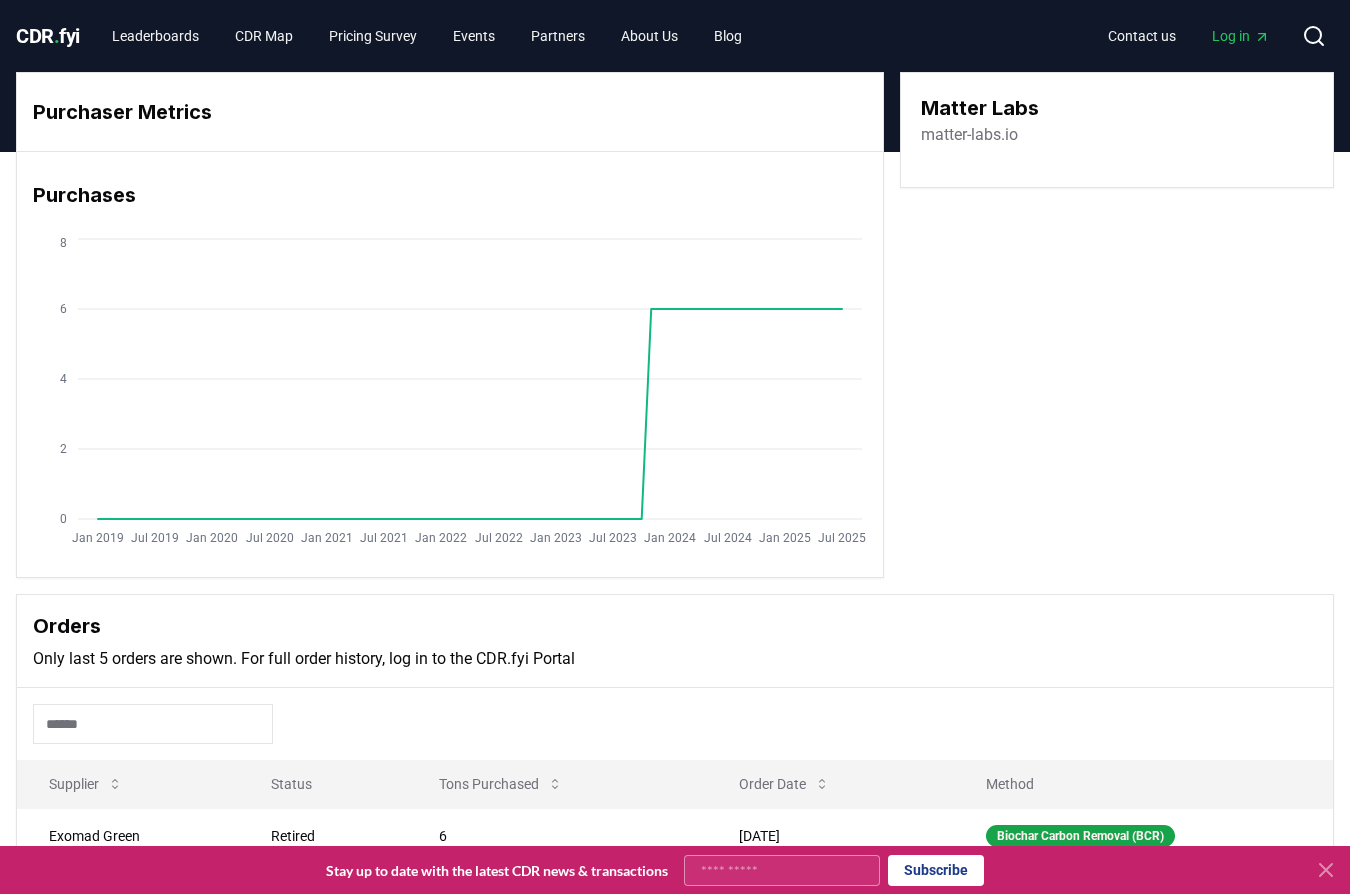click on "matter-labs.io" at bounding box center (969, 135) 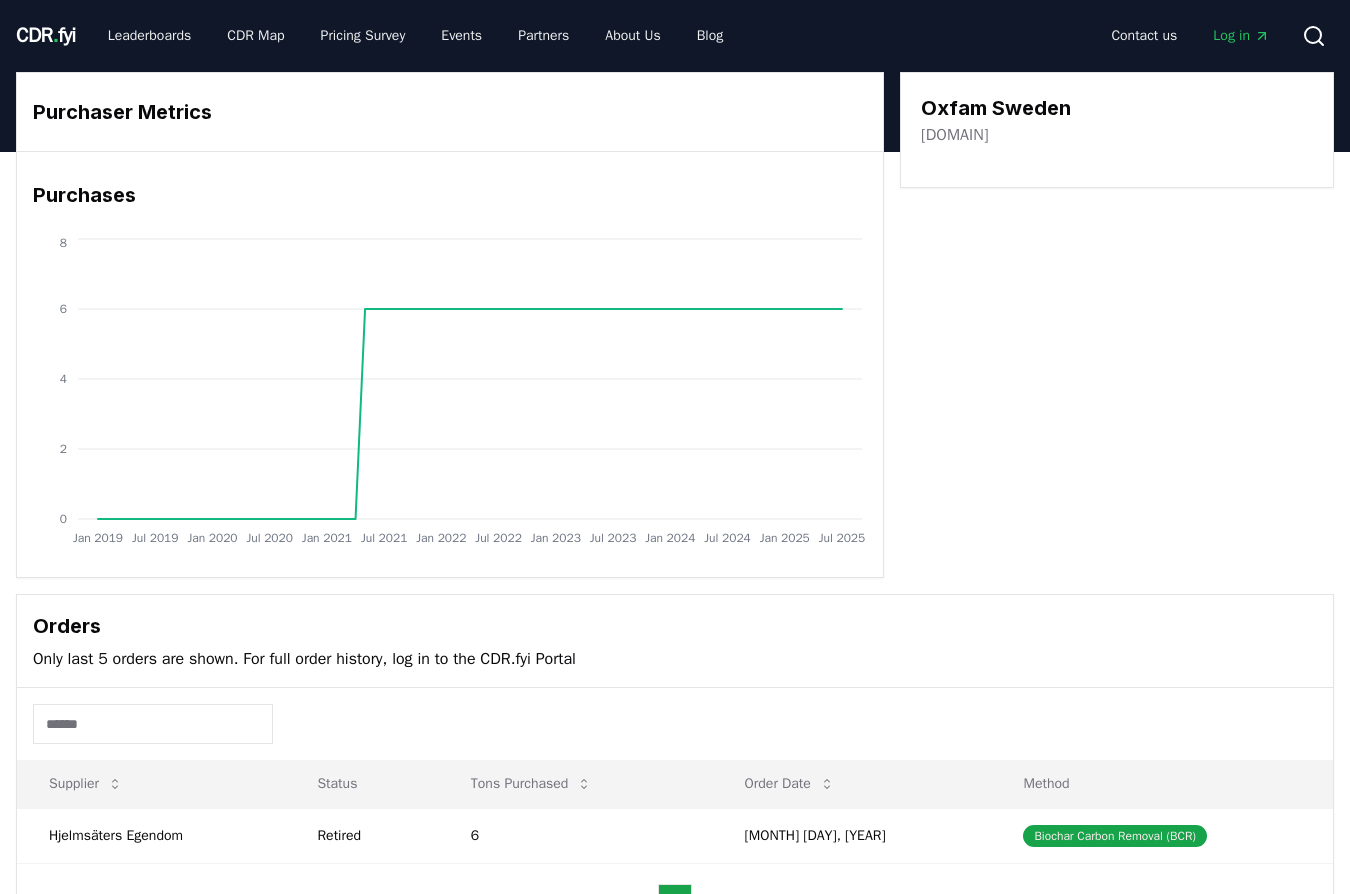 scroll, scrollTop: 0, scrollLeft: 0, axis: both 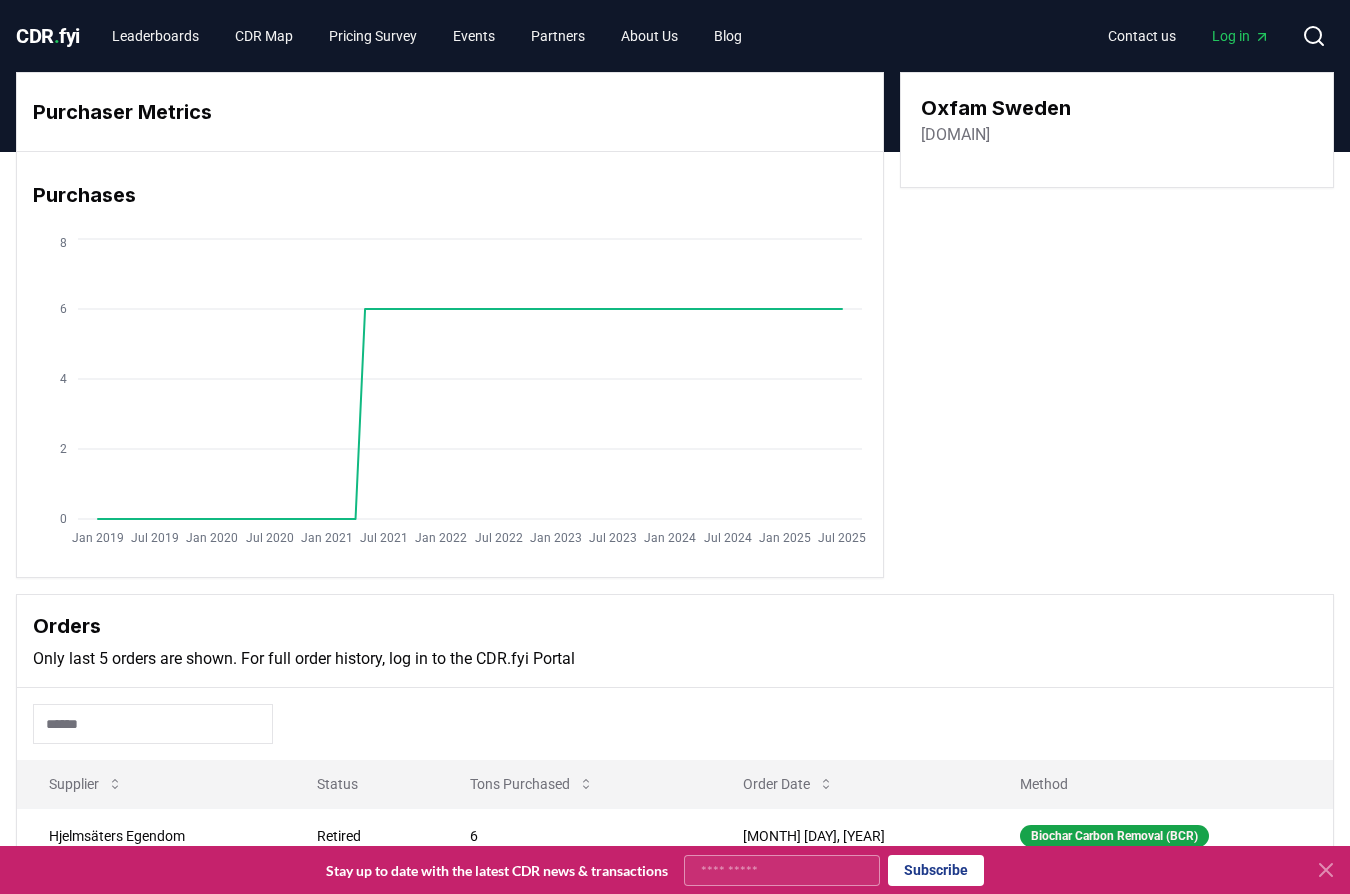 click on "[DOMAIN]" at bounding box center (955, 135) 